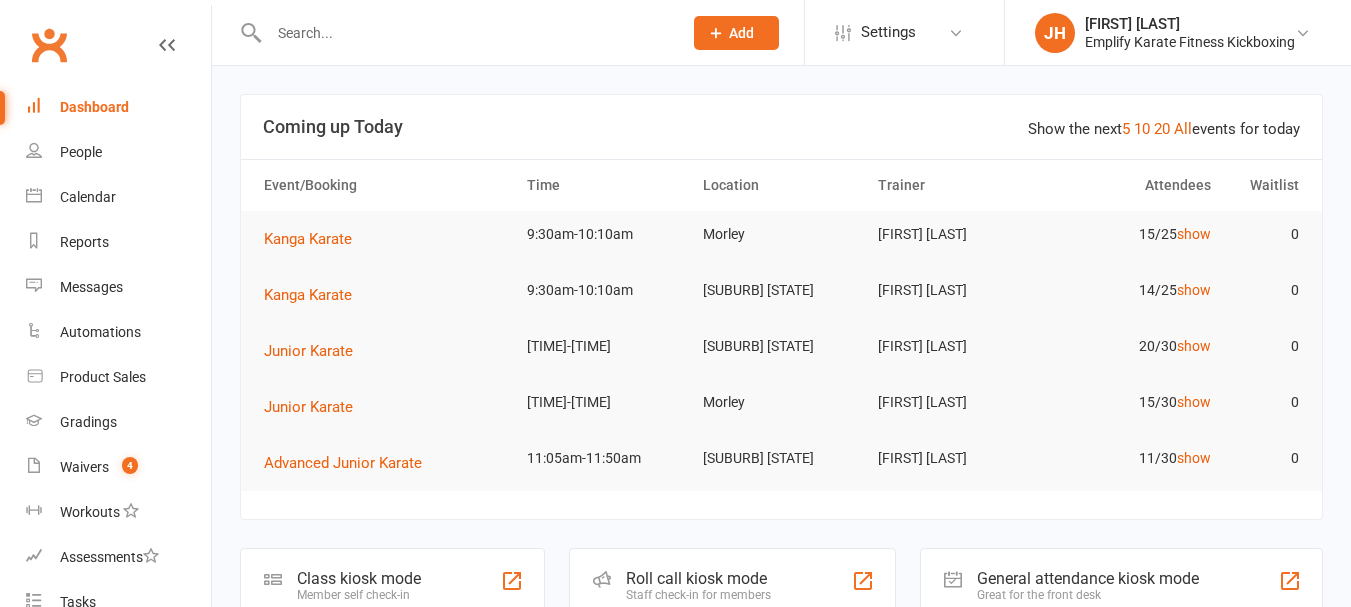 scroll, scrollTop: 0, scrollLeft: 0, axis: both 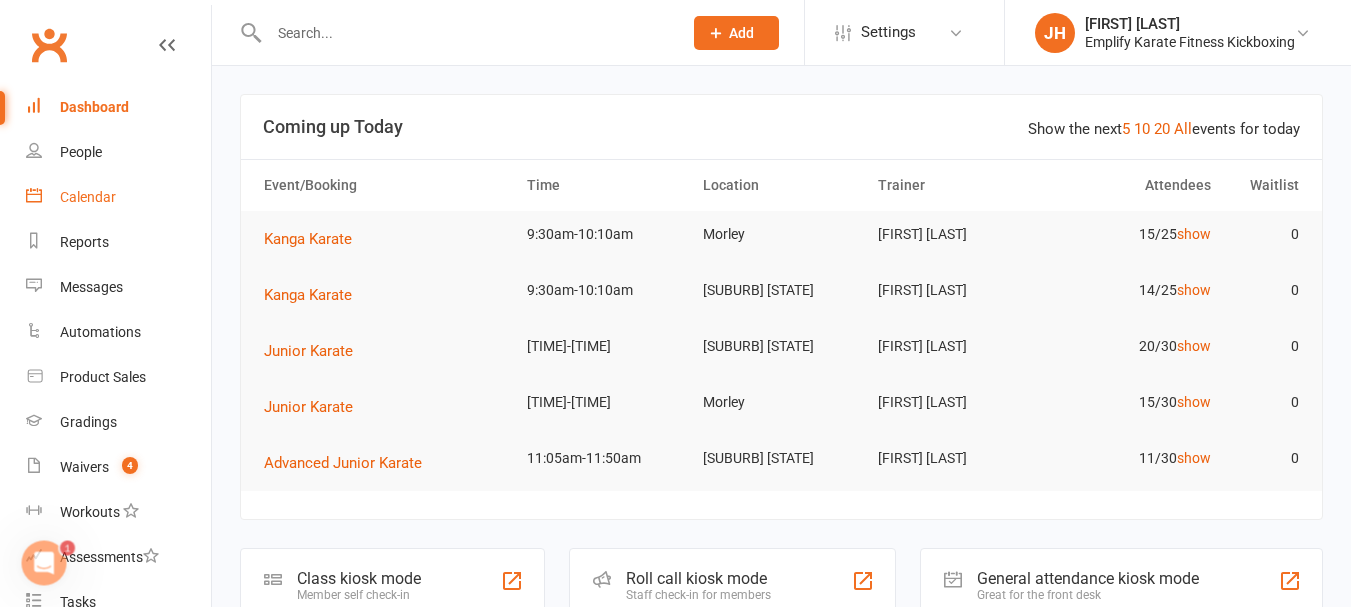 click on "Calendar" at bounding box center [118, 197] 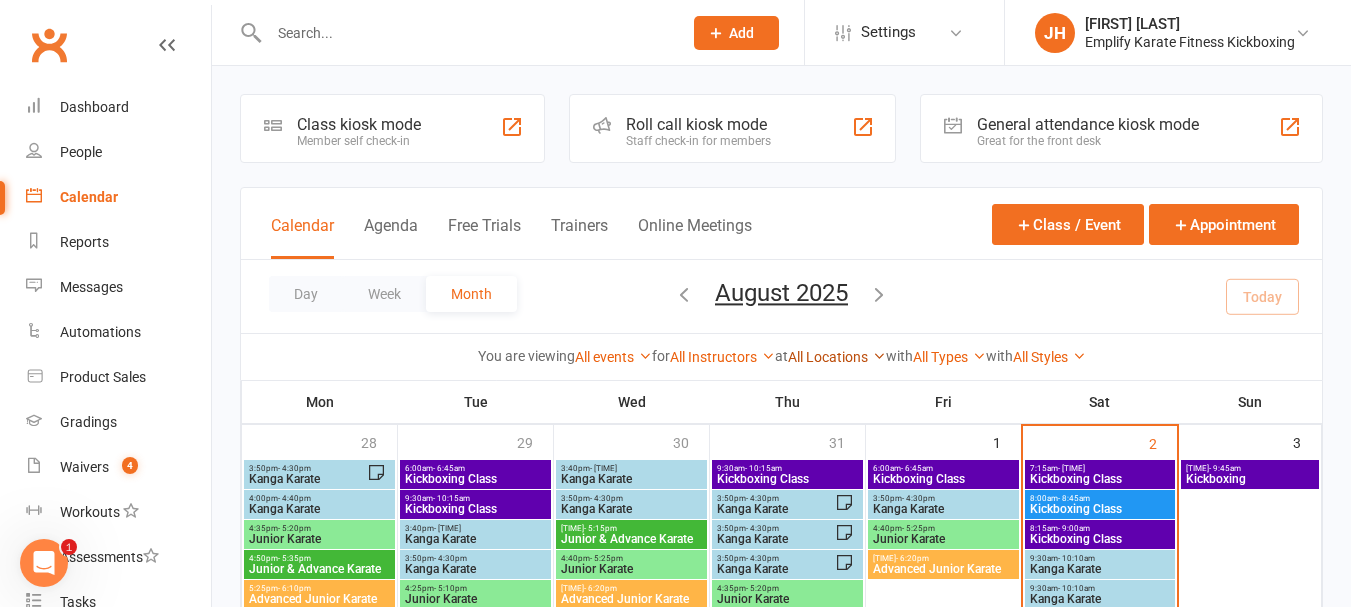 click on "All Locations" at bounding box center (837, 357) 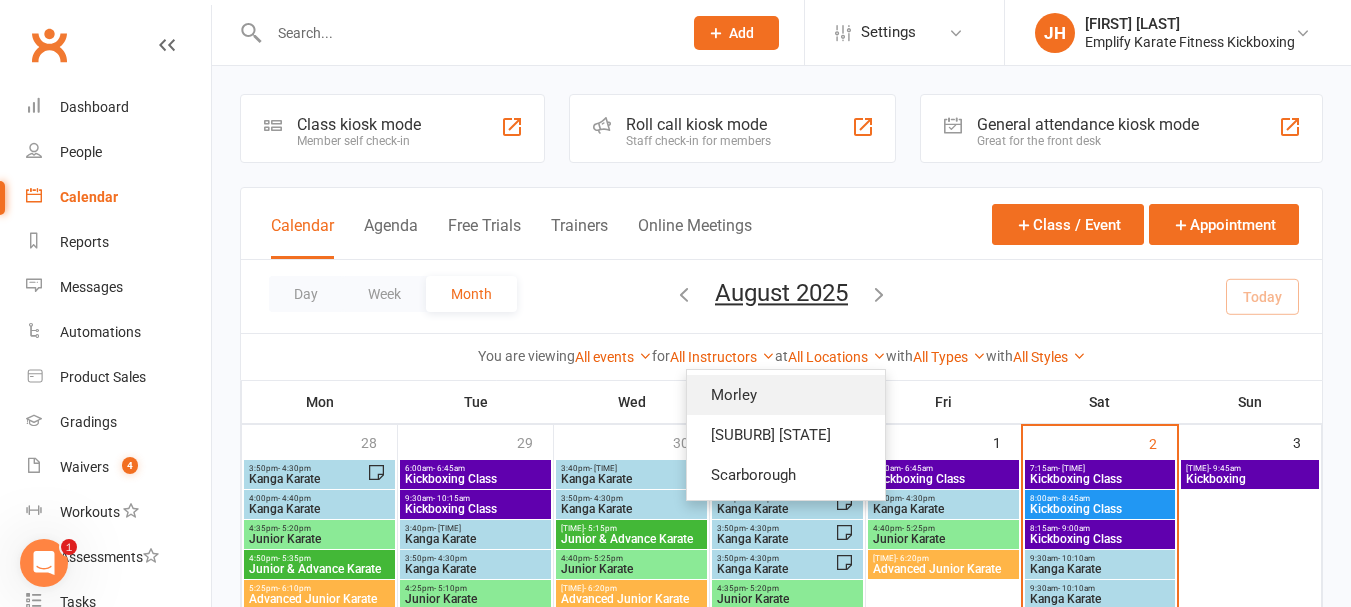 click on "Morley" at bounding box center [786, 395] 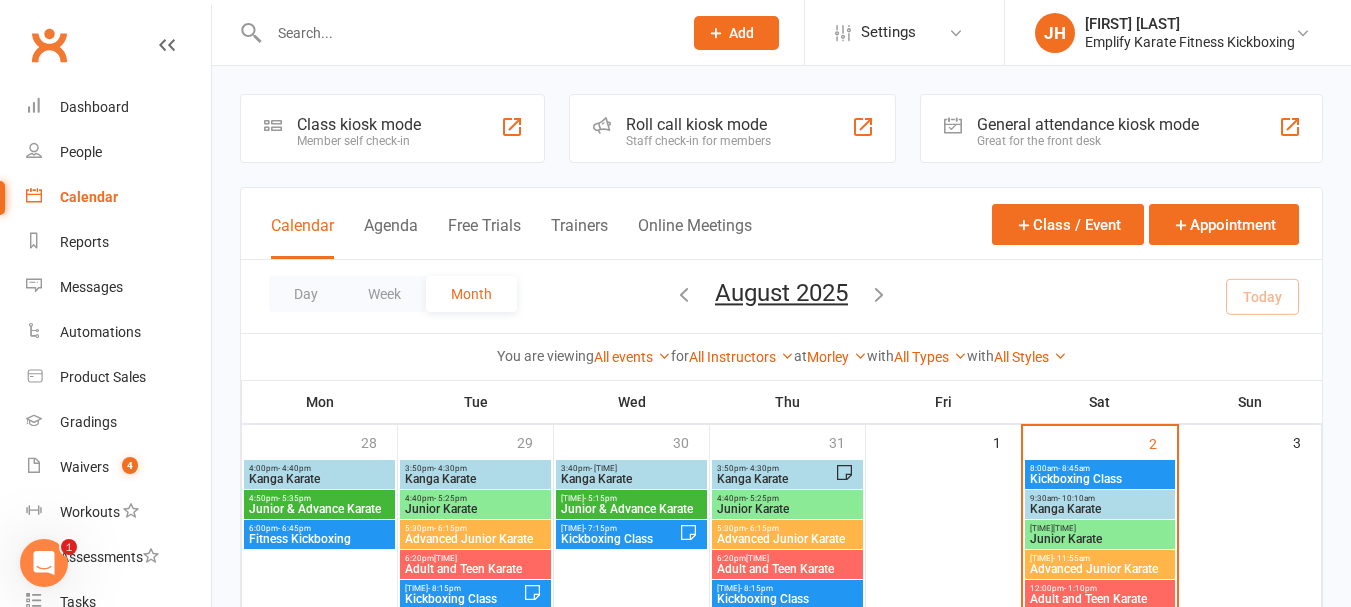 click on "[TIME] - [TIME]" at bounding box center [1100, 498] 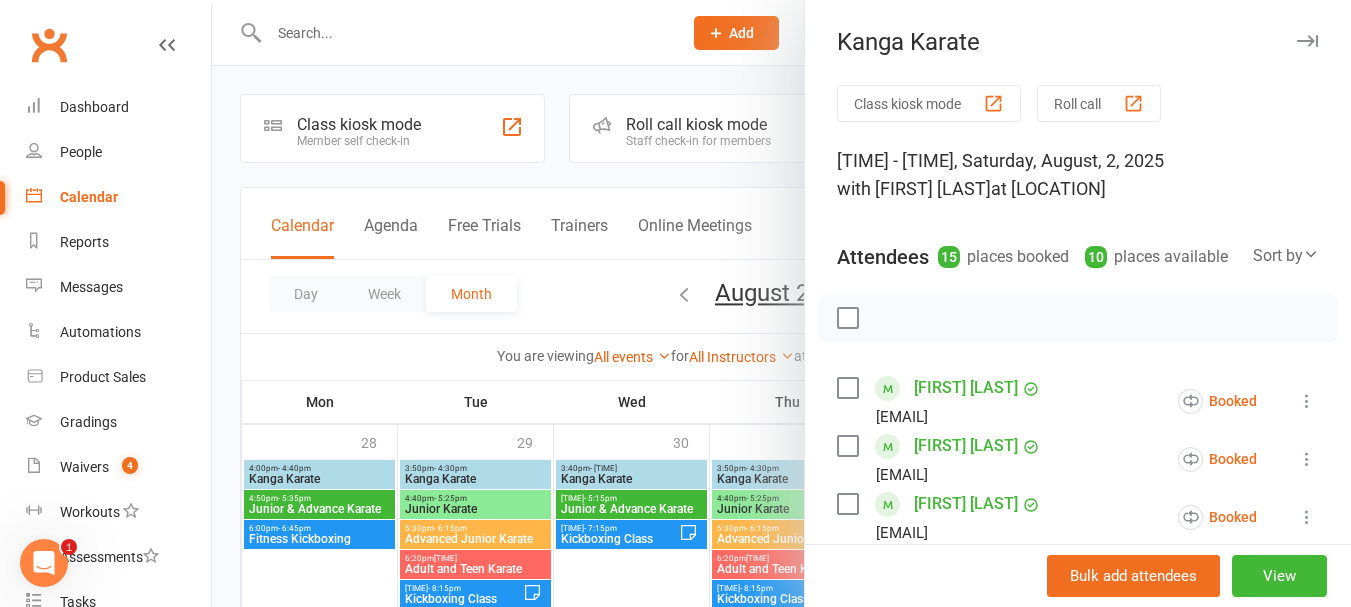 click at bounding box center (847, 318) 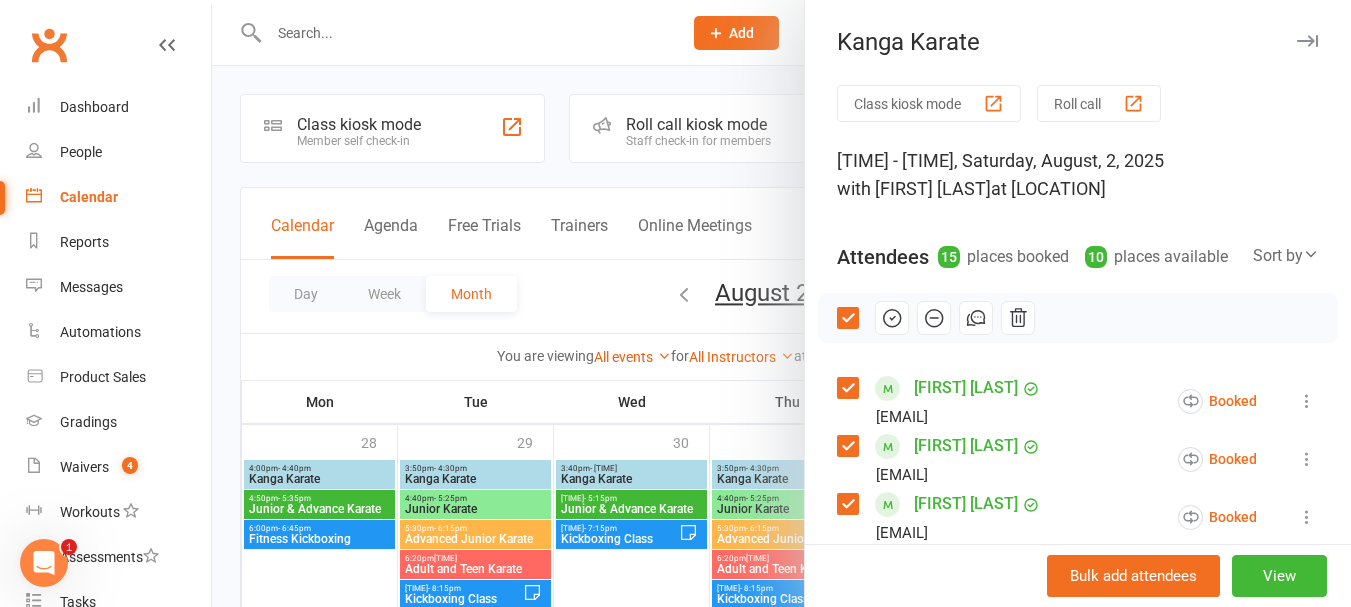 click 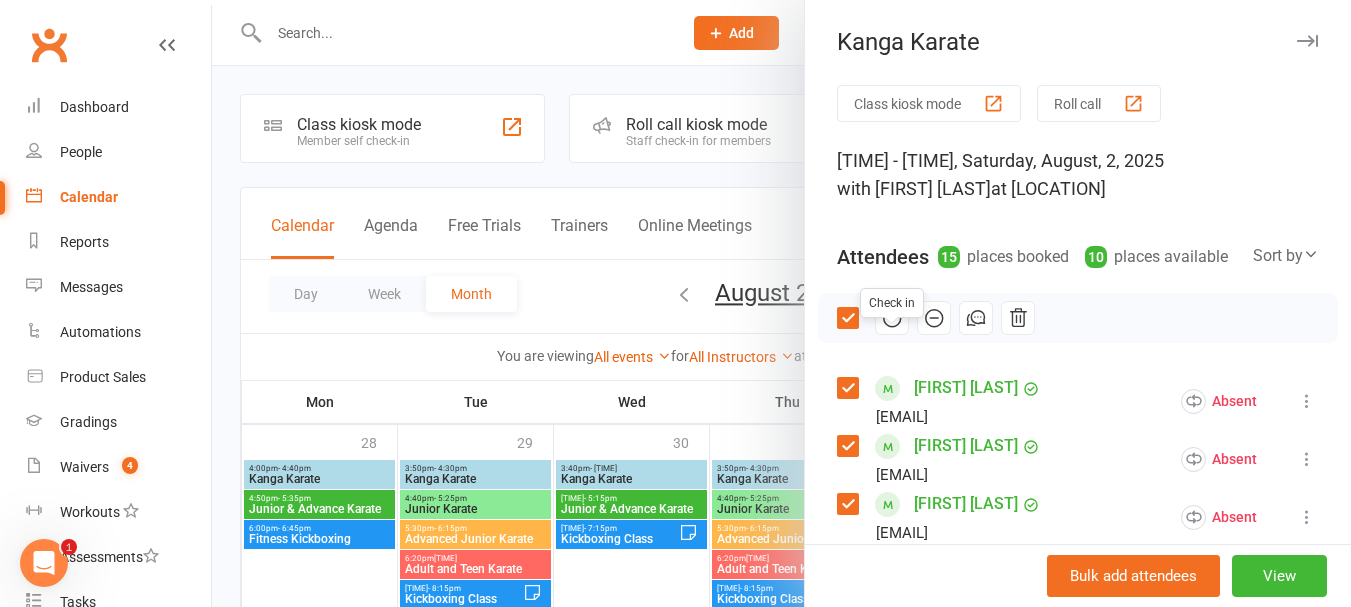 click at bounding box center [847, 318] 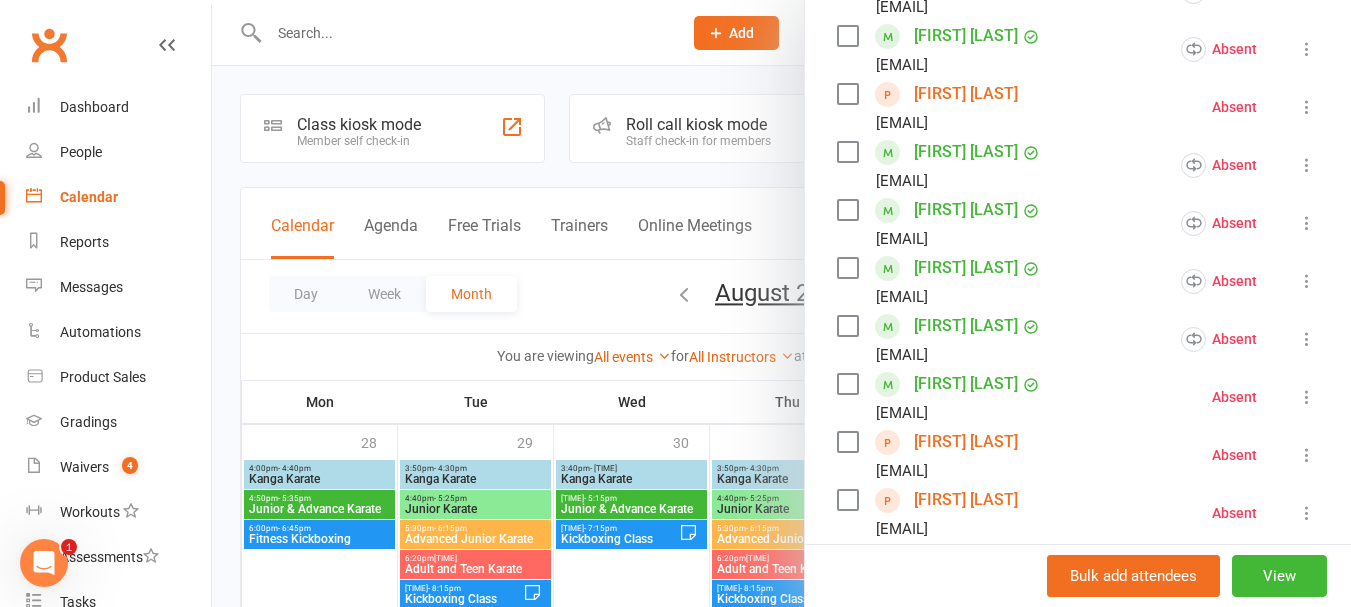 scroll, scrollTop: 500, scrollLeft: 0, axis: vertical 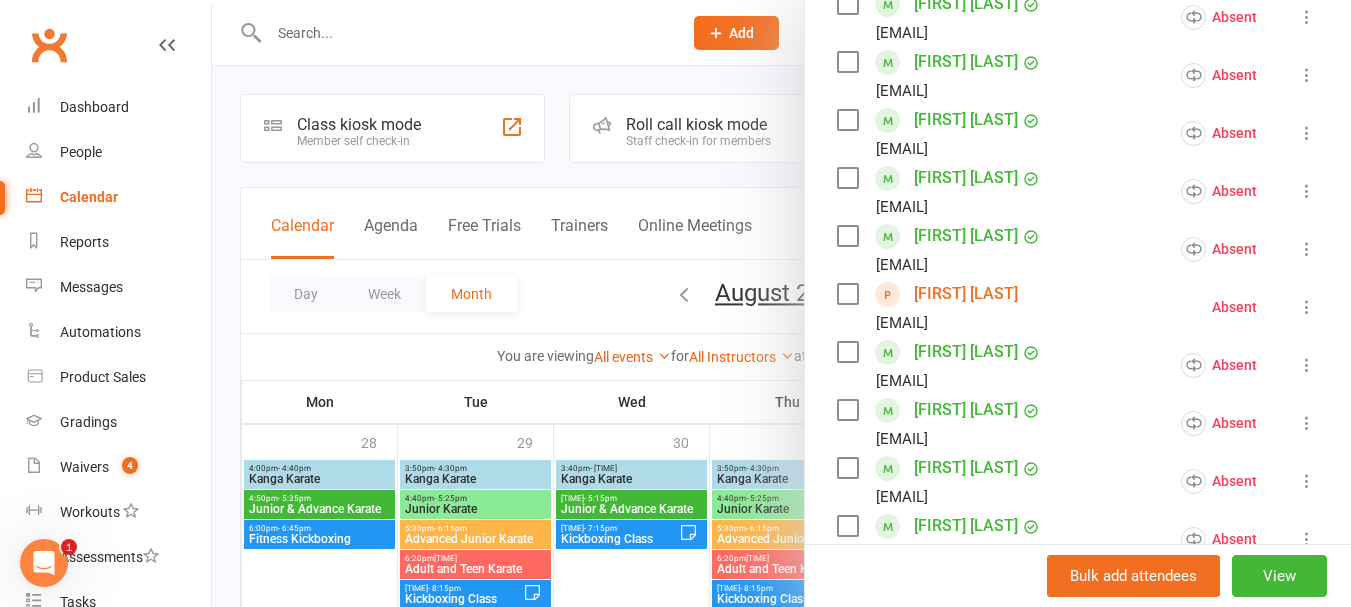 click at bounding box center (847, 294) 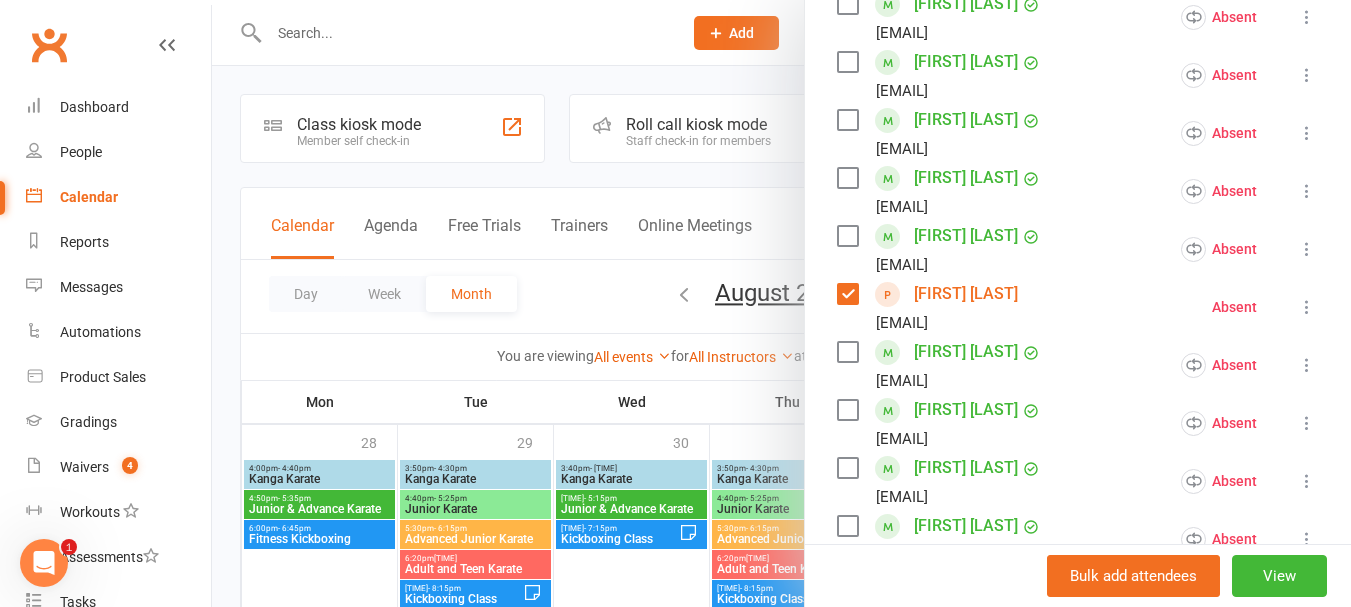 scroll, scrollTop: 800, scrollLeft: 0, axis: vertical 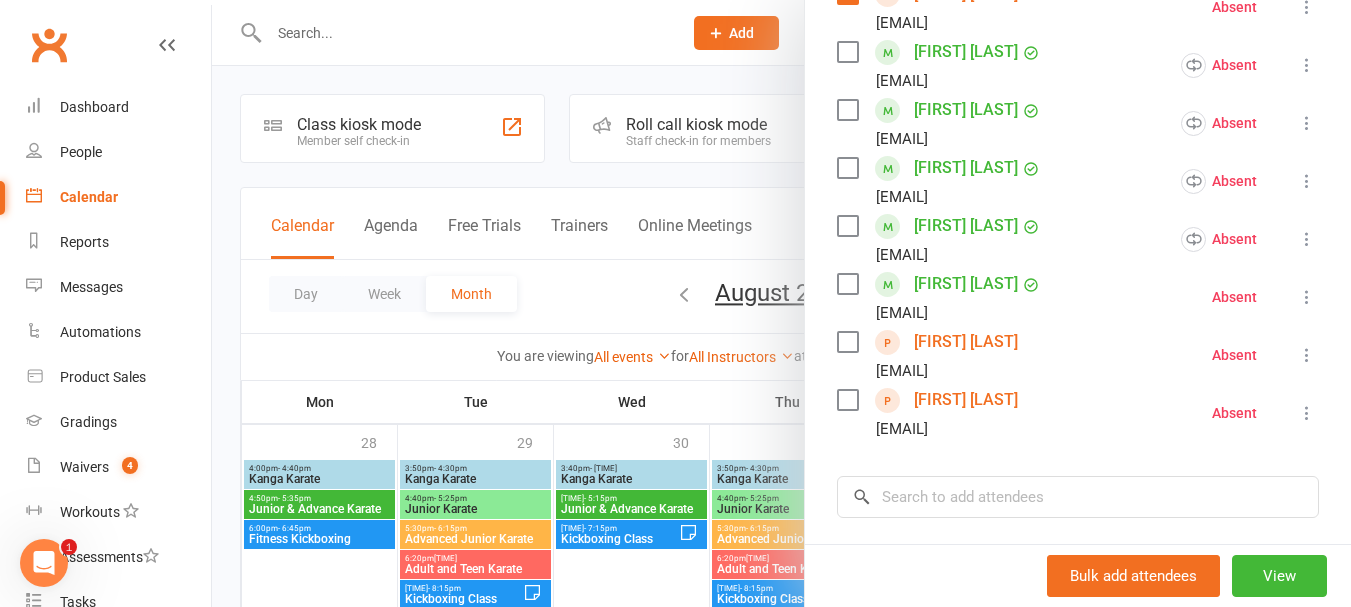 click at bounding box center [847, 342] 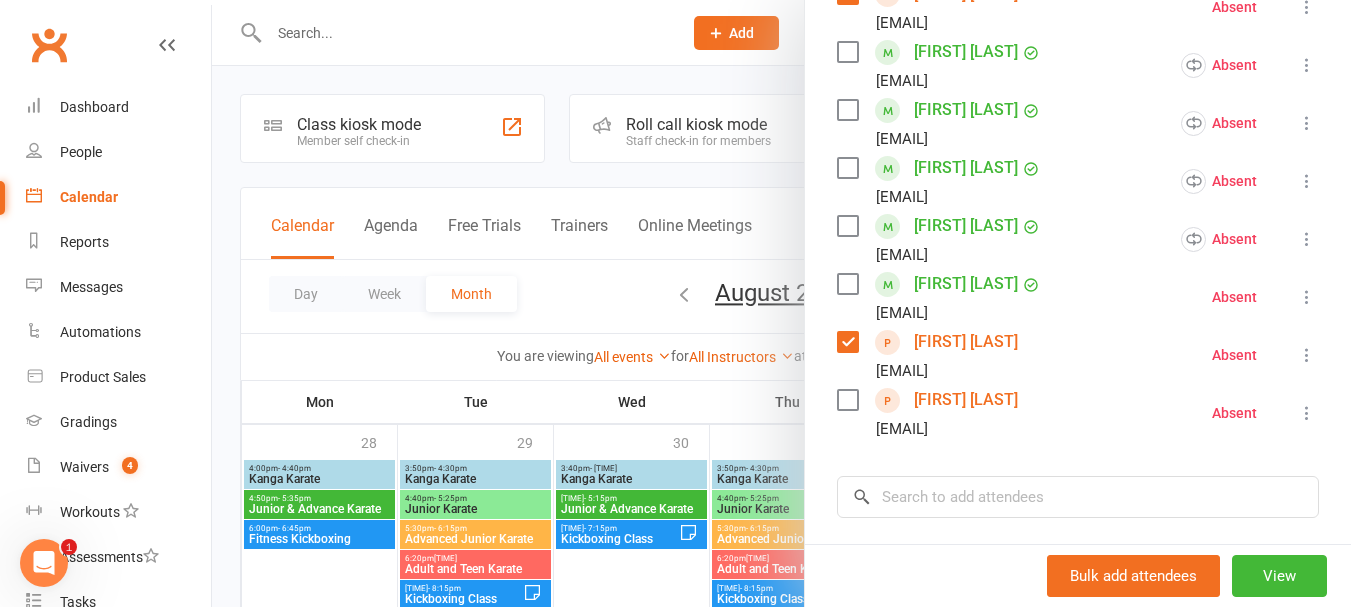 click at bounding box center [847, 400] 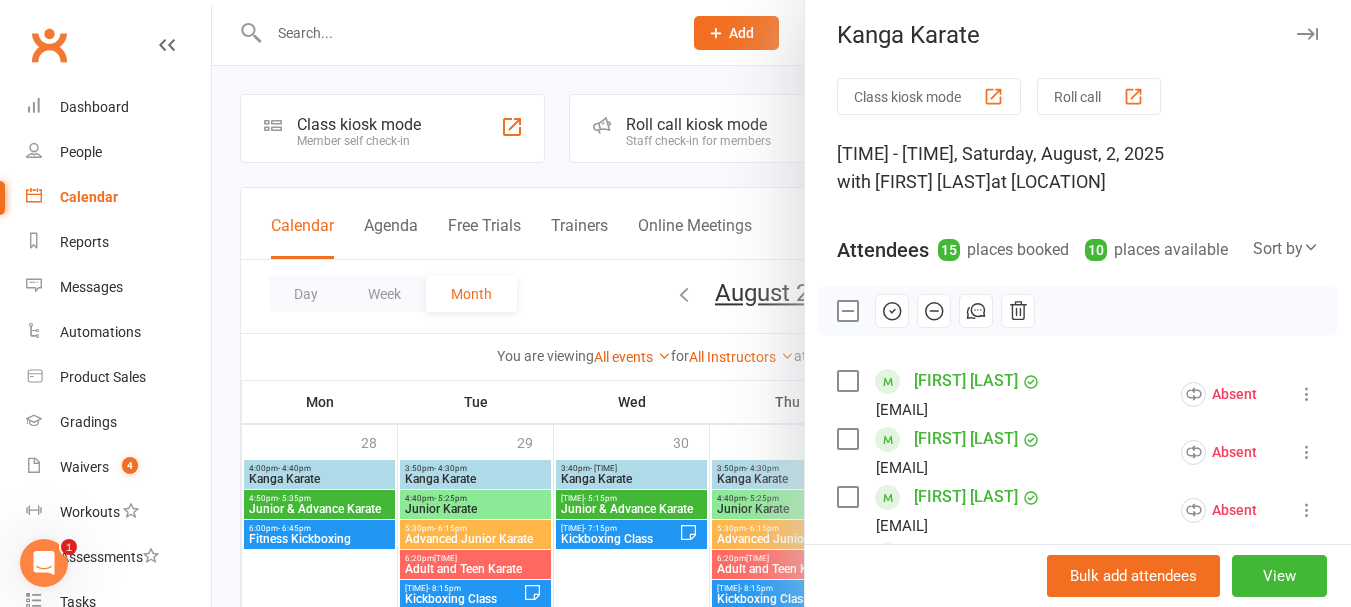 scroll, scrollTop: 0, scrollLeft: 0, axis: both 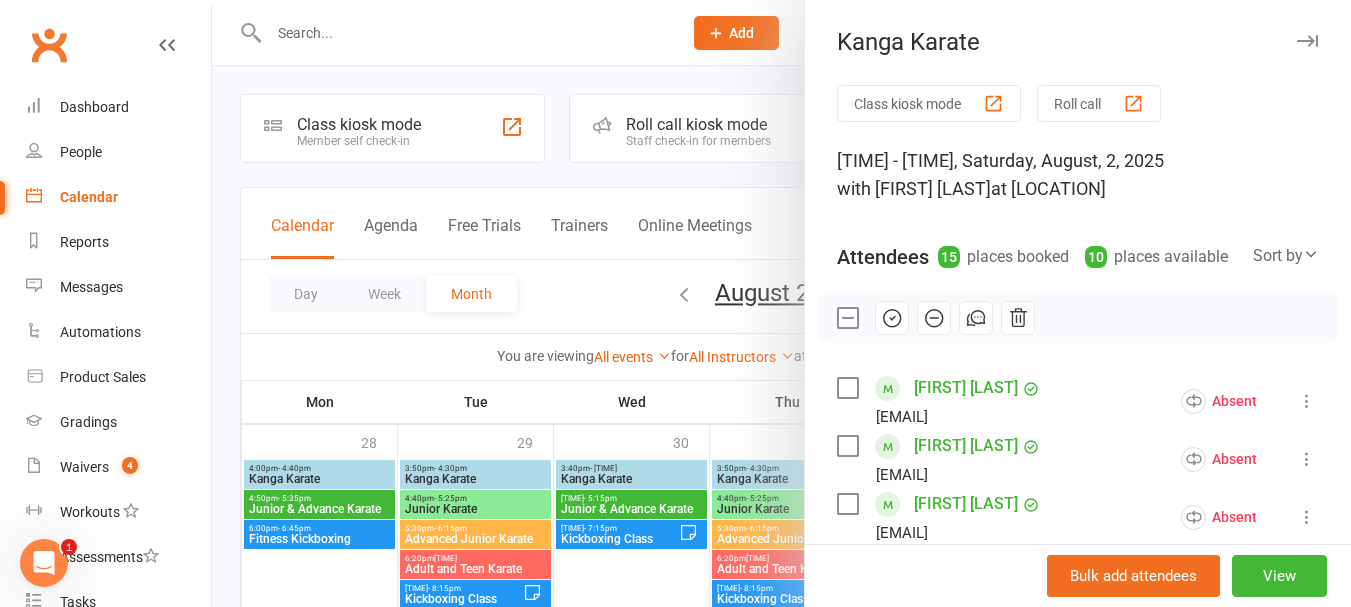 click at bounding box center [892, 318] 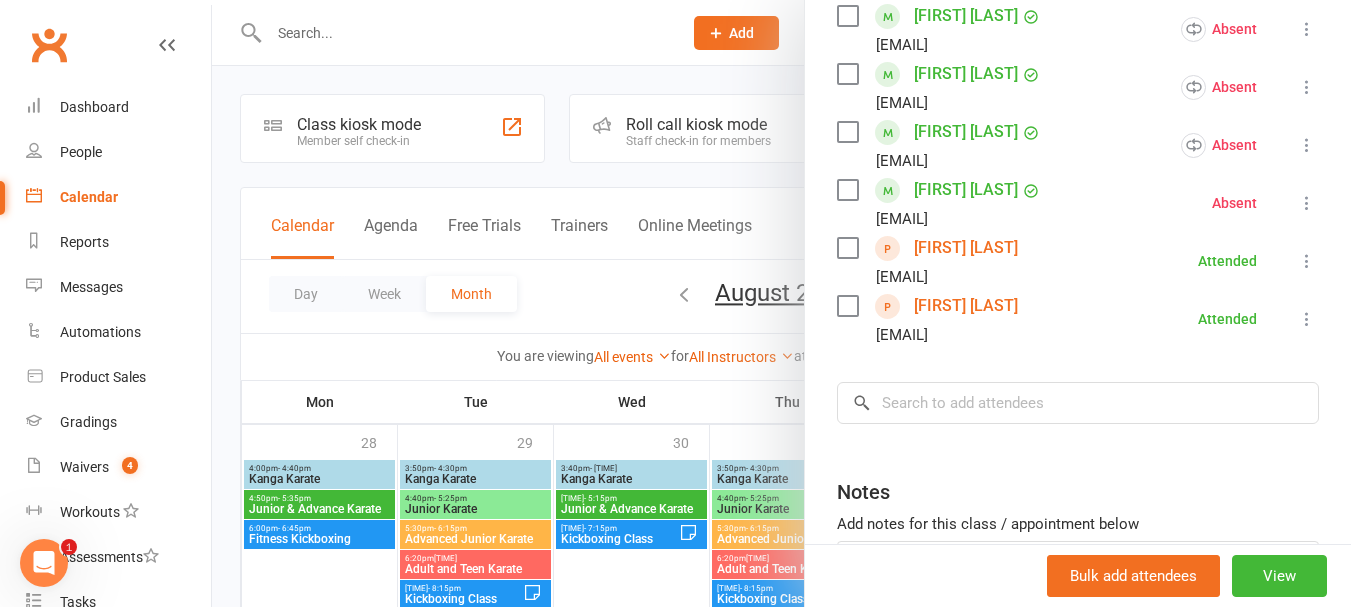 scroll, scrollTop: 1083, scrollLeft: 0, axis: vertical 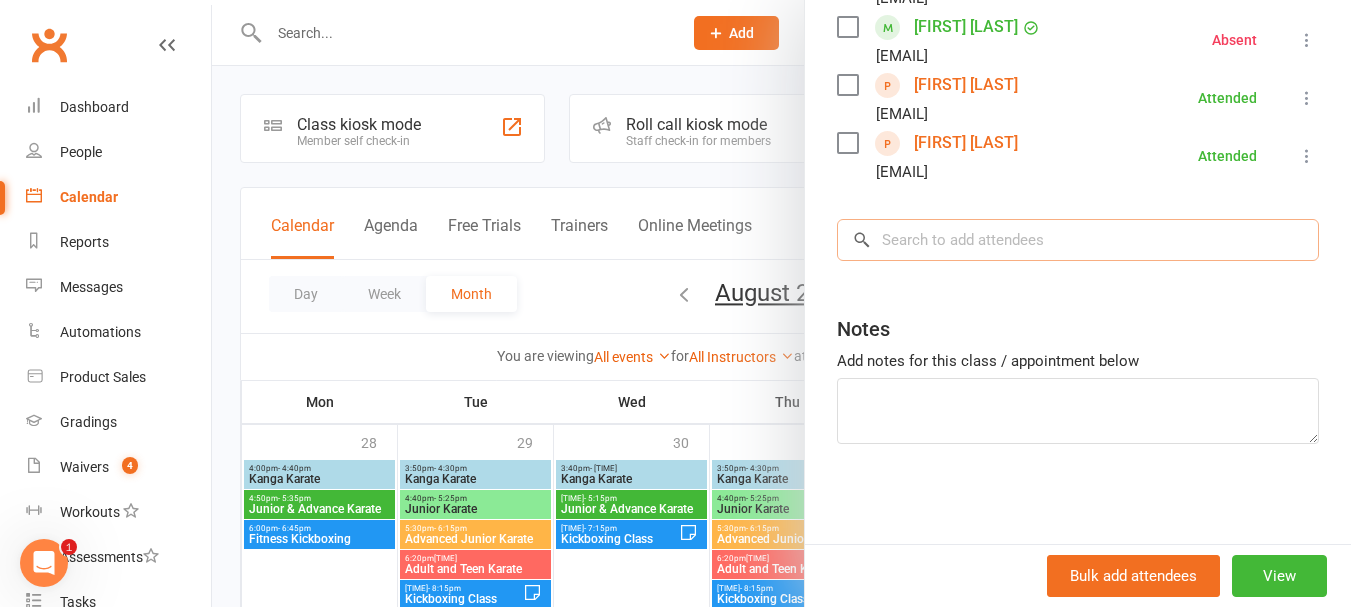 click at bounding box center [1078, 240] 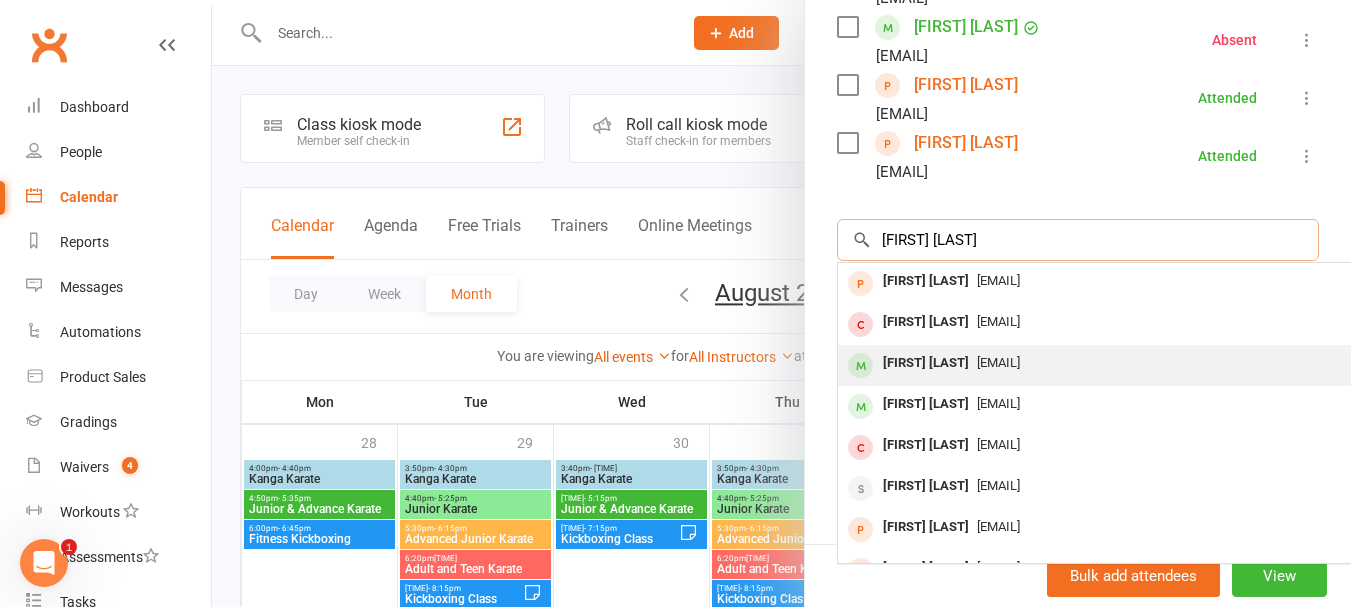 type on "[FIRST] [LAST]" 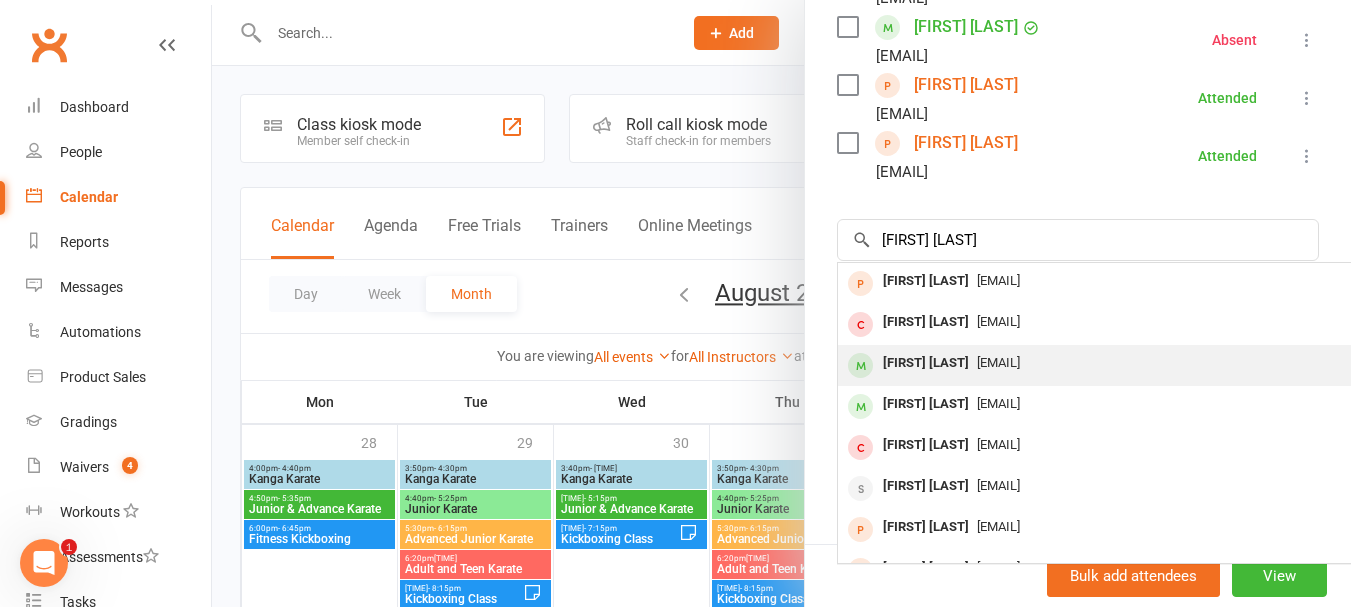 click on "[EMAIL]" at bounding box center (1137, 363) 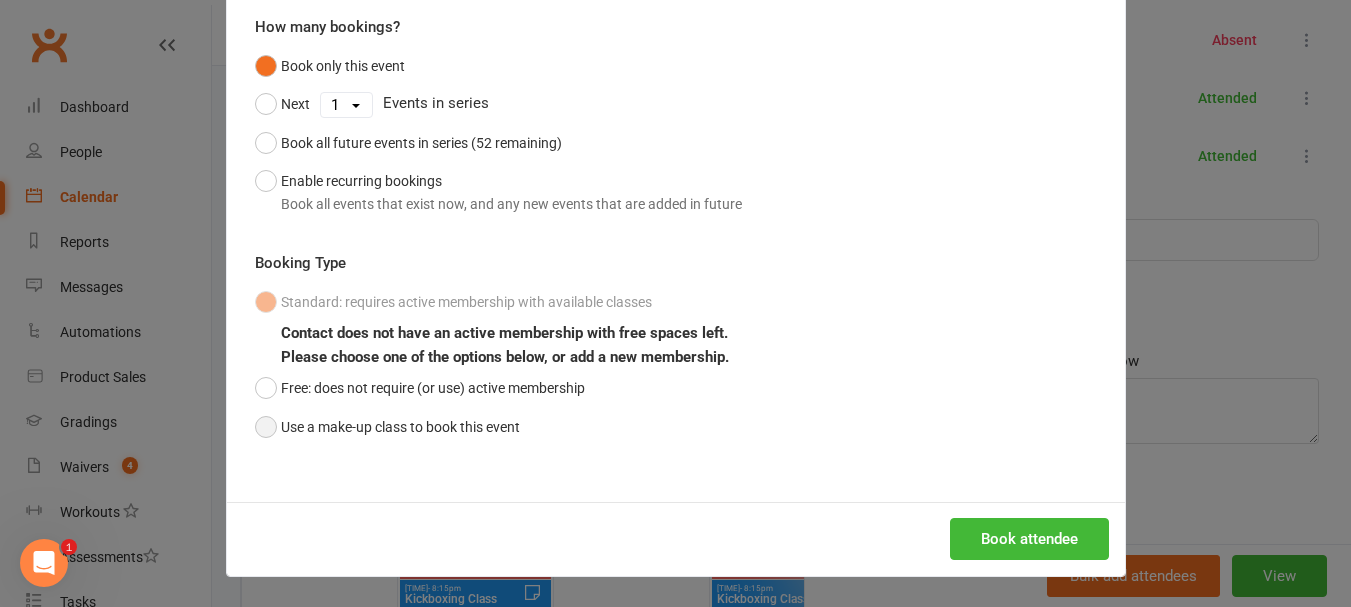 click on "Use a make-up class to book this event" at bounding box center [387, 427] 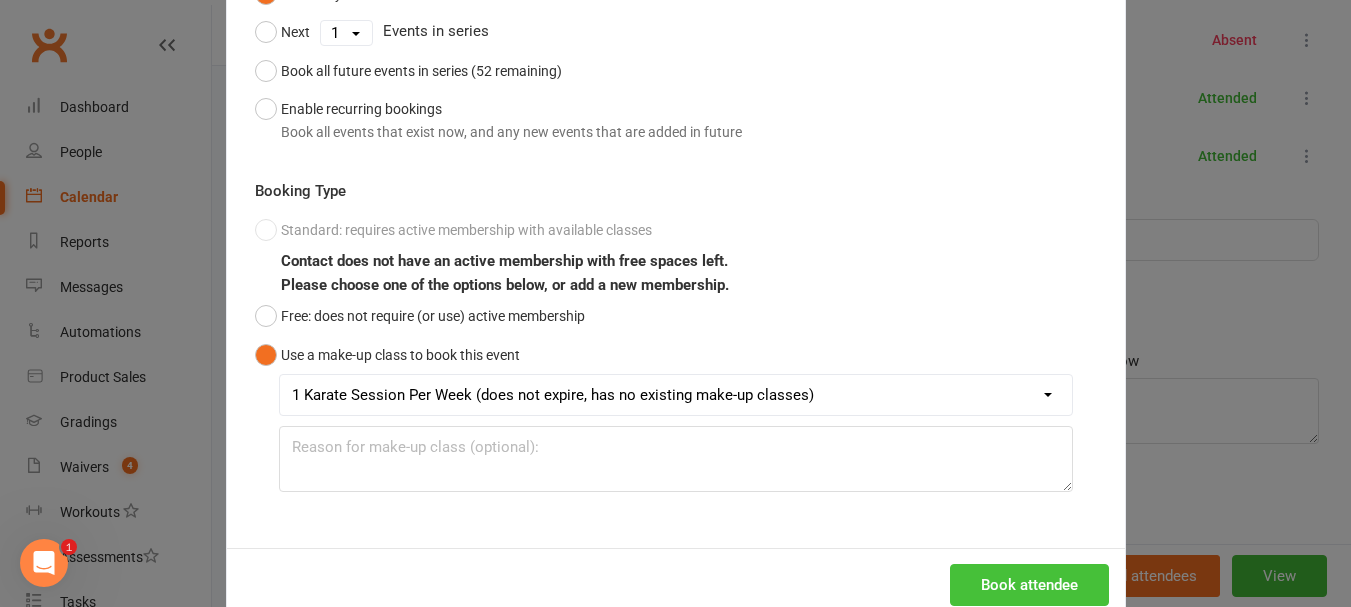 scroll, scrollTop: 294, scrollLeft: 0, axis: vertical 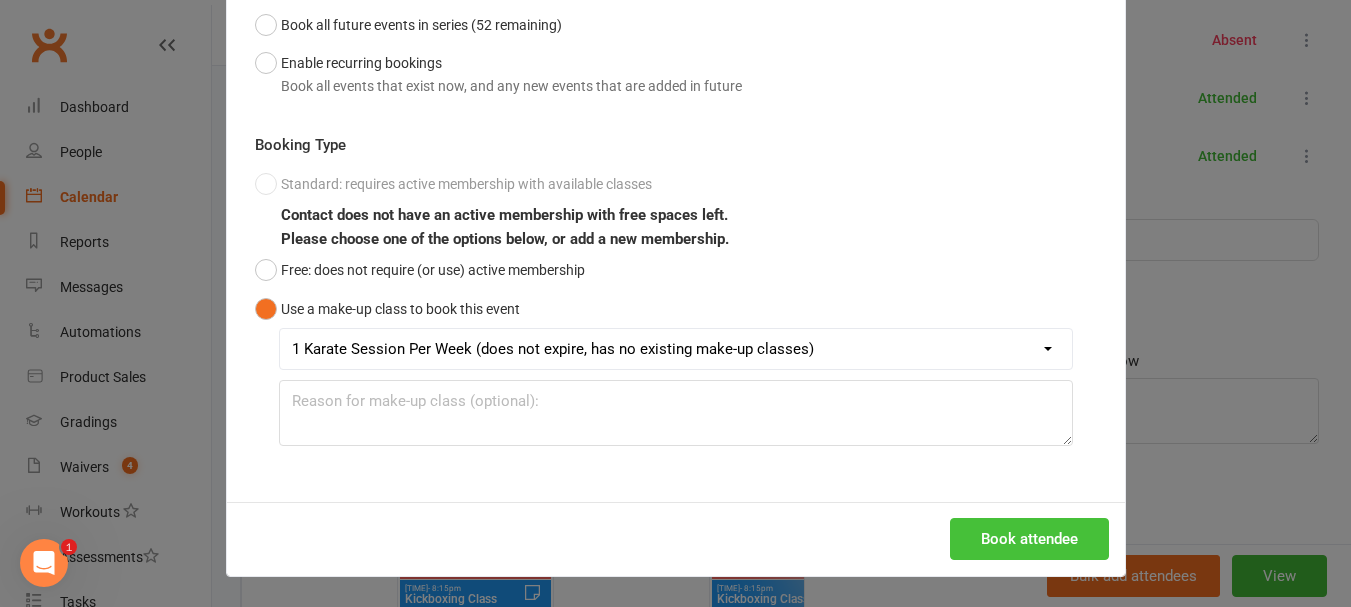 click on "Book attendee" at bounding box center (1029, 539) 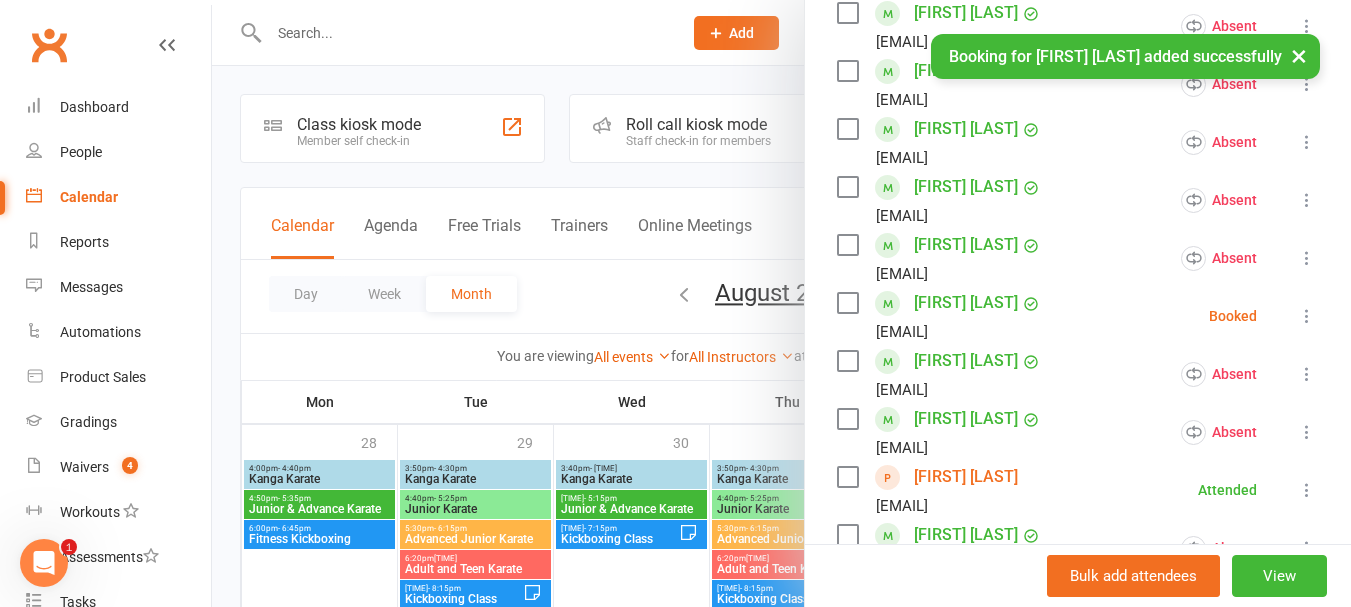 scroll, scrollTop: 341, scrollLeft: 0, axis: vertical 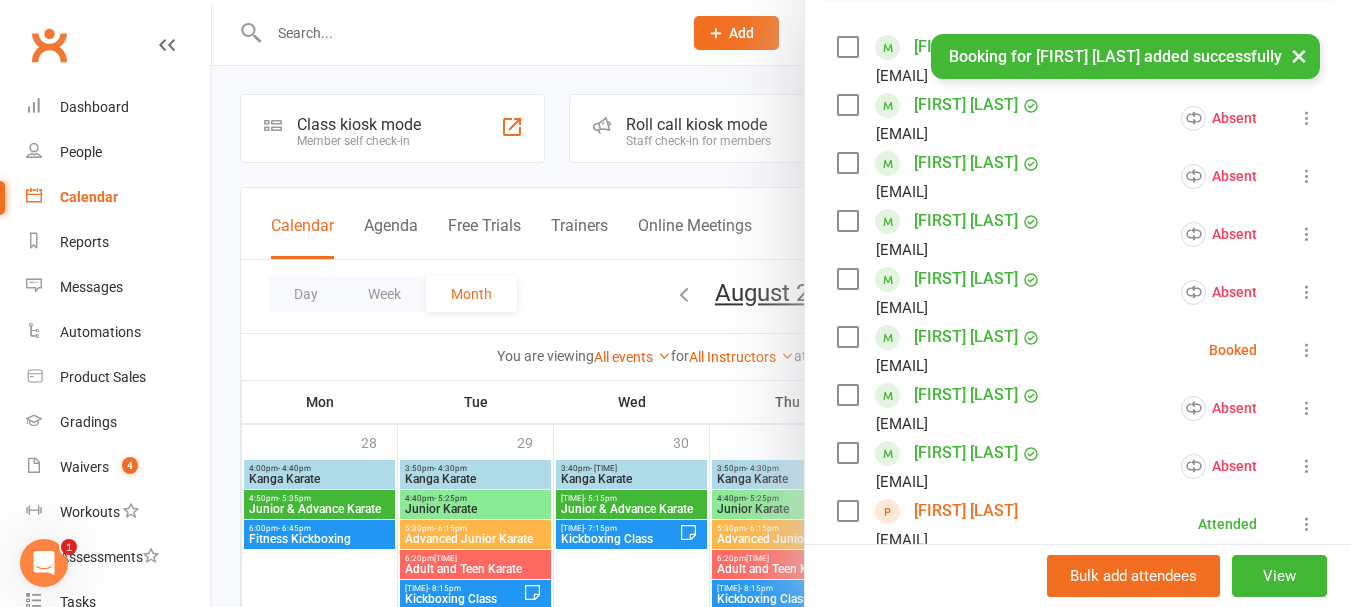 click at bounding box center [847, 337] 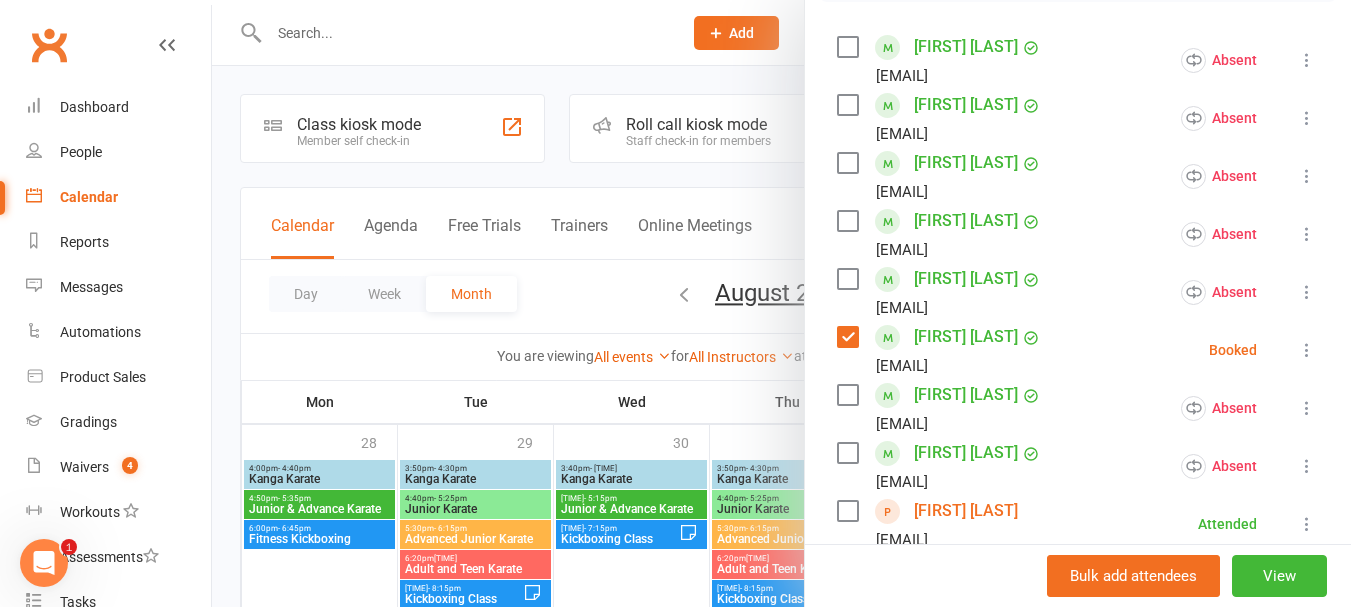 click at bounding box center [847, 105] 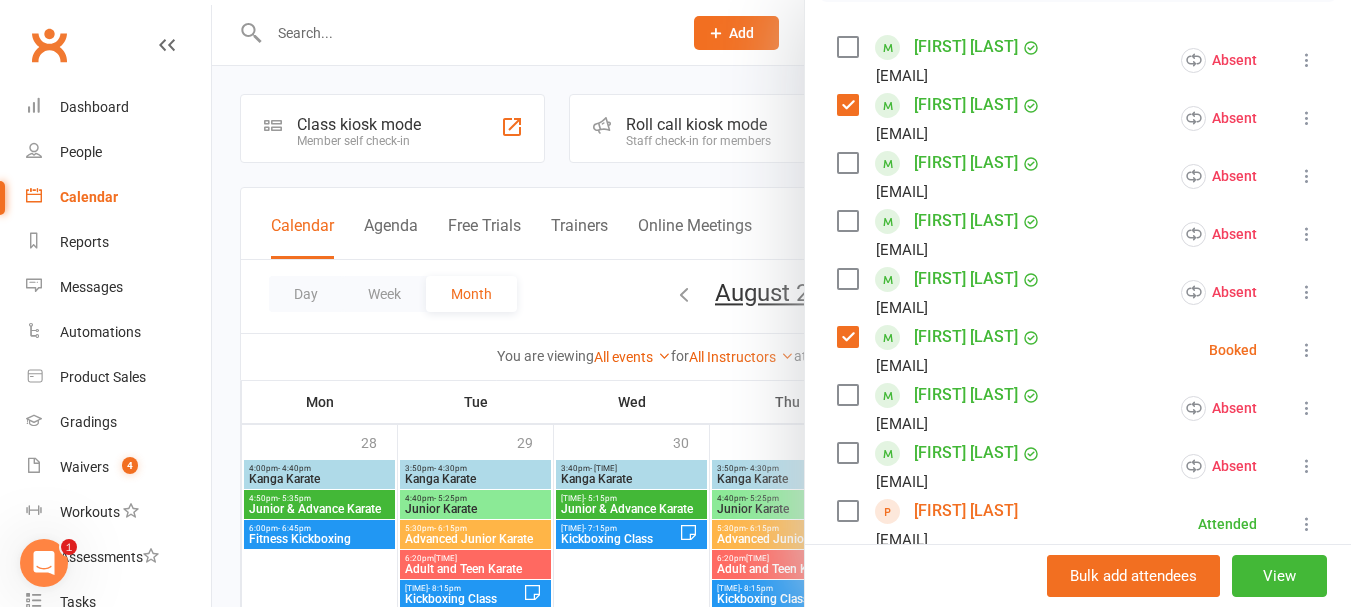 click at bounding box center (892, -23) 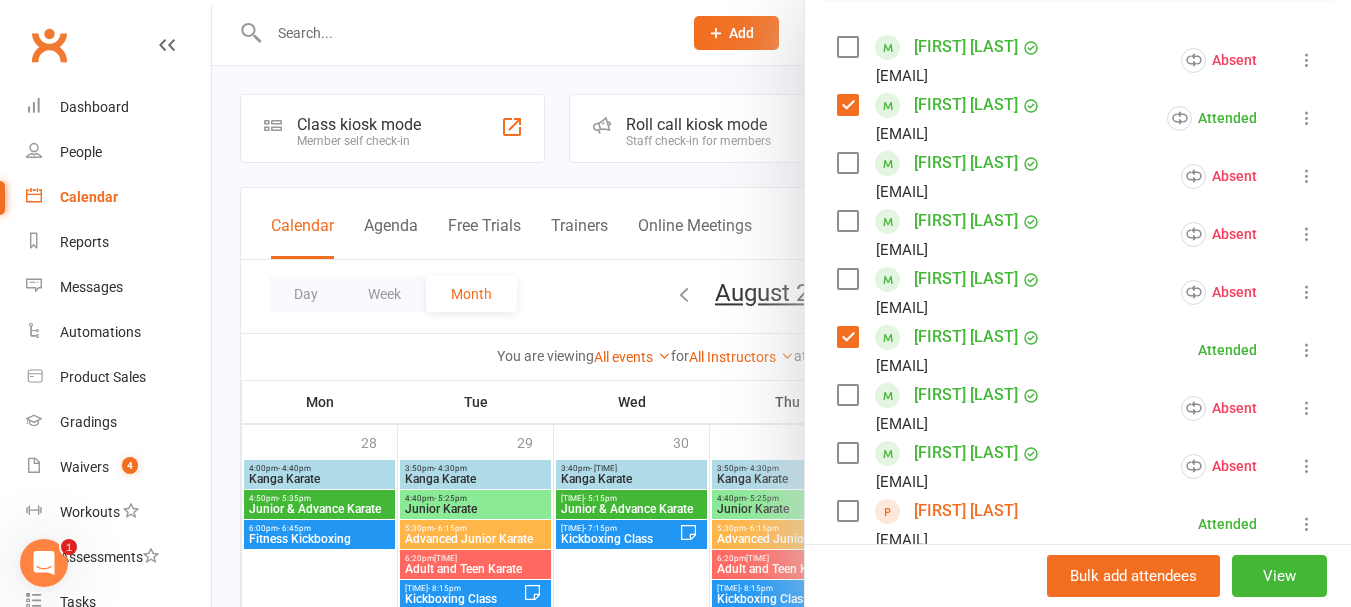 click at bounding box center [847, -23] 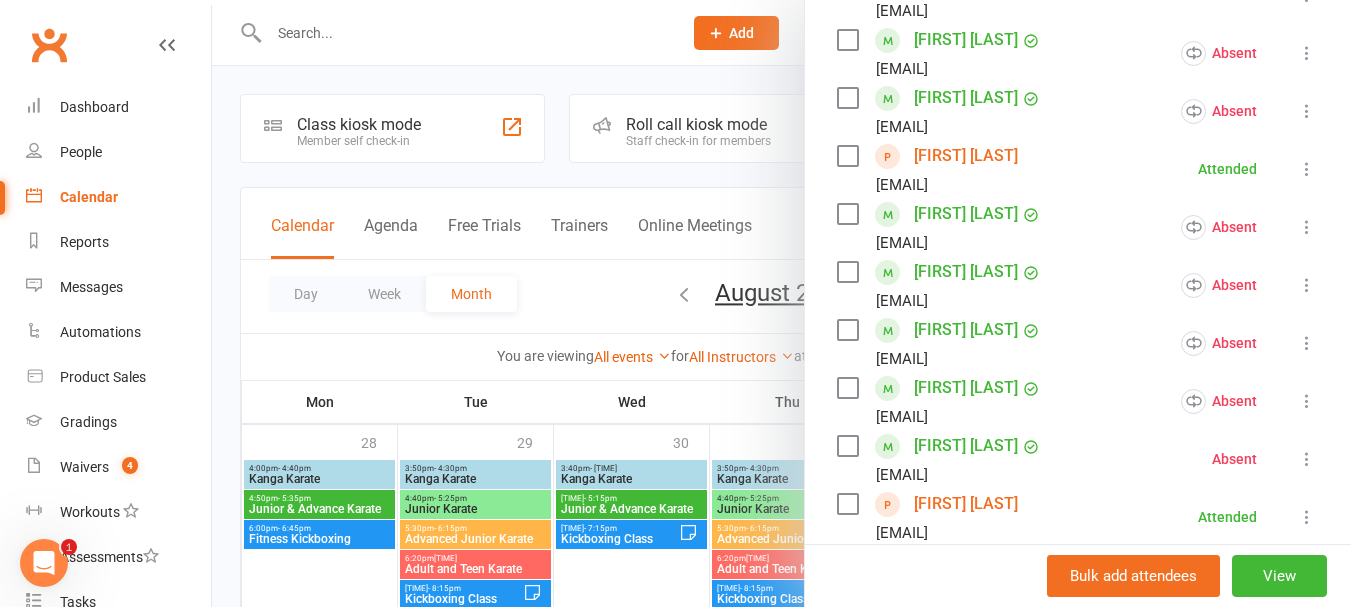 scroll, scrollTop: 841, scrollLeft: 0, axis: vertical 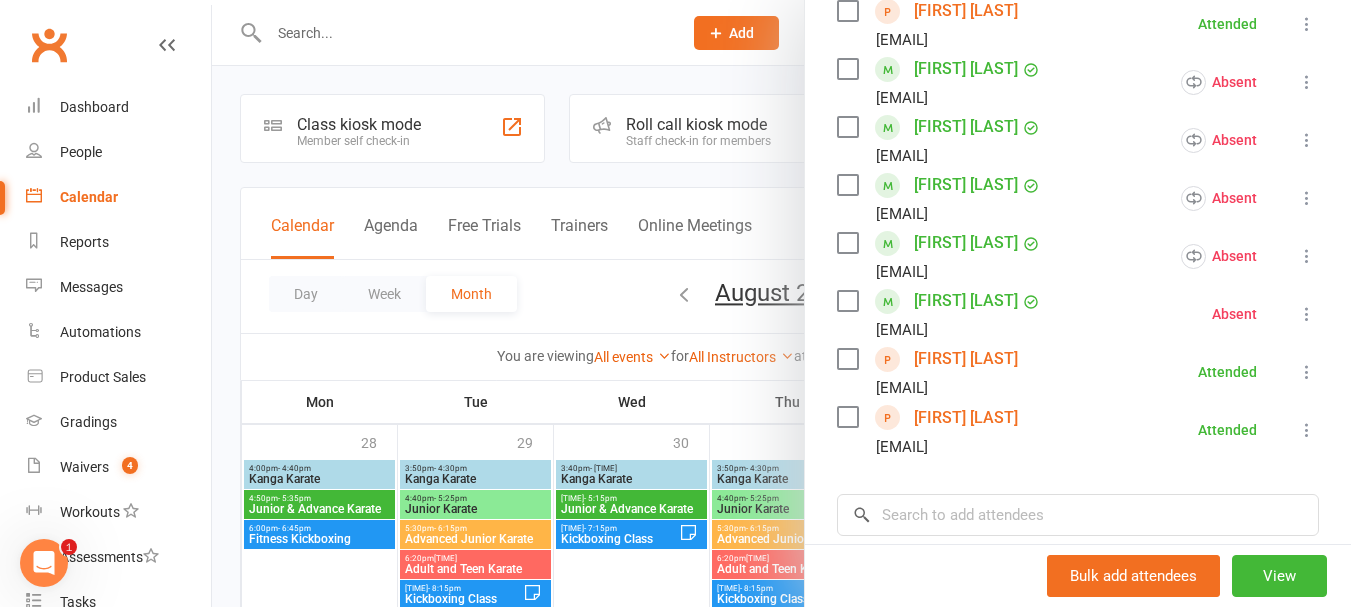 click at bounding box center (847, 127) 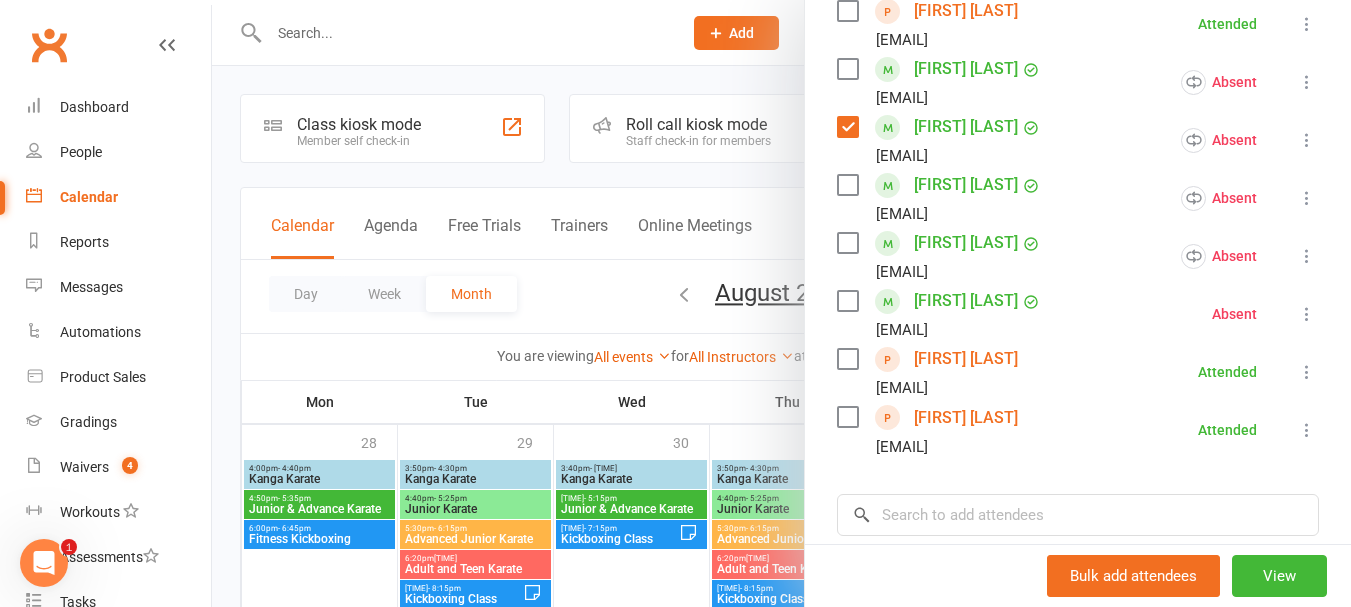 click at bounding box center [1307, 140] 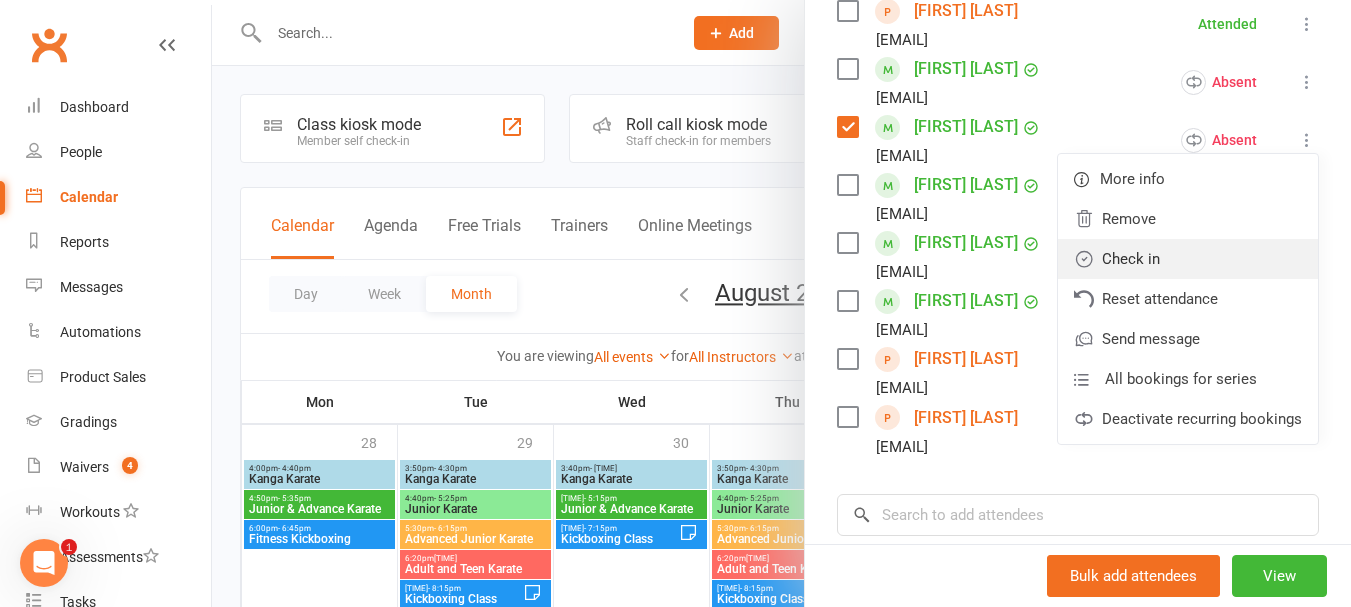 click on "Check in" at bounding box center [1188, 259] 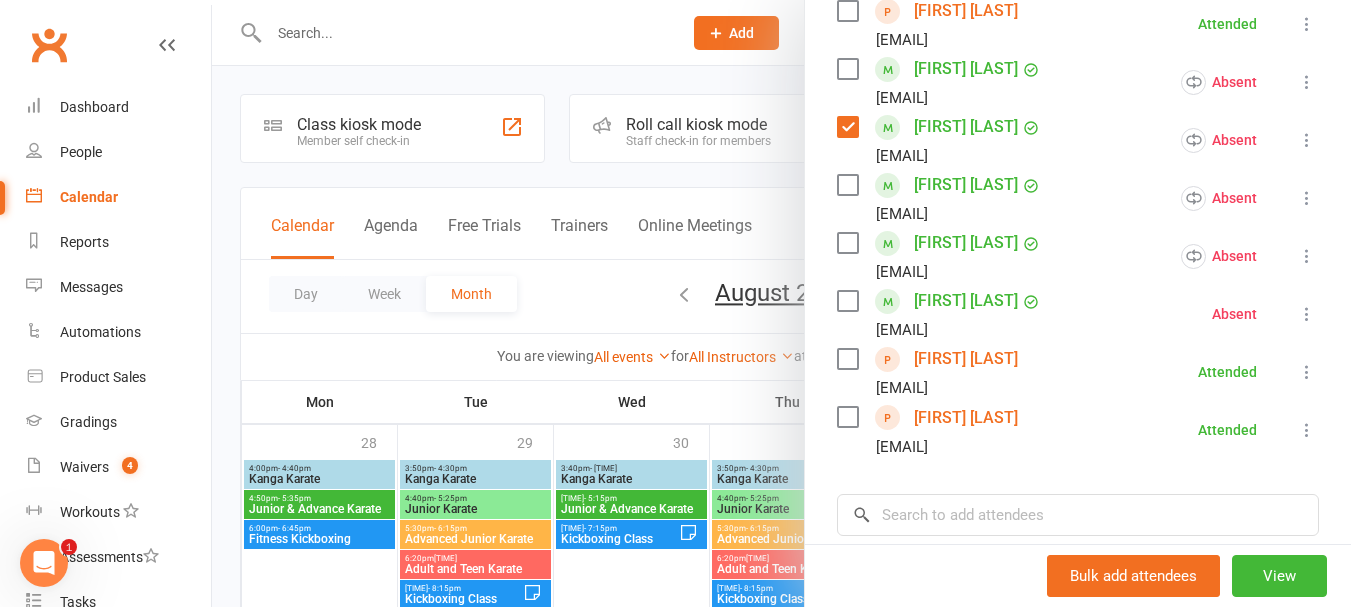 click at bounding box center (847, 127) 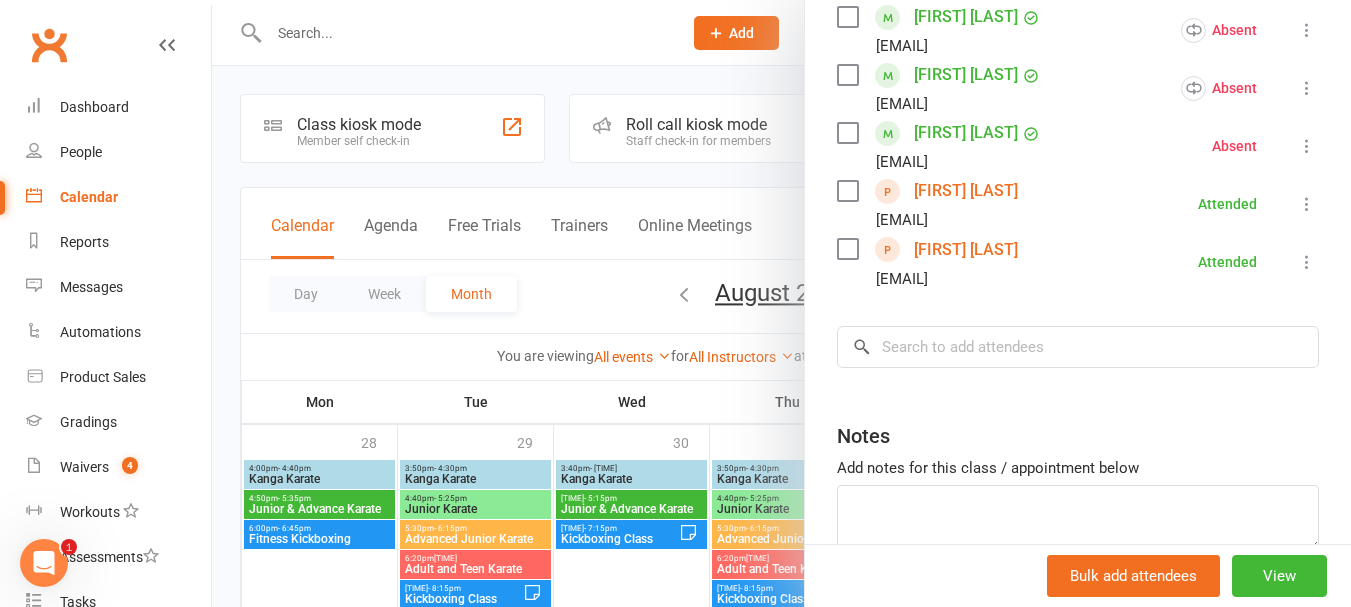 scroll, scrollTop: 1141, scrollLeft: 0, axis: vertical 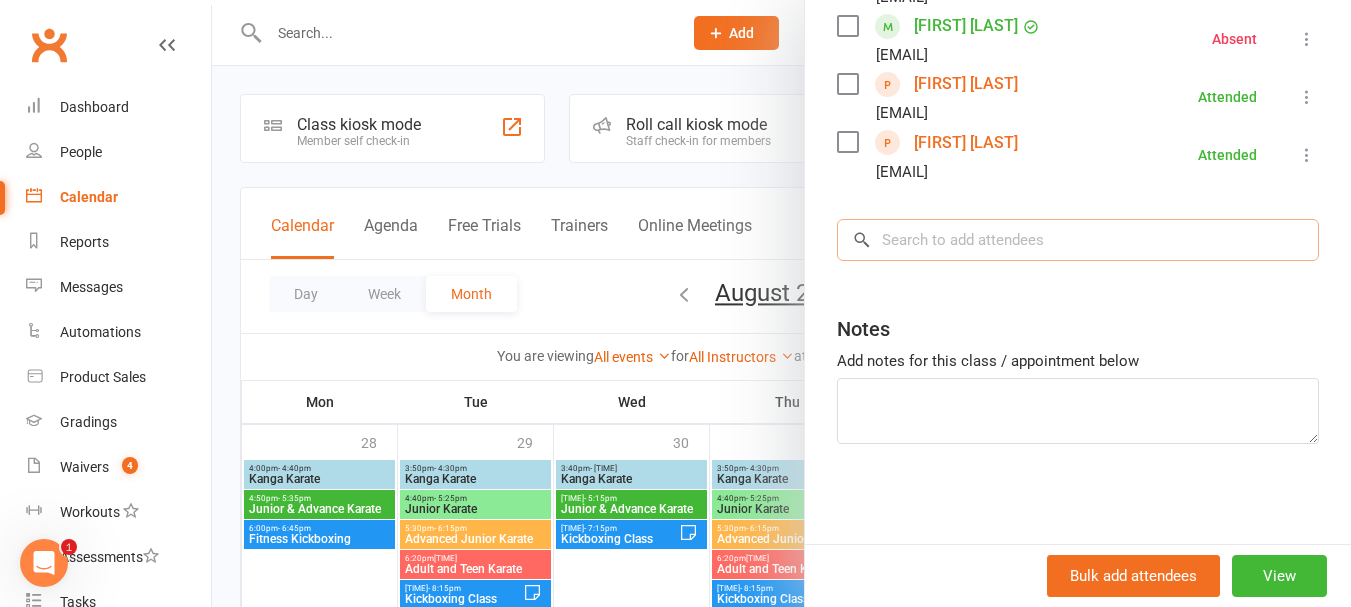 click at bounding box center [1078, 240] 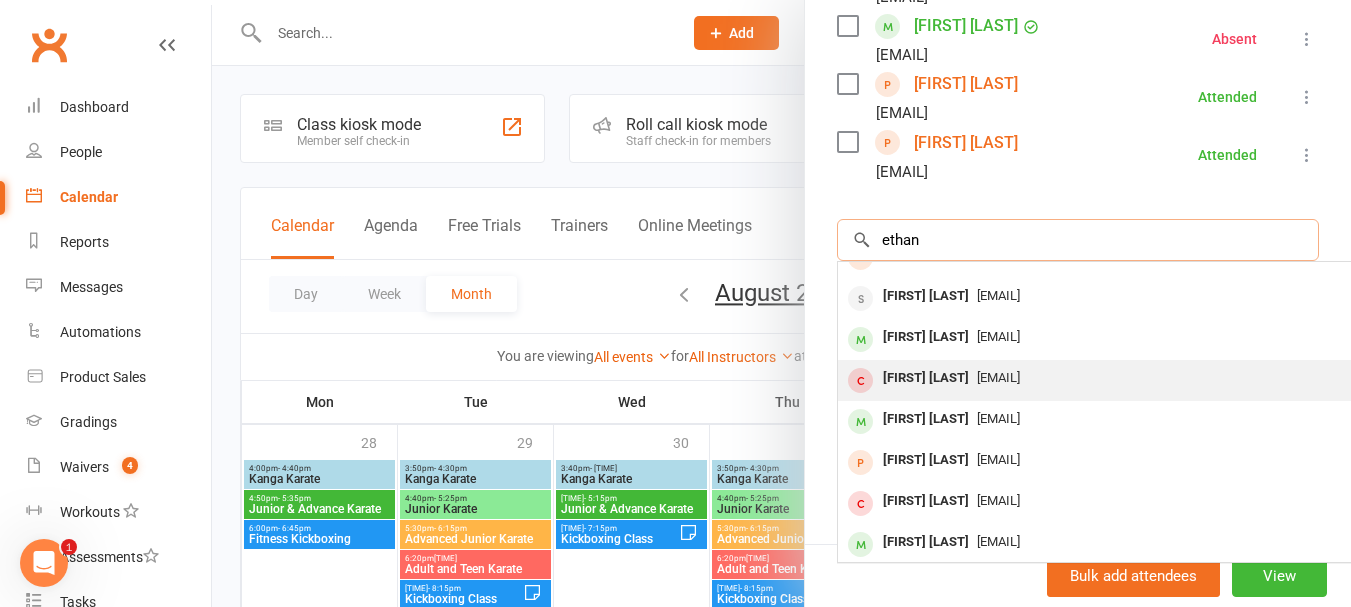 scroll, scrollTop: 110, scrollLeft: 0, axis: vertical 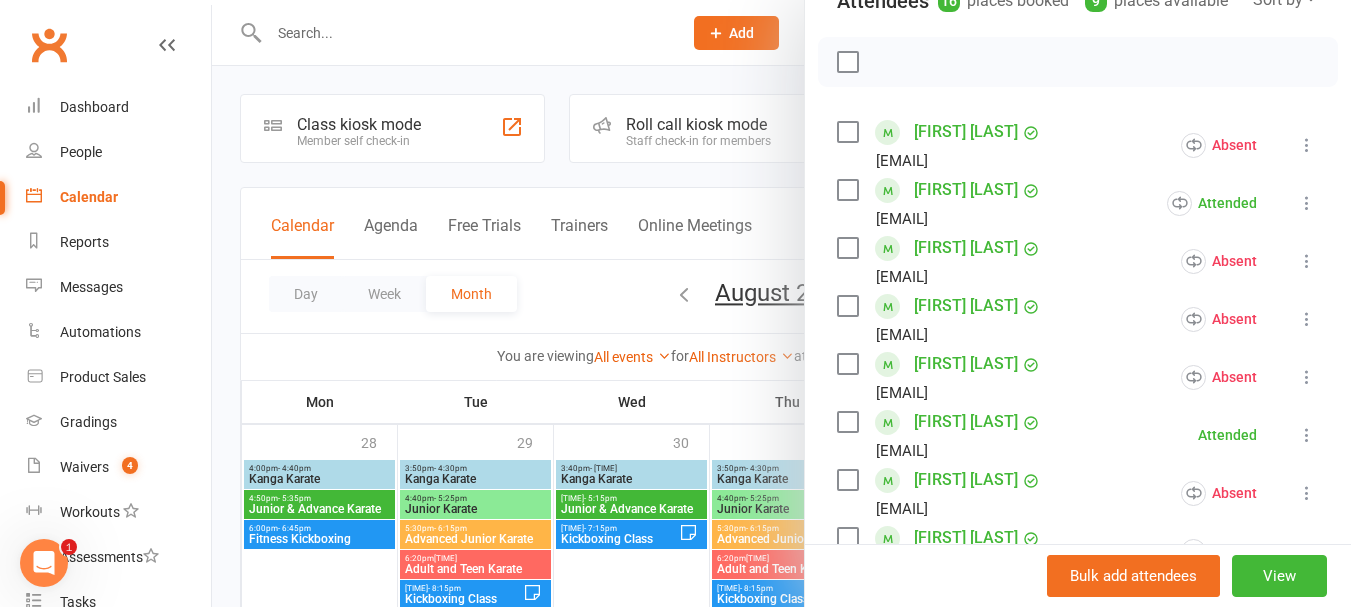type on "ethan" 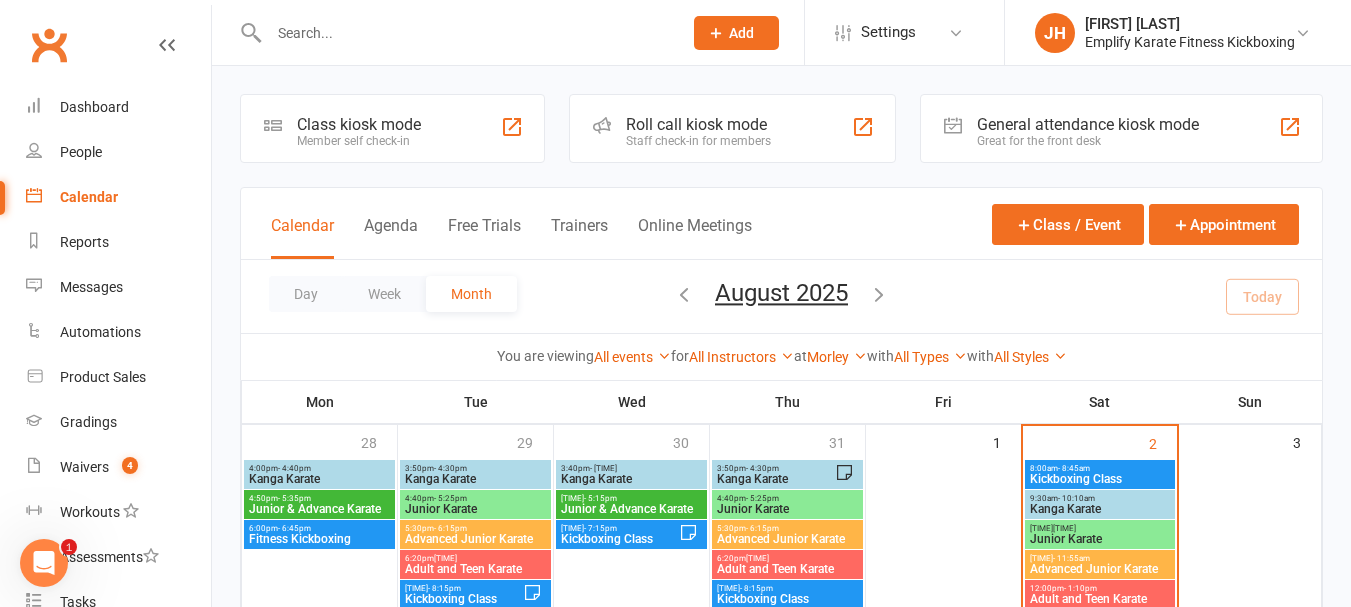 click at bounding box center (465, 33) 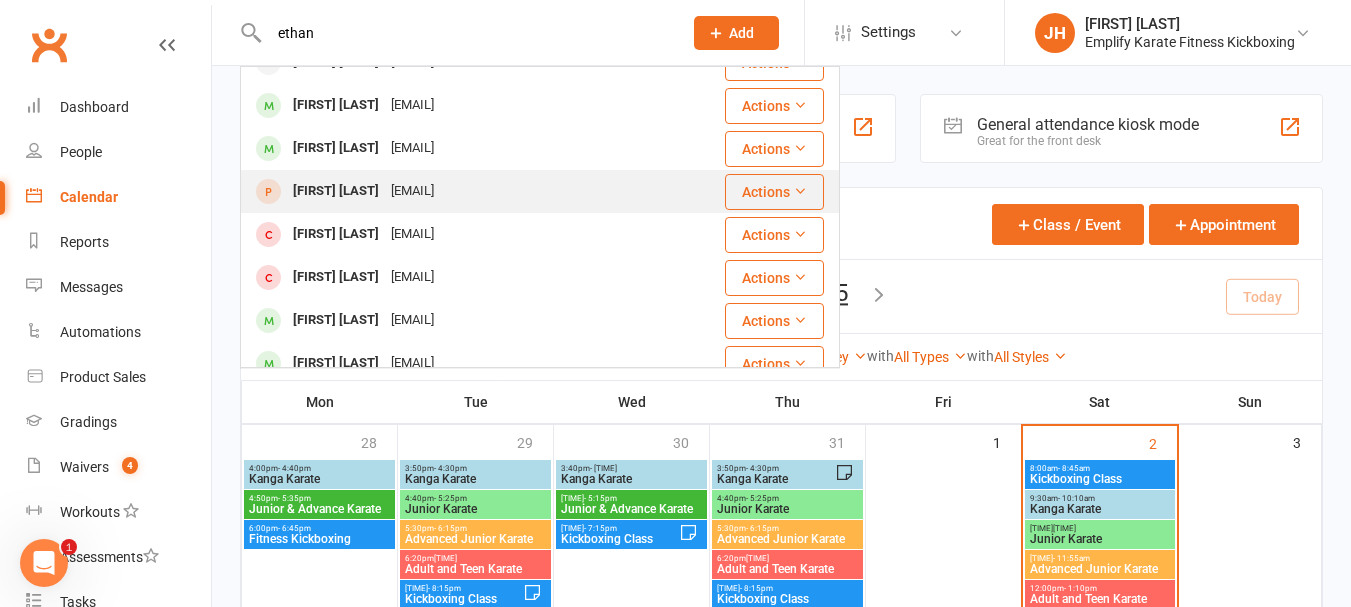scroll, scrollTop: 200, scrollLeft: 0, axis: vertical 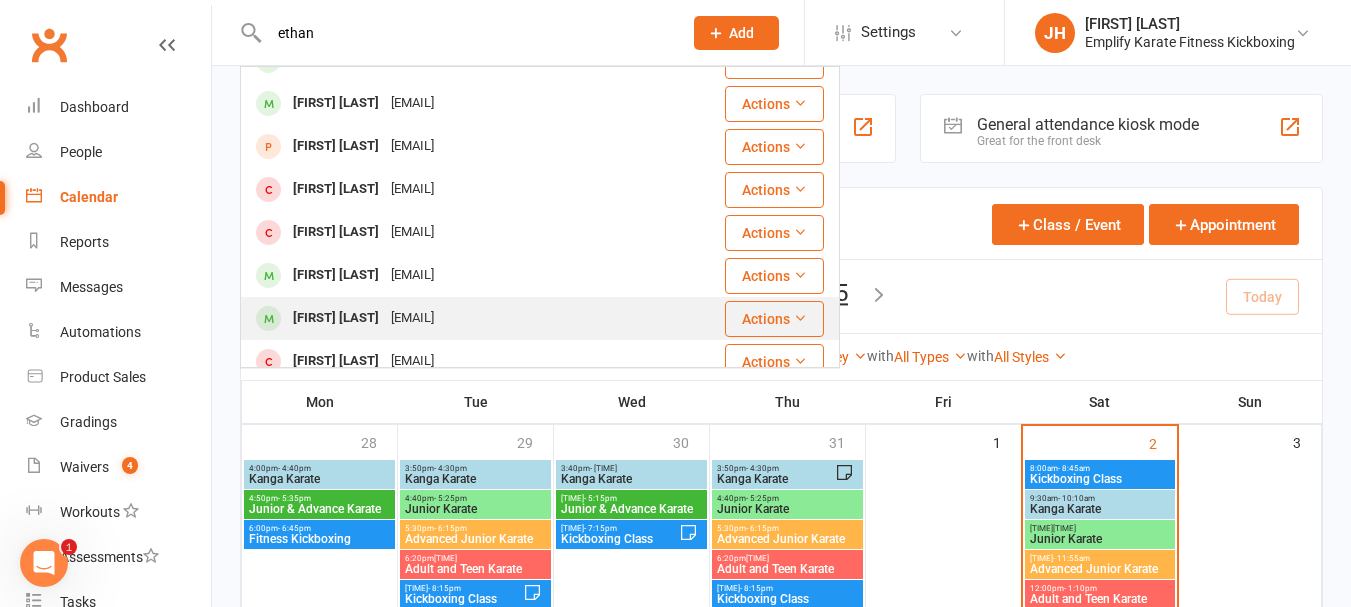 type on "ethan" 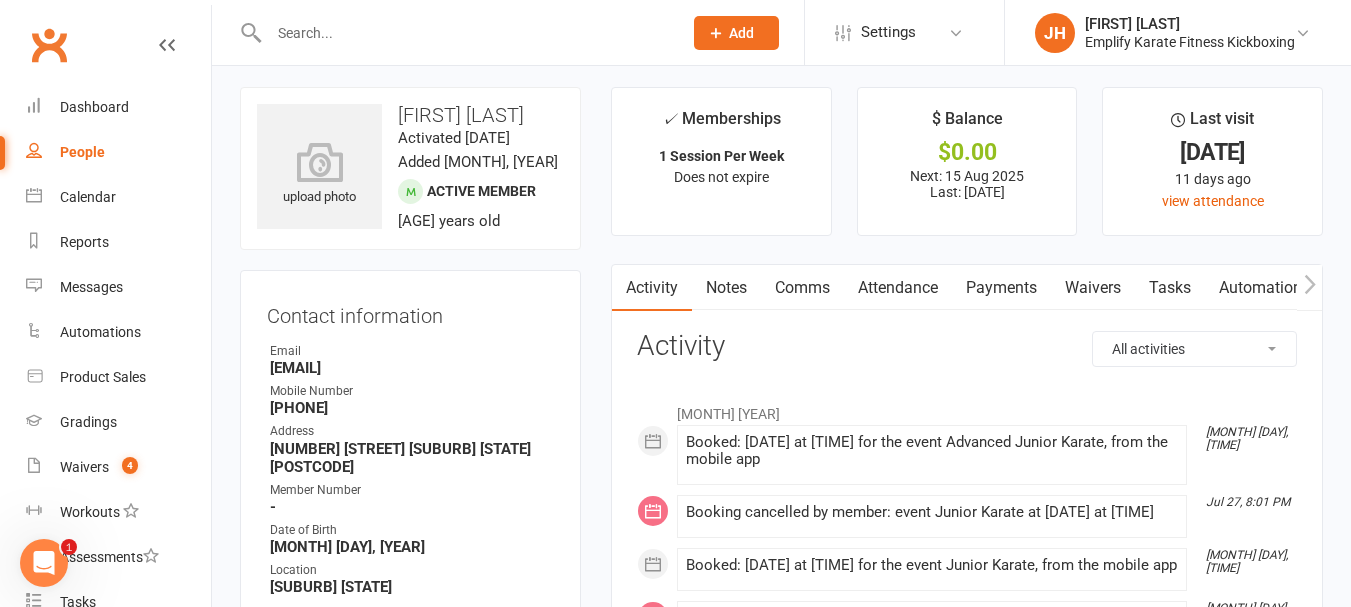 scroll, scrollTop: 0, scrollLeft: 0, axis: both 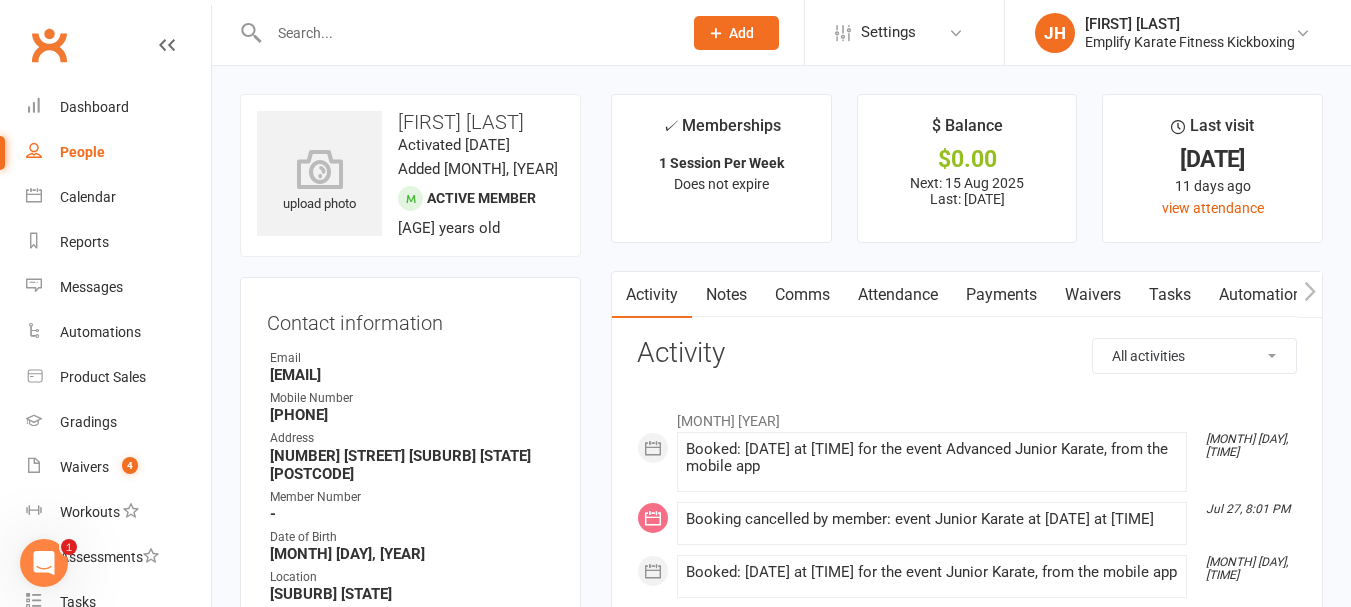 click at bounding box center (465, 33) 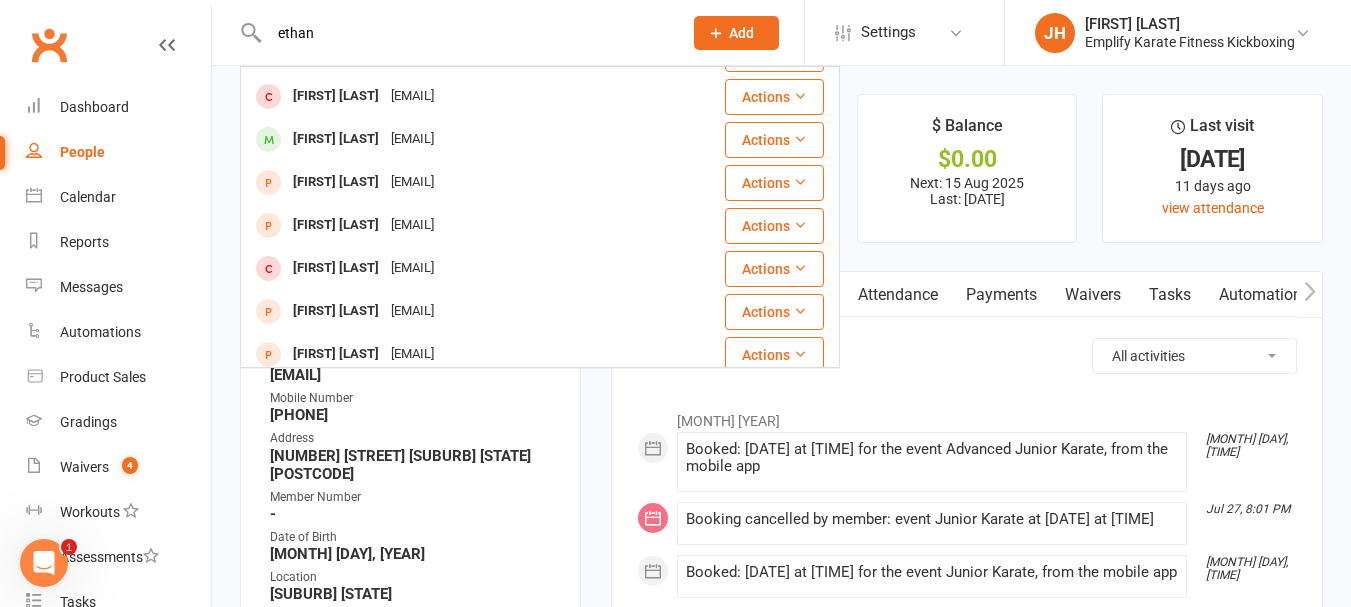 scroll, scrollTop: 500, scrollLeft: 0, axis: vertical 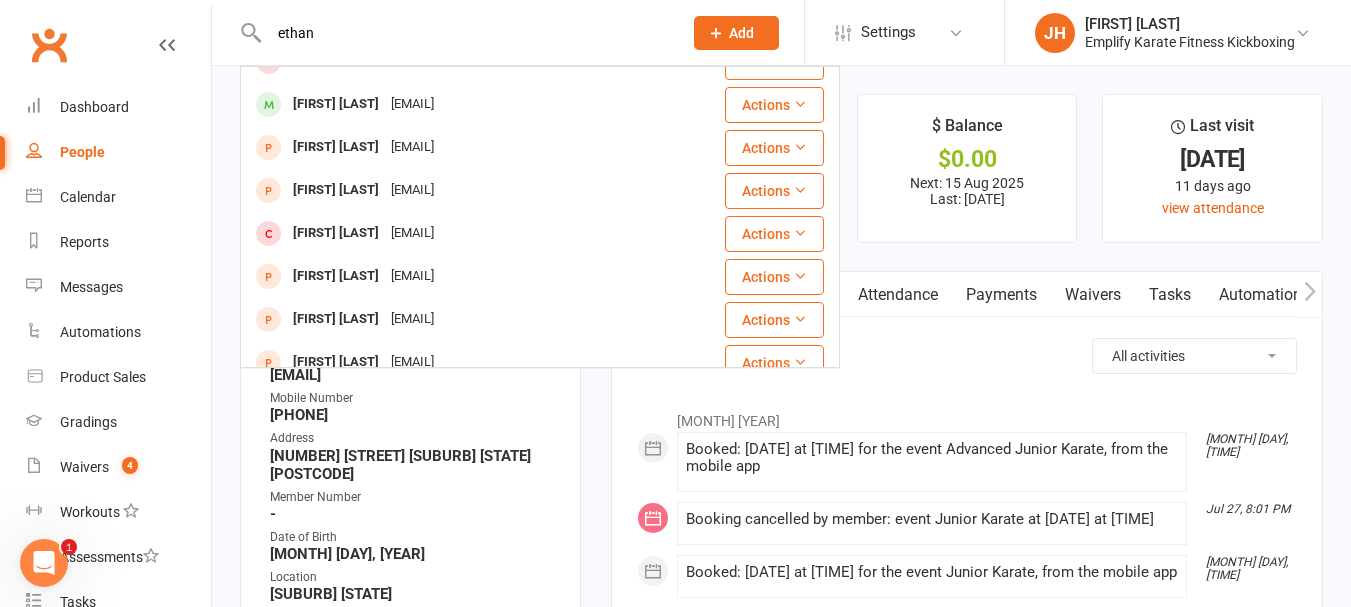 type on "ethan" 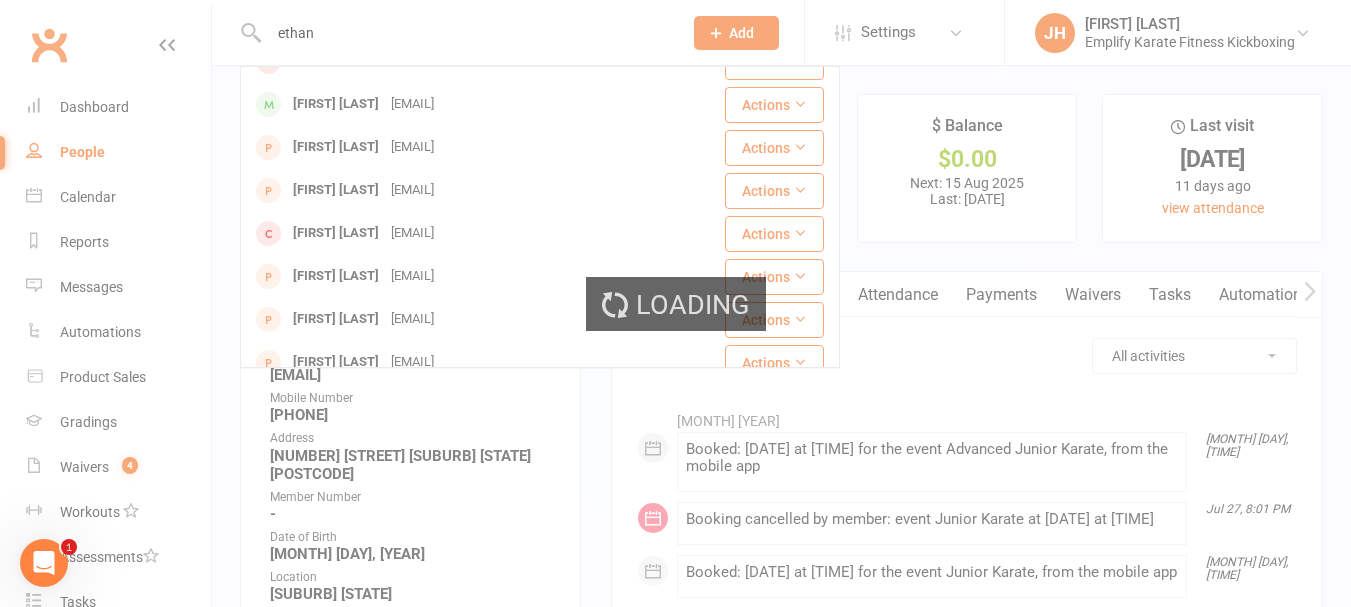 type 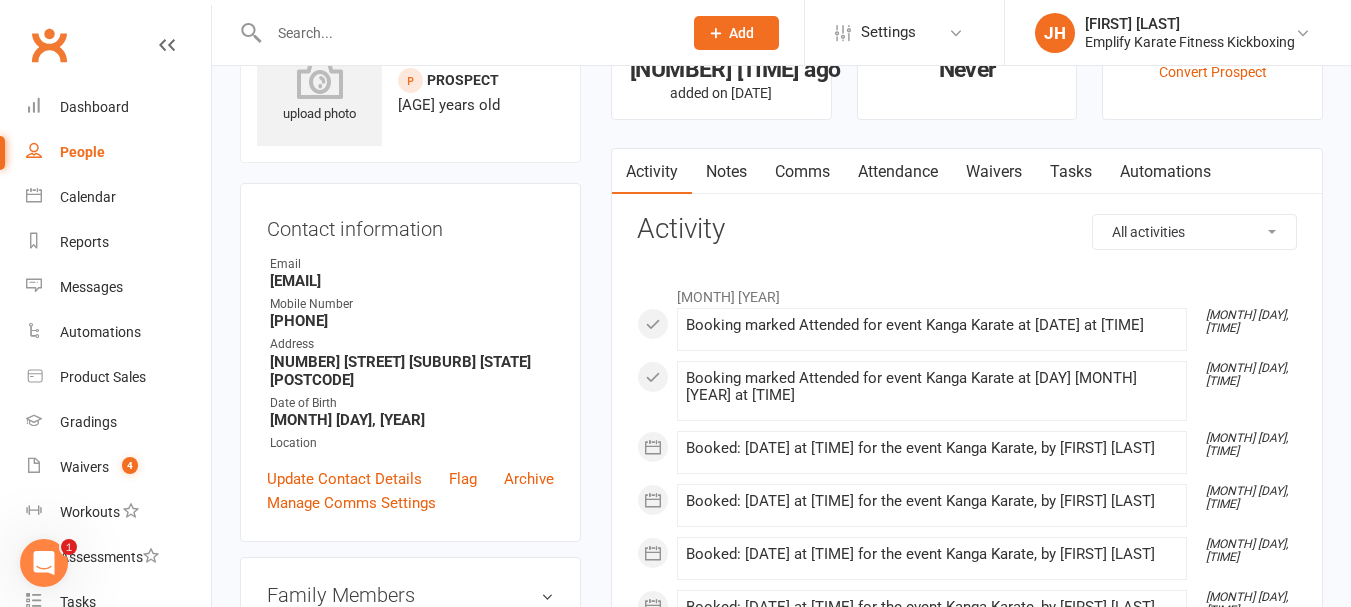 scroll, scrollTop: 0, scrollLeft: 0, axis: both 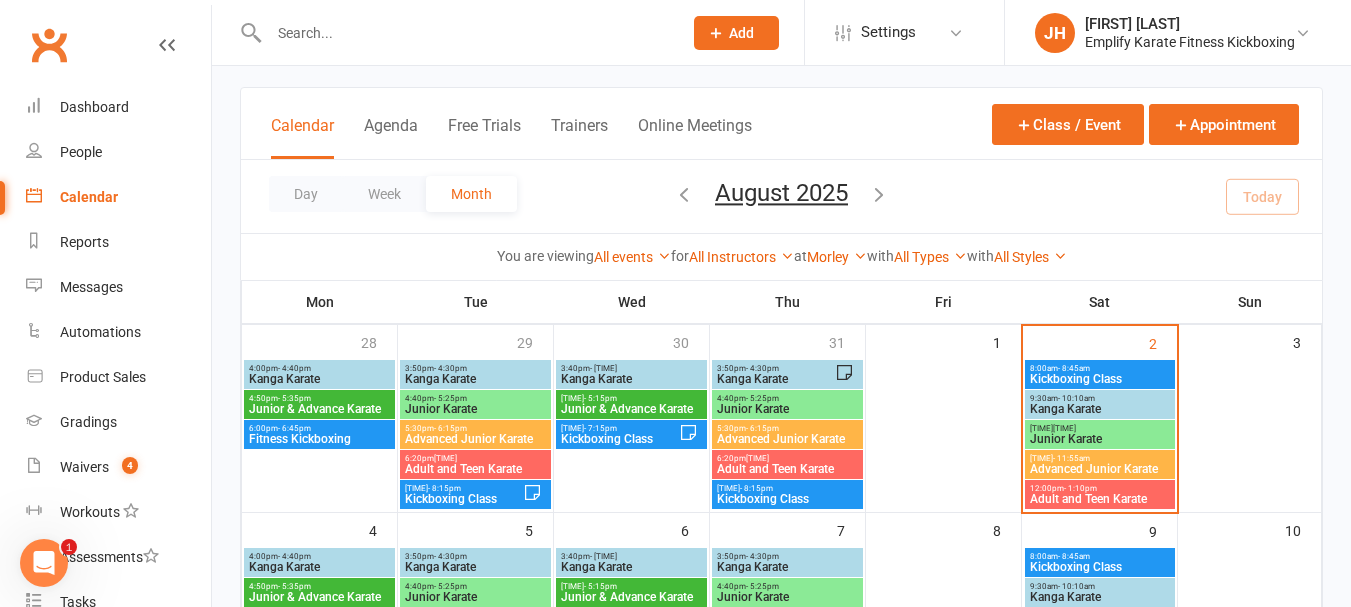 click on "Kanga Karate" at bounding box center (1100, 409) 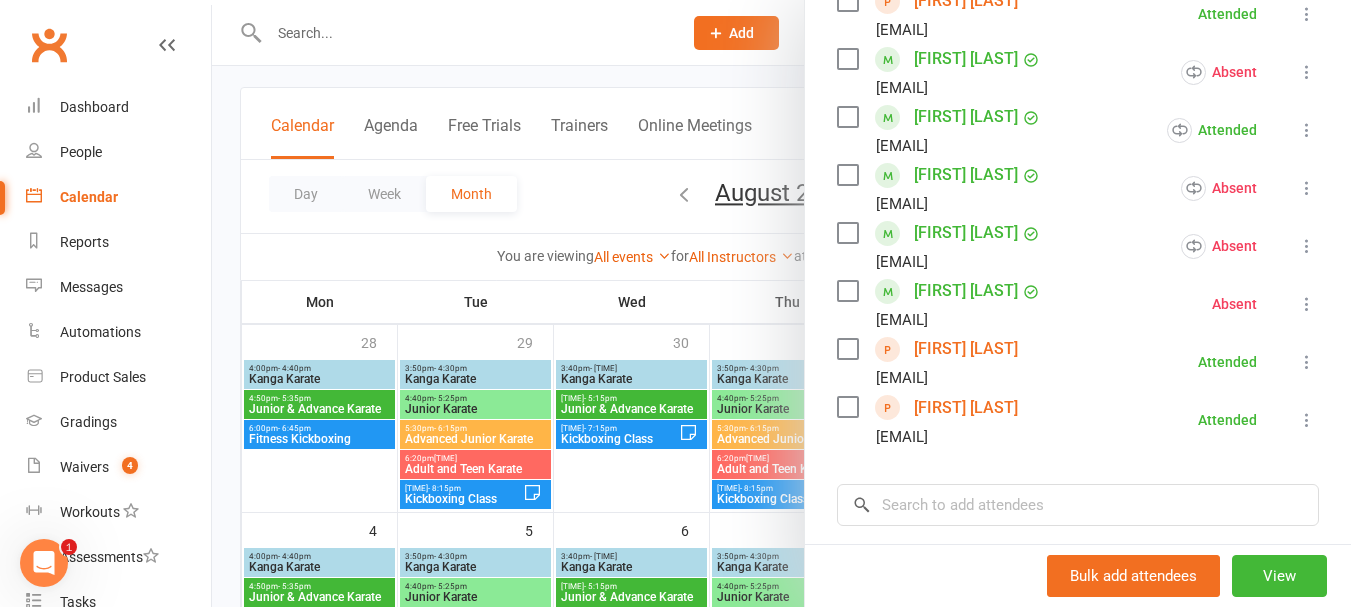 scroll, scrollTop: 1141, scrollLeft: 0, axis: vertical 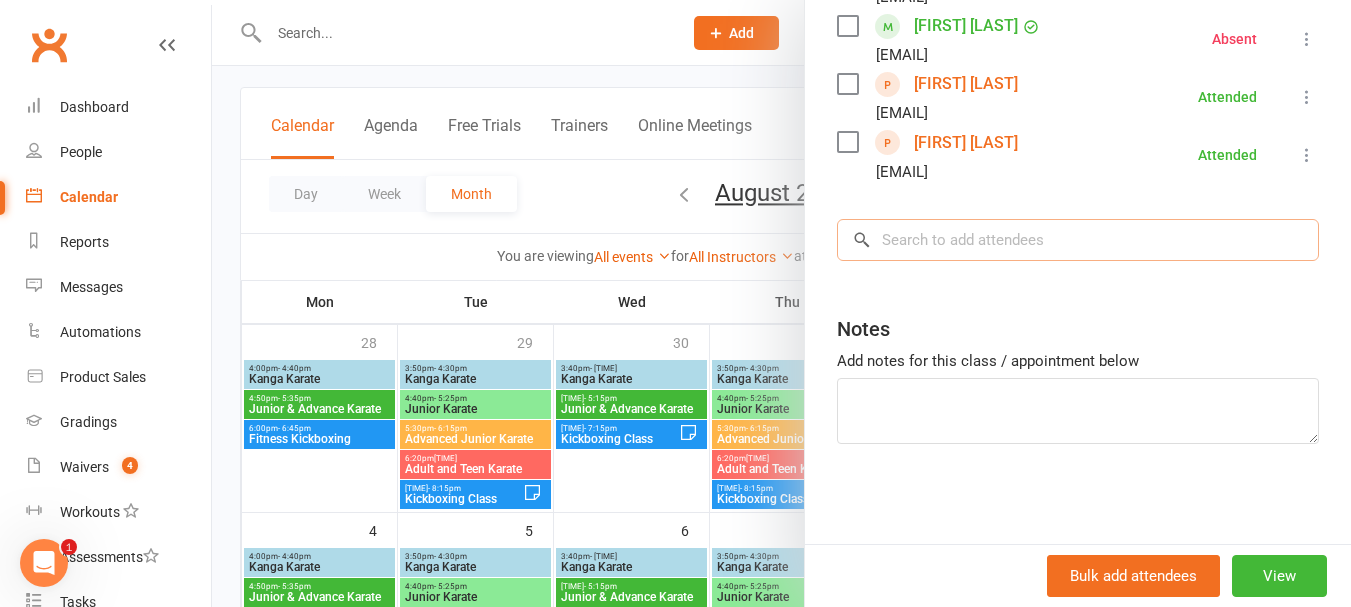 click at bounding box center (1078, 240) 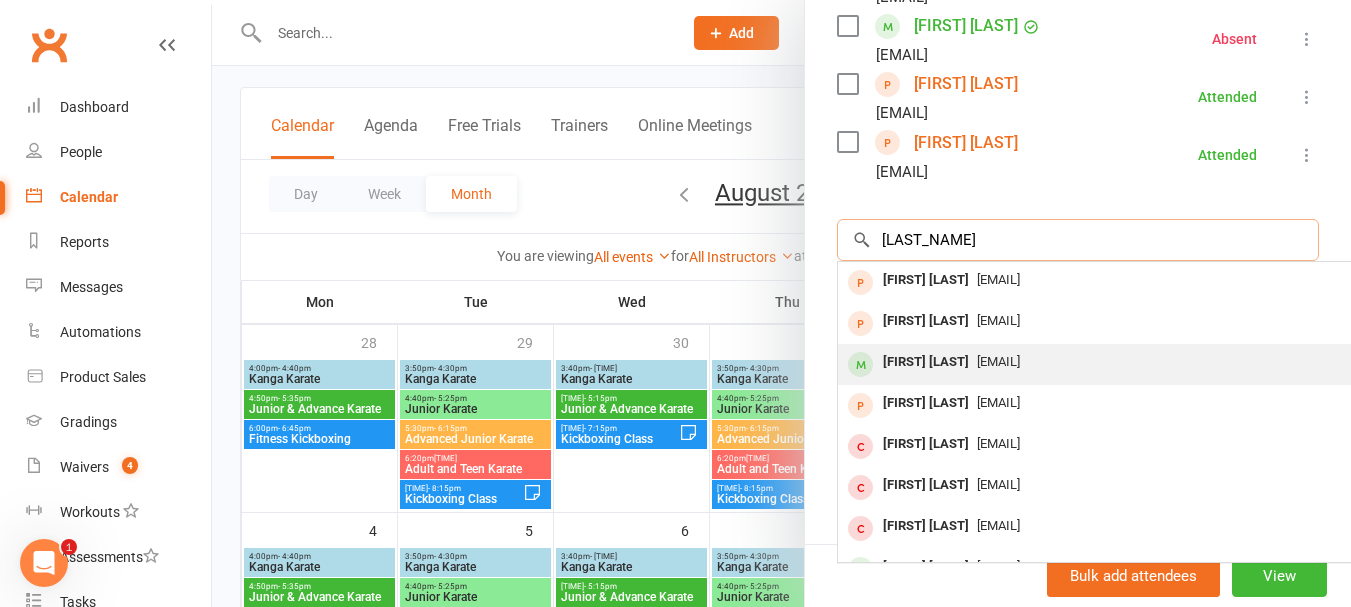 type on "[LAST_NAME]" 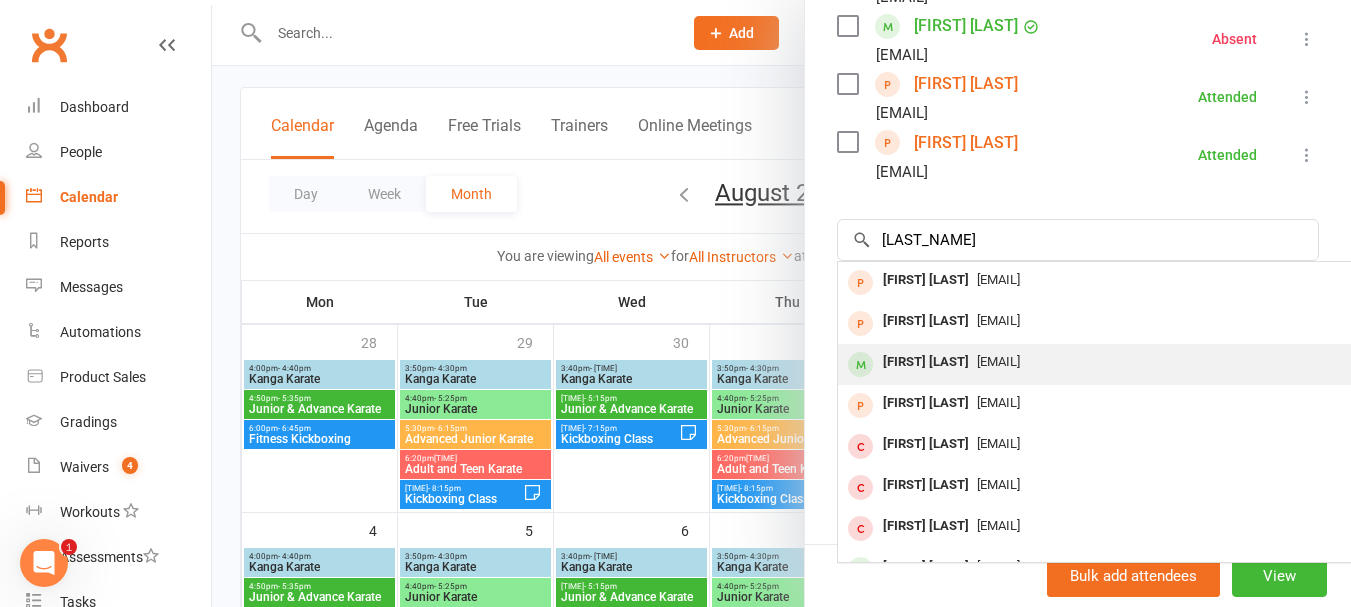 click on "[FIRST] [LAST]" at bounding box center [926, 362] 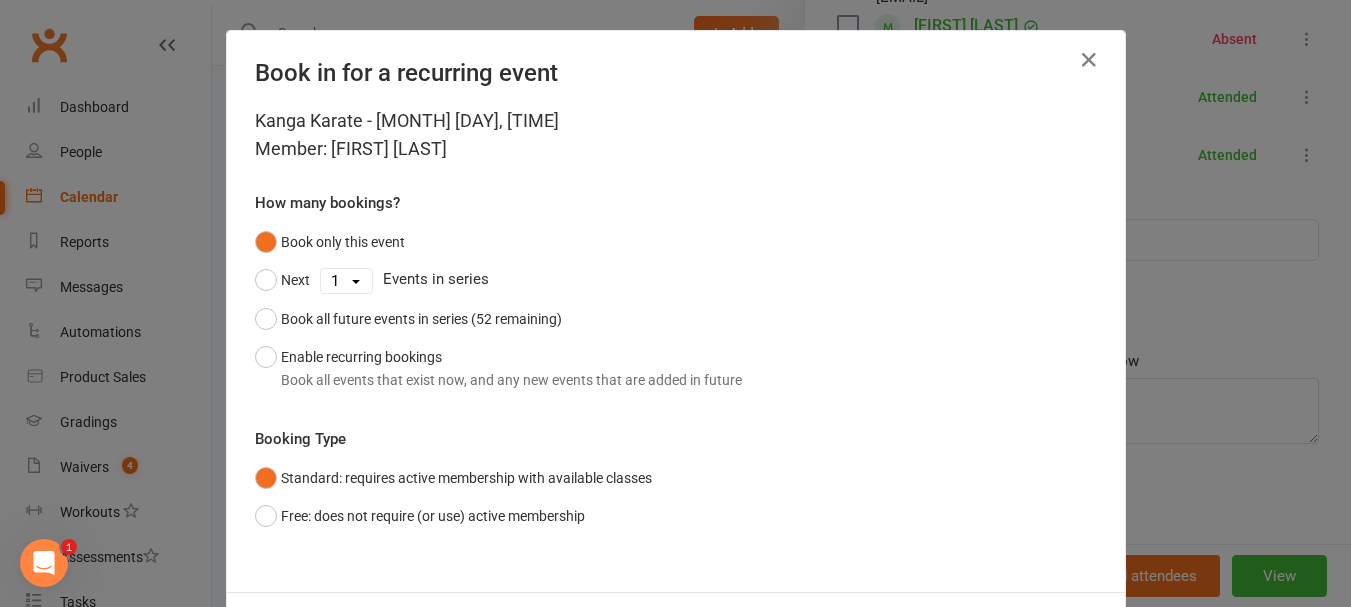 scroll, scrollTop: 90, scrollLeft: 0, axis: vertical 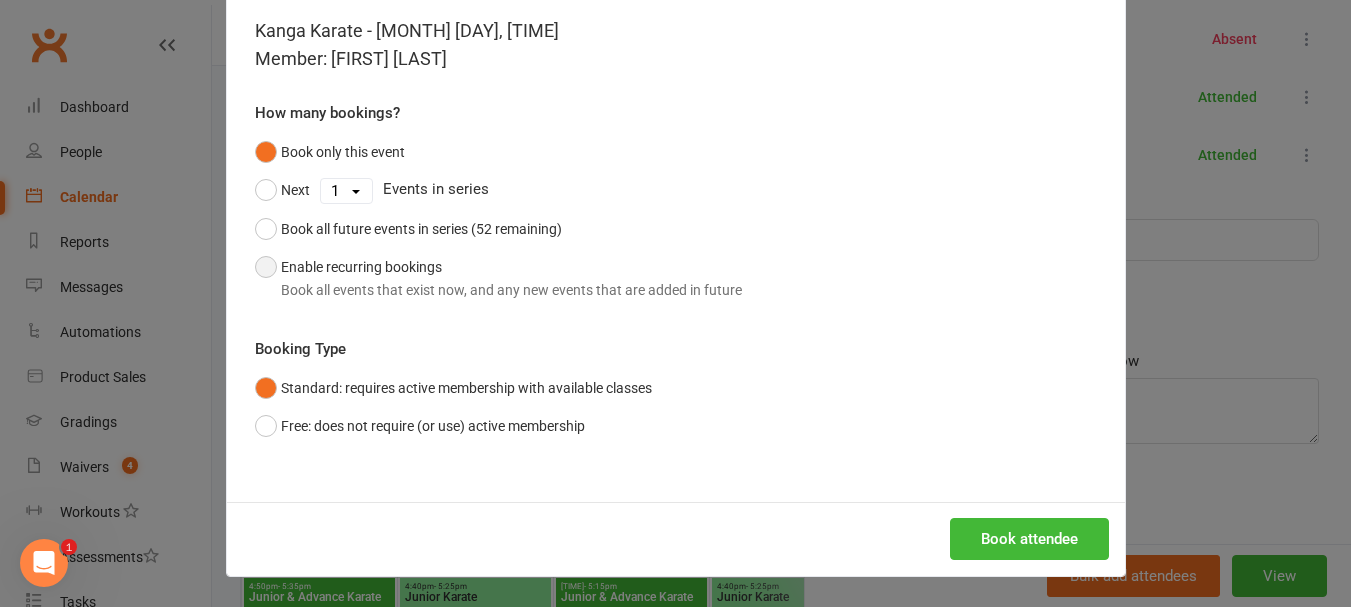 click on "Enable recurring bookings Book all events that exist now, and any new events that are added in future" at bounding box center [498, 278] 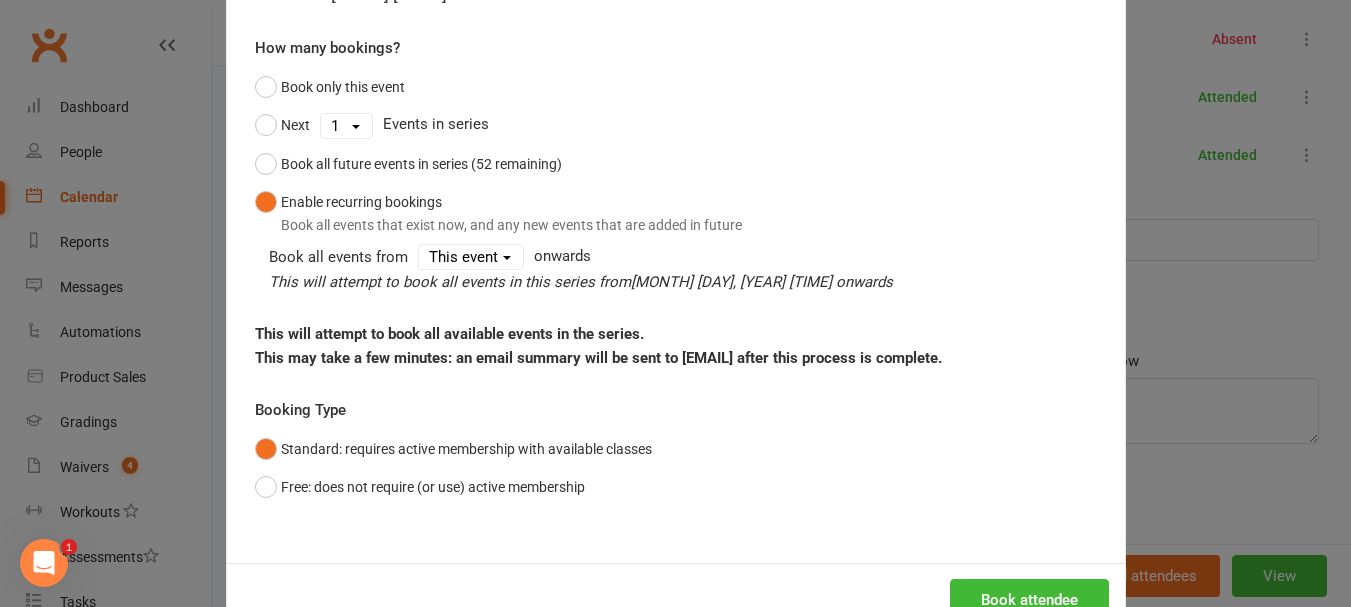 scroll, scrollTop: 216, scrollLeft: 0, axis: vertical 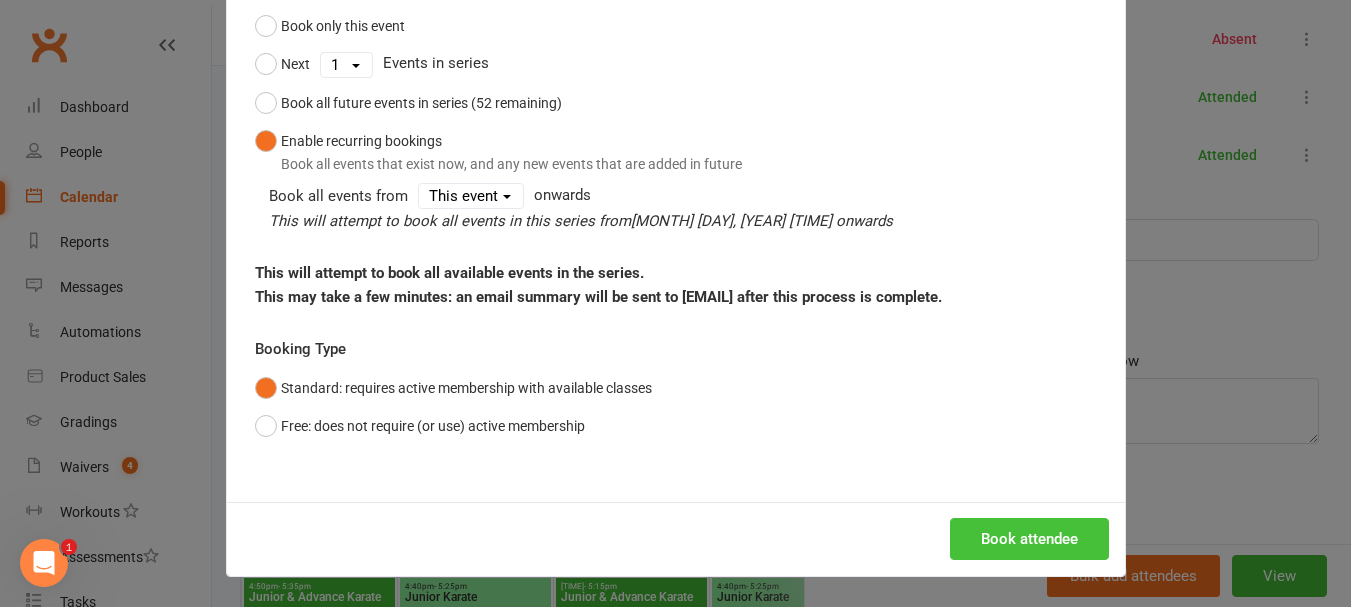 click on "Book attendee" at bounding box center [1029, 539] 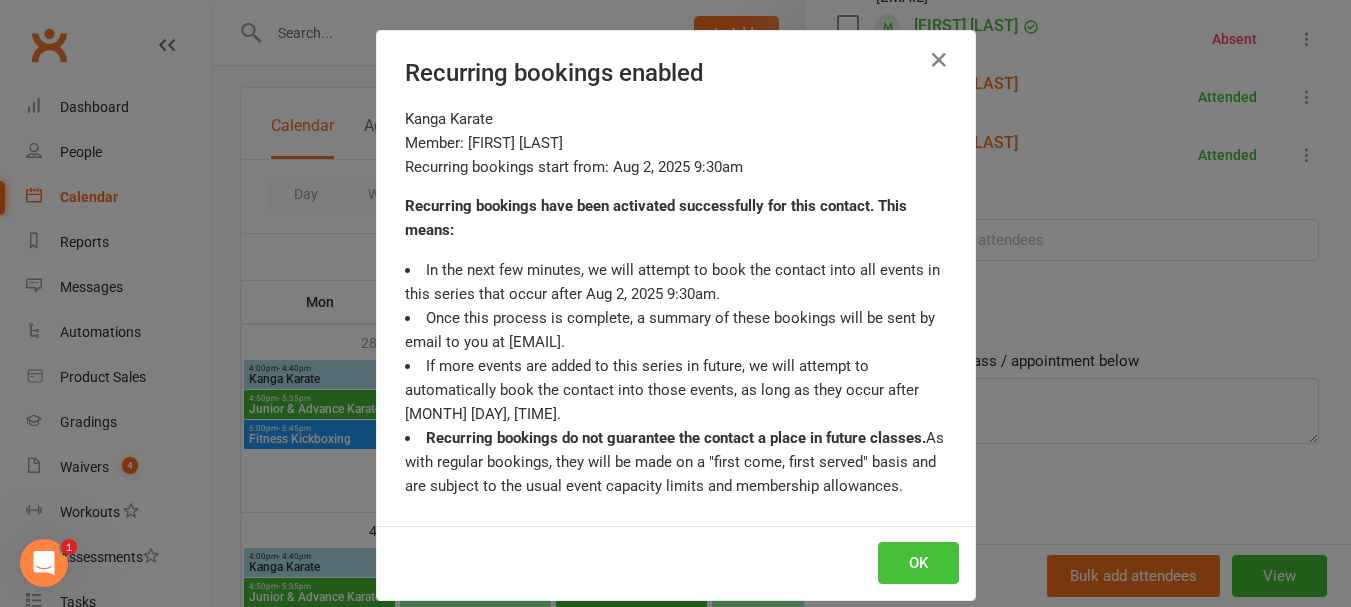 scroll, scrollTop: 1199, scrollLeft: 0, axis: vertical 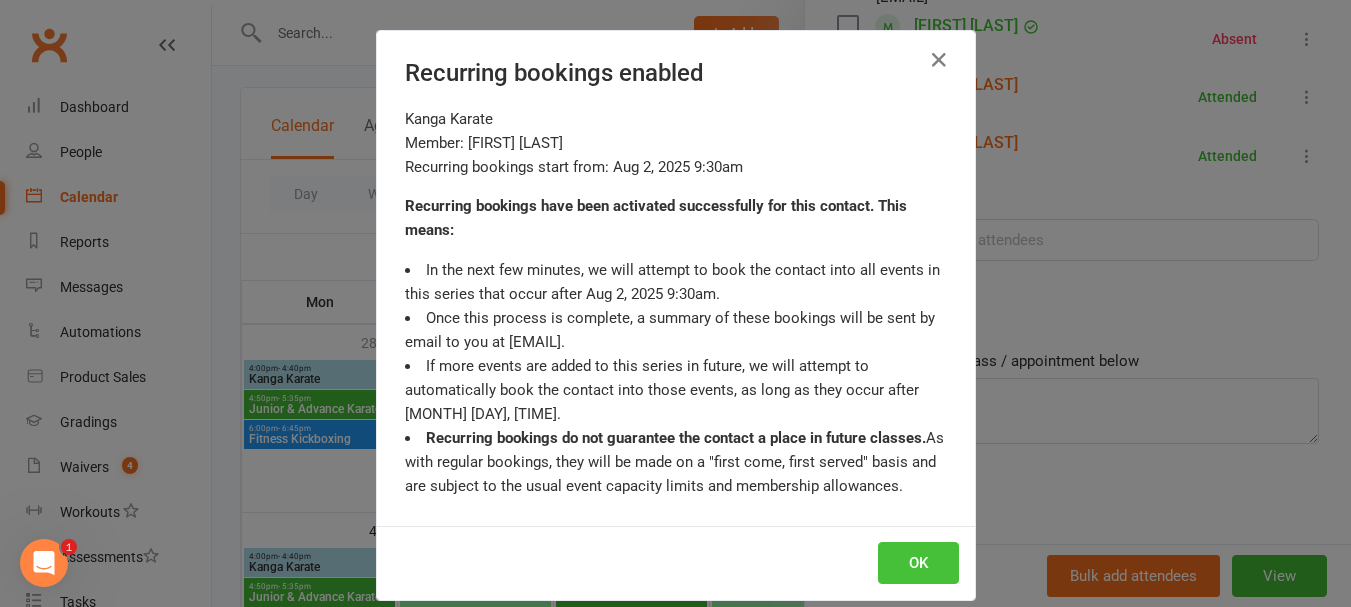 click on "OK" at bounding box center [918, 563] 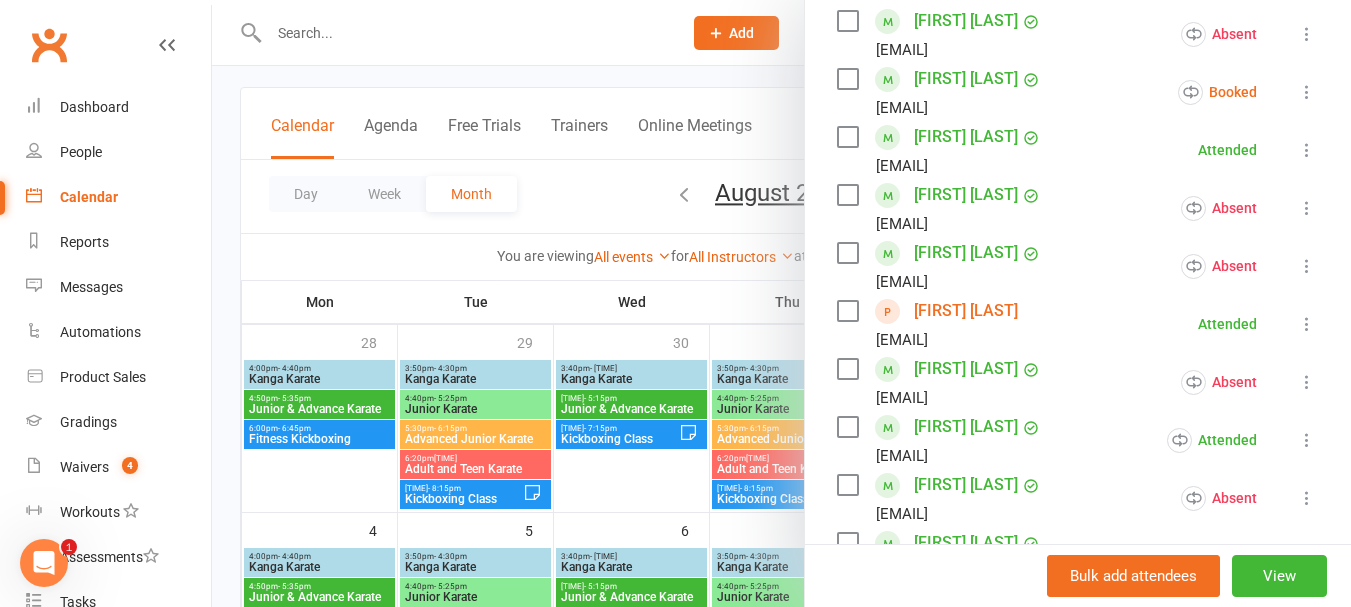 scroll, scrollTop: 499, scrollLeft: 0, axis: vertical 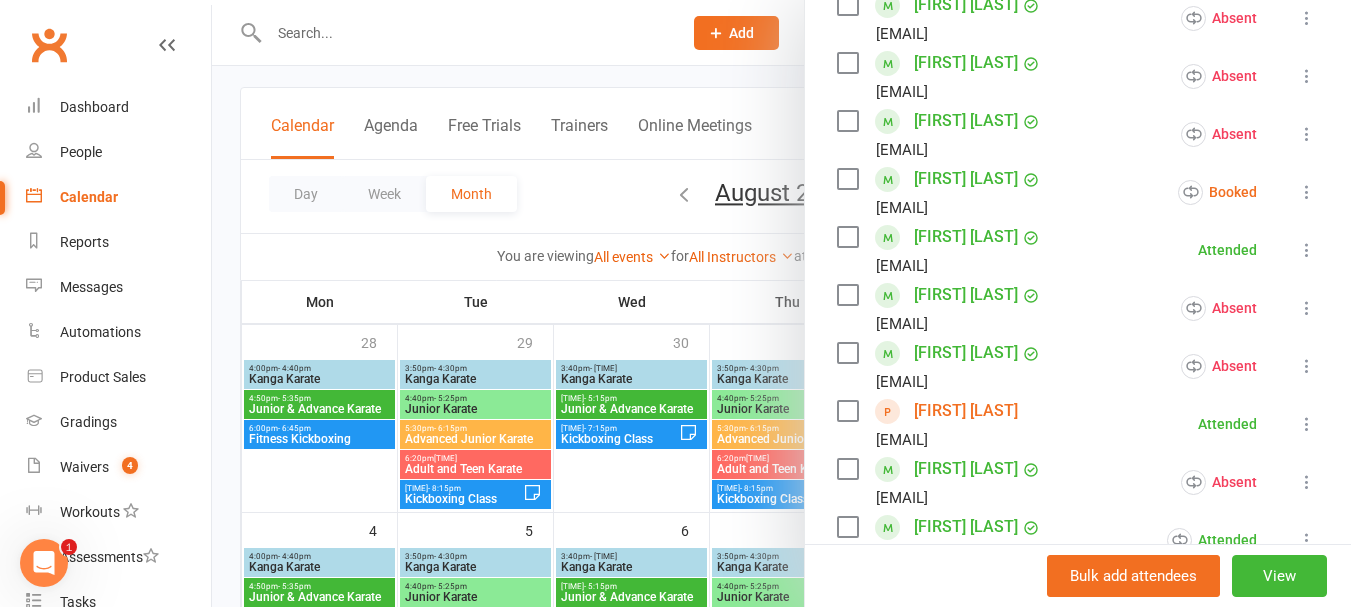 click at bounding box center (1307, 192) 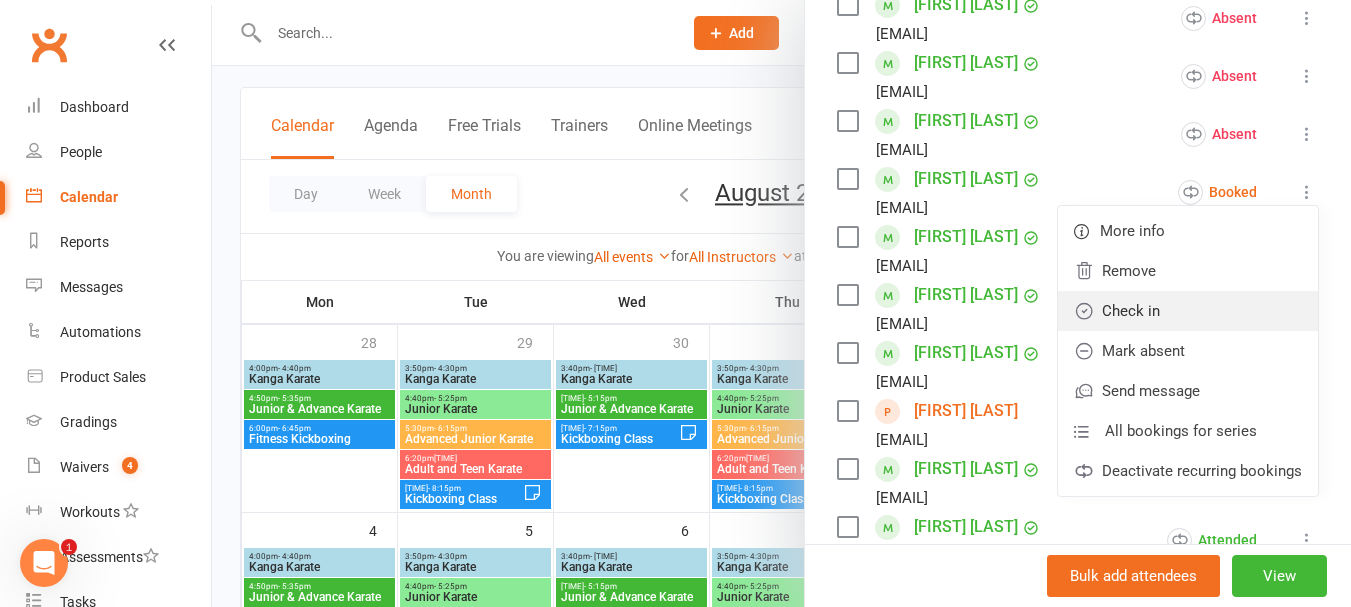 click on "Check in" at bounding box center (1188, 311) 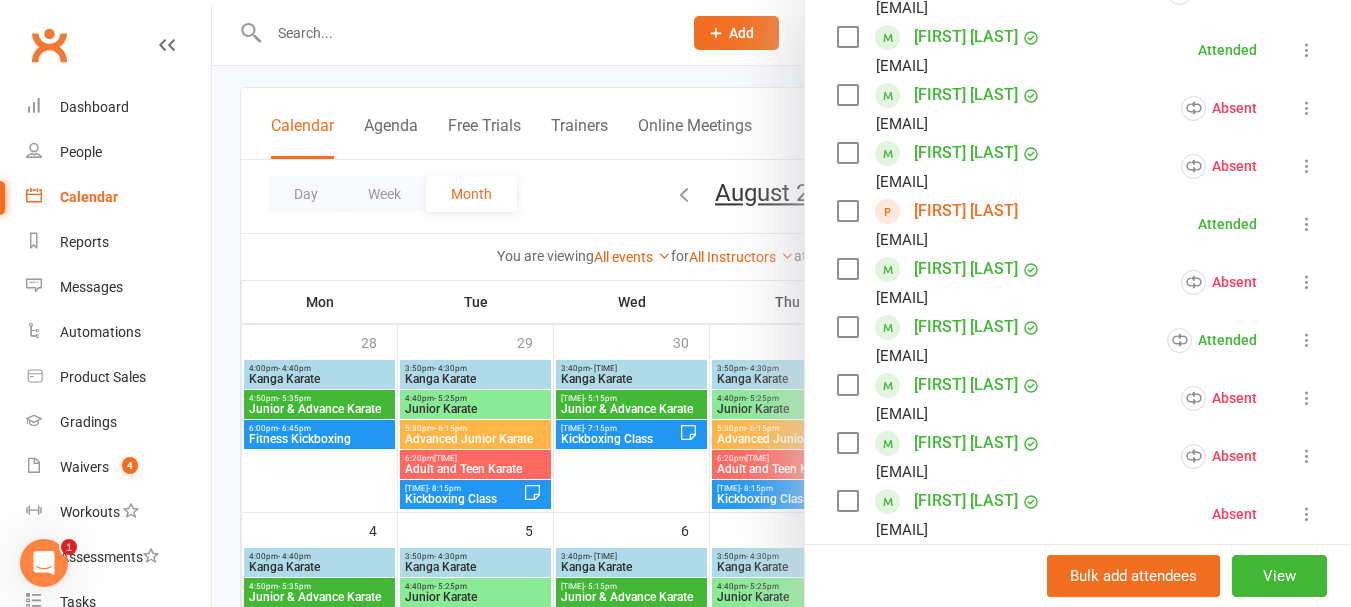 scroll, scrollTop: 499, scrollLeft: 0, axis: vertical 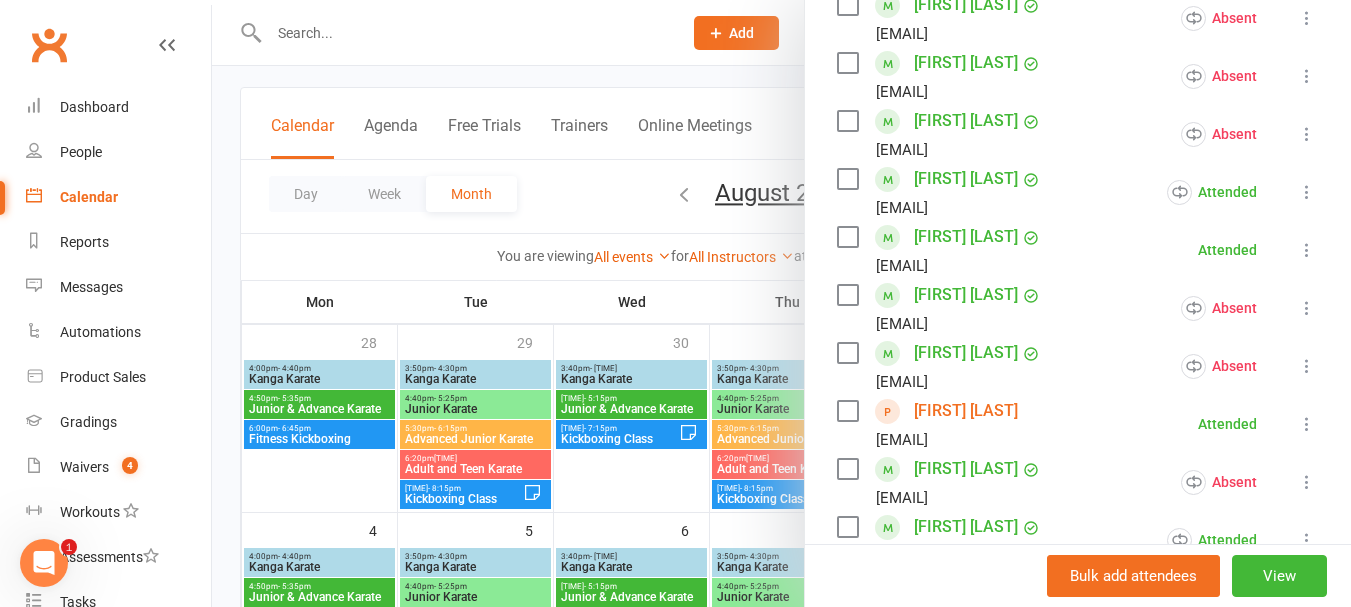 click at bounding box center [1307, 366] 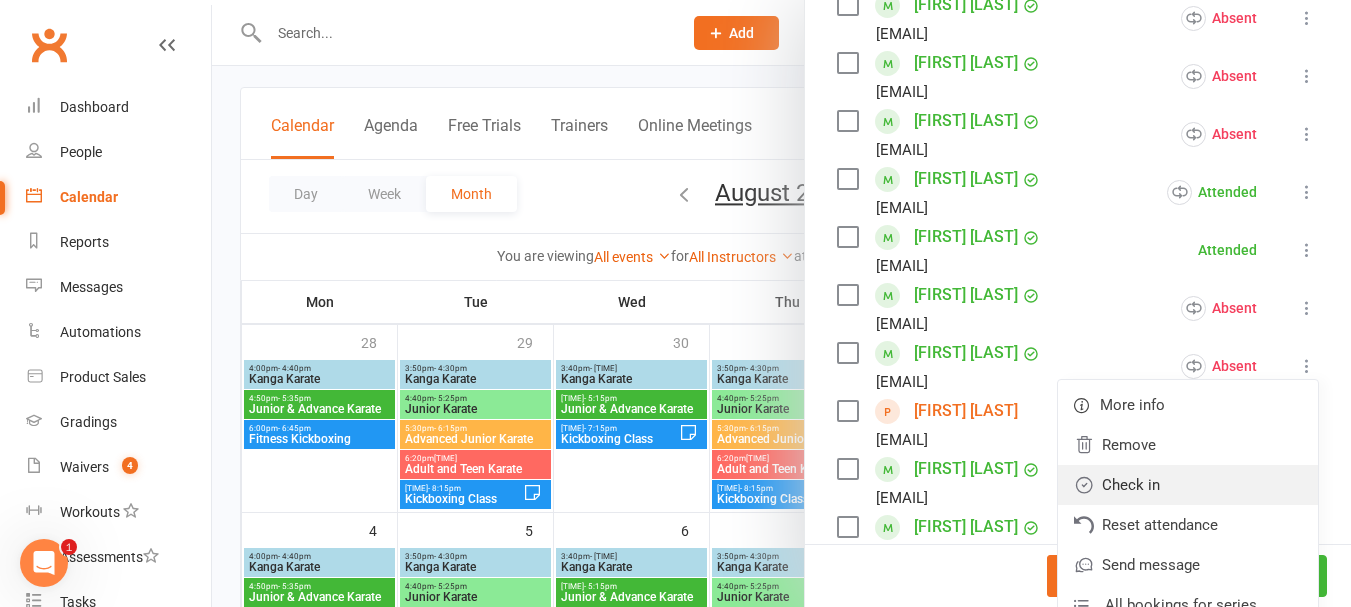 click on "Check in" at bounding box center [1188, 485] 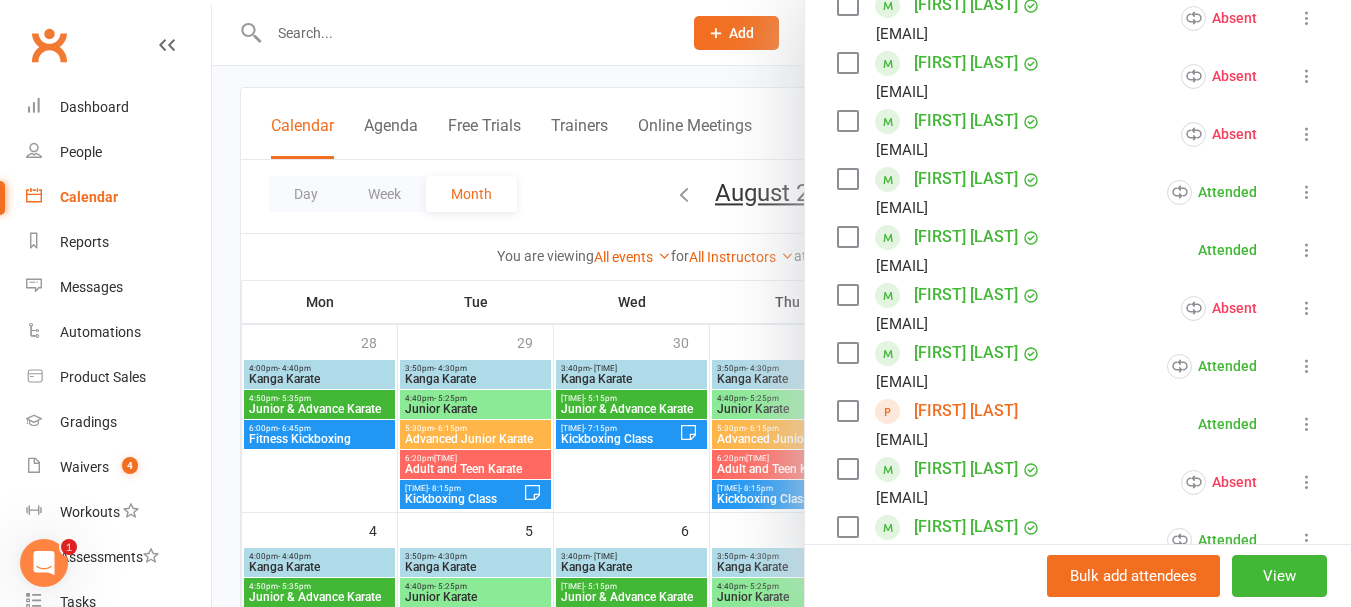 click at bounding box center [1307, 308] 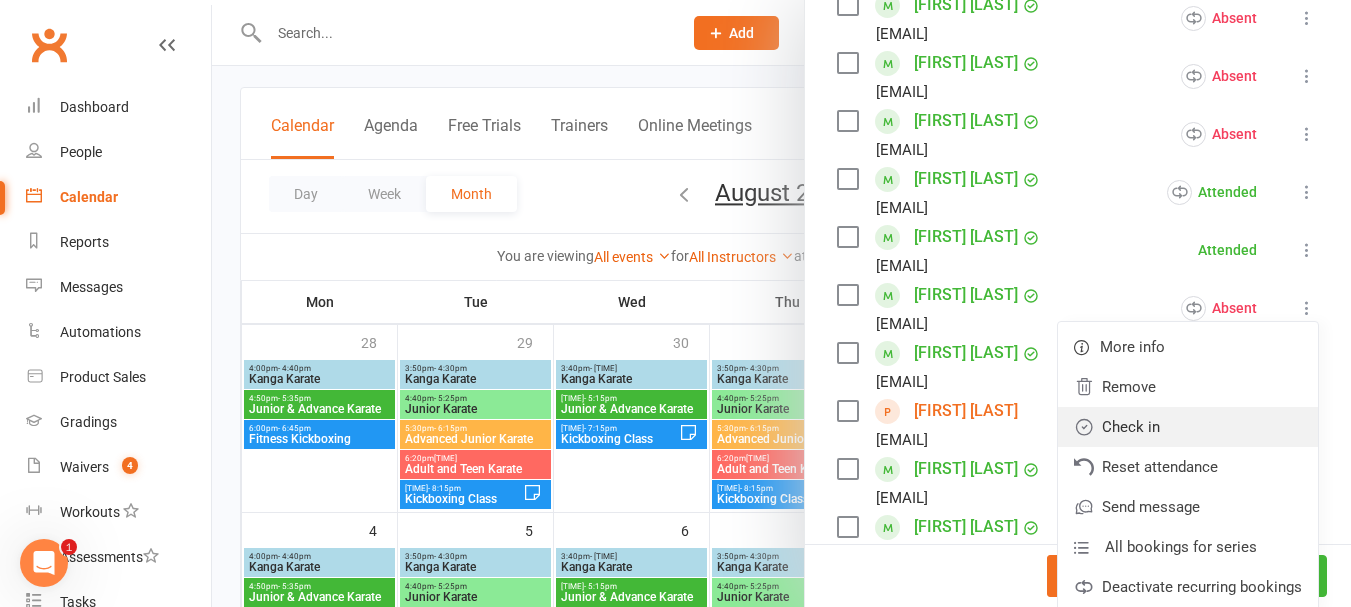 click on "Check in" at bounding box center (1188, 427) 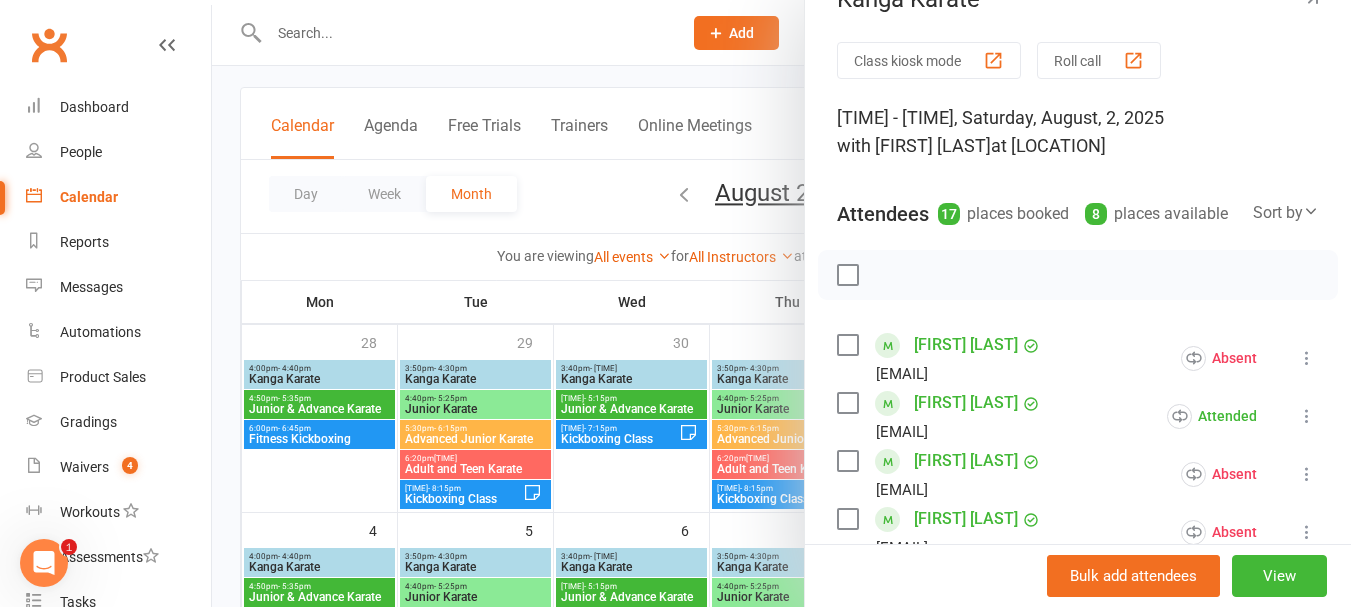 scroll, scrollTop: 0, scrollLeft: 0, axis: both 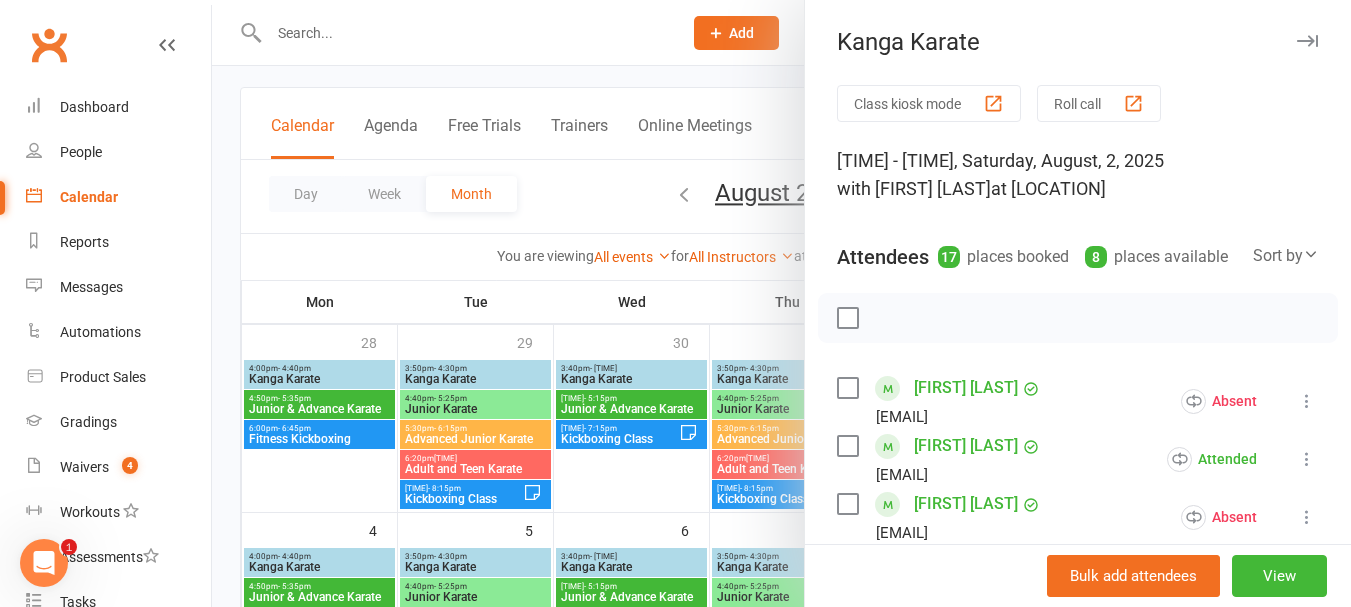 click at bounding box center [1307, 401] 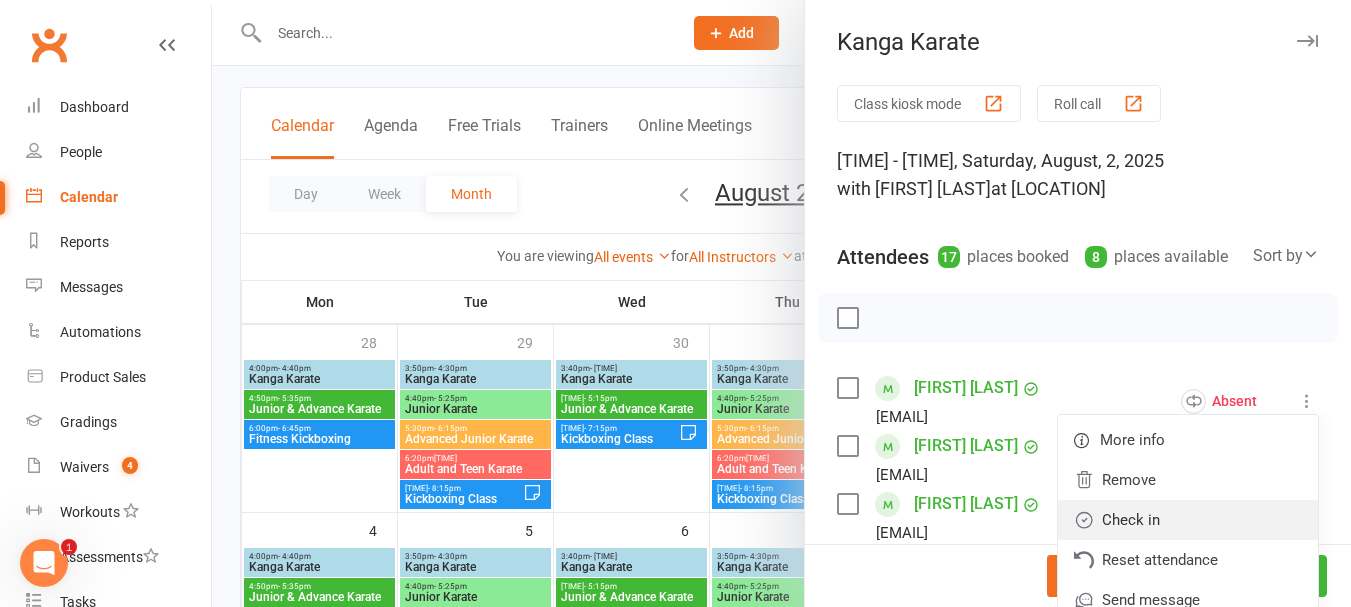 click on "Check in" at bounding box center [1188, 520] 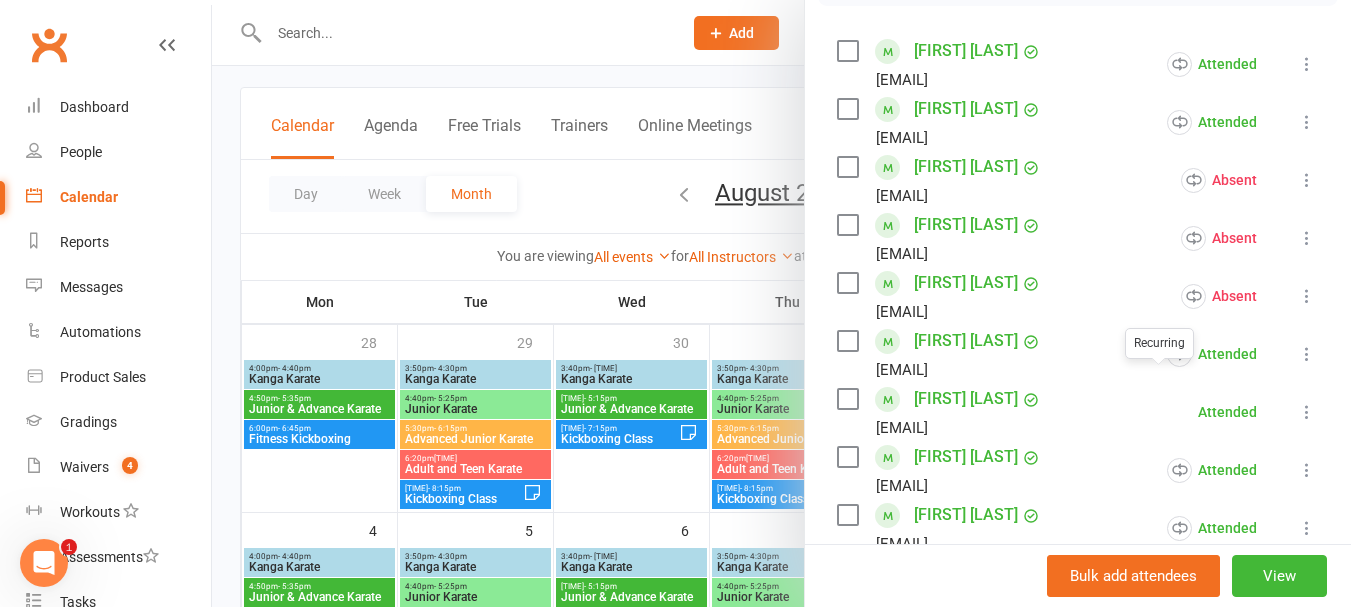 scroll, scrollTop: 300, scrollLeft: 0, axis: vertical 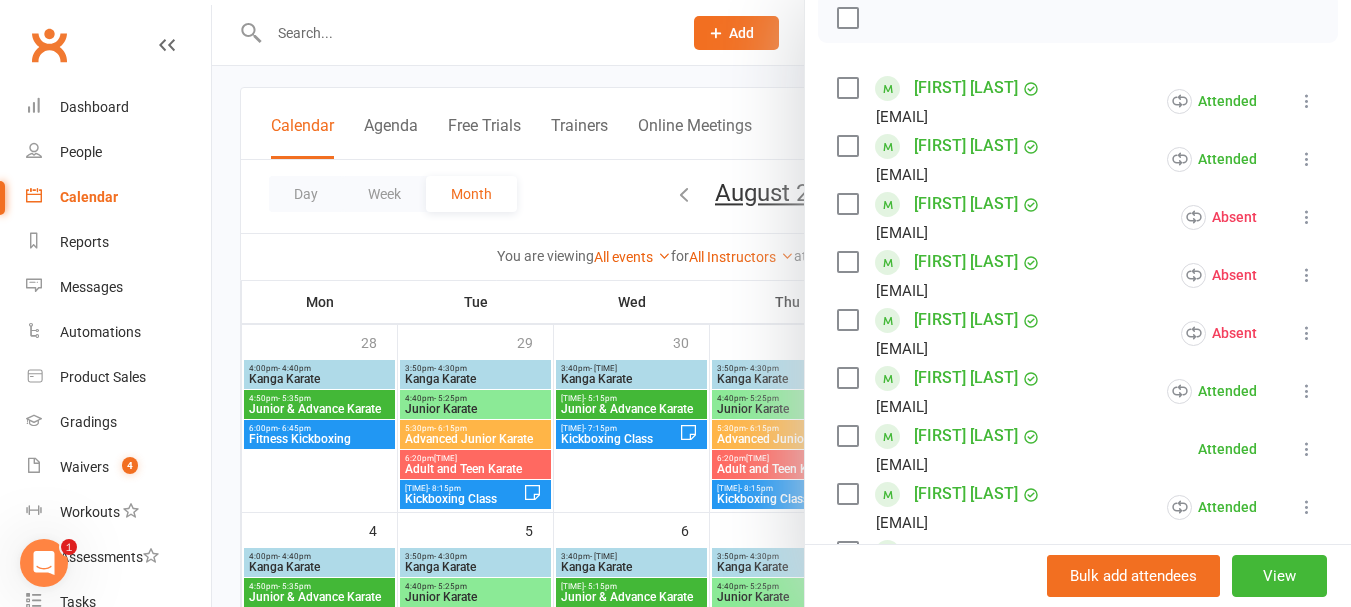 click on "[FIRST] [LAST]" at bounding box center [966, 378] 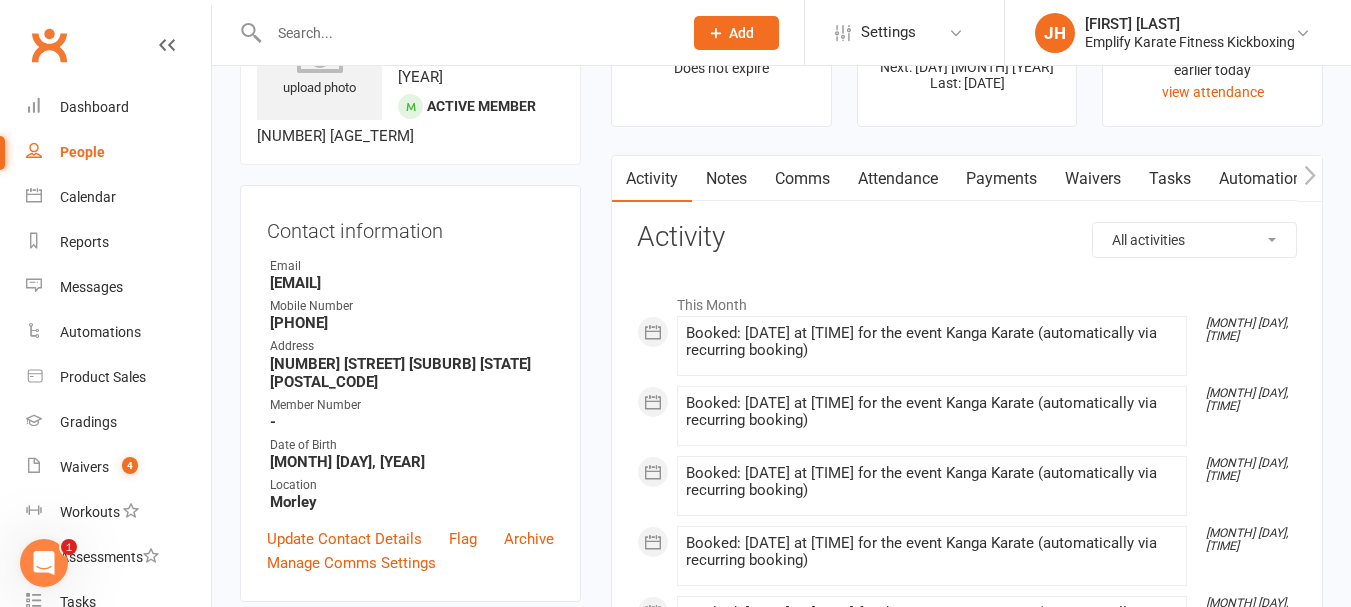 scroll, scrollTop: 300, scrollLeft: 0, axis: vertical 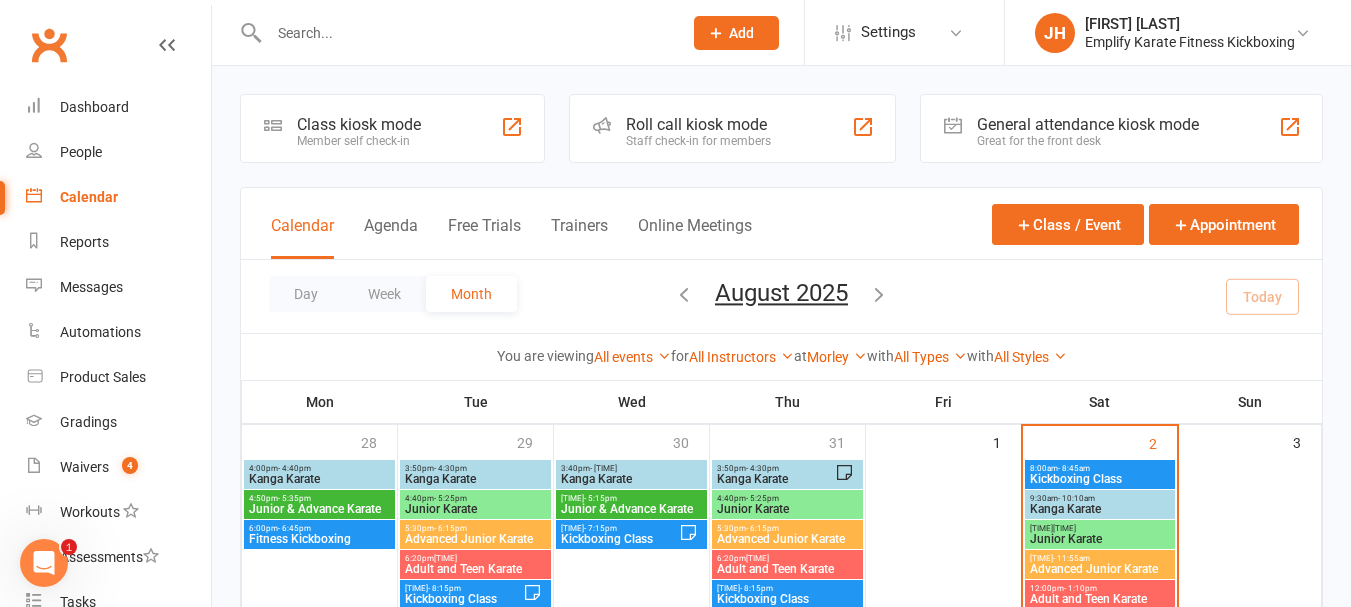 click on "9:30am  - 10:10am Kanga Karate" at bounding box center [1100, 504] 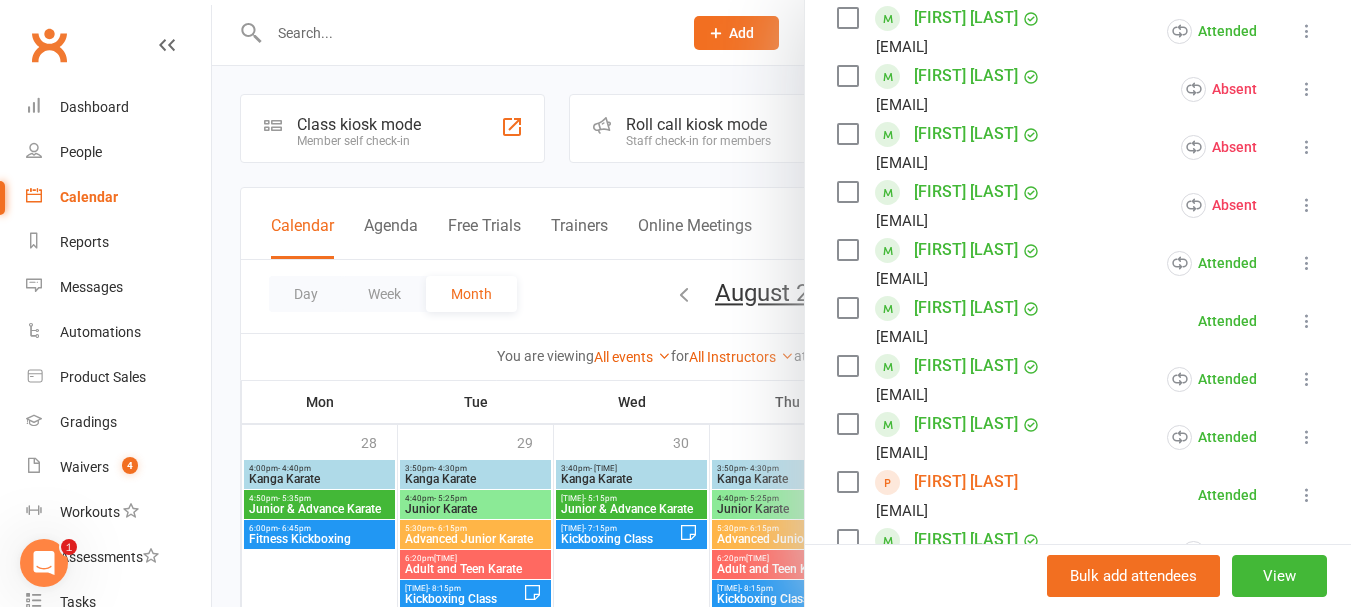 scroll, scrollTop: 400, scrollLeft: 0, axis: vertical 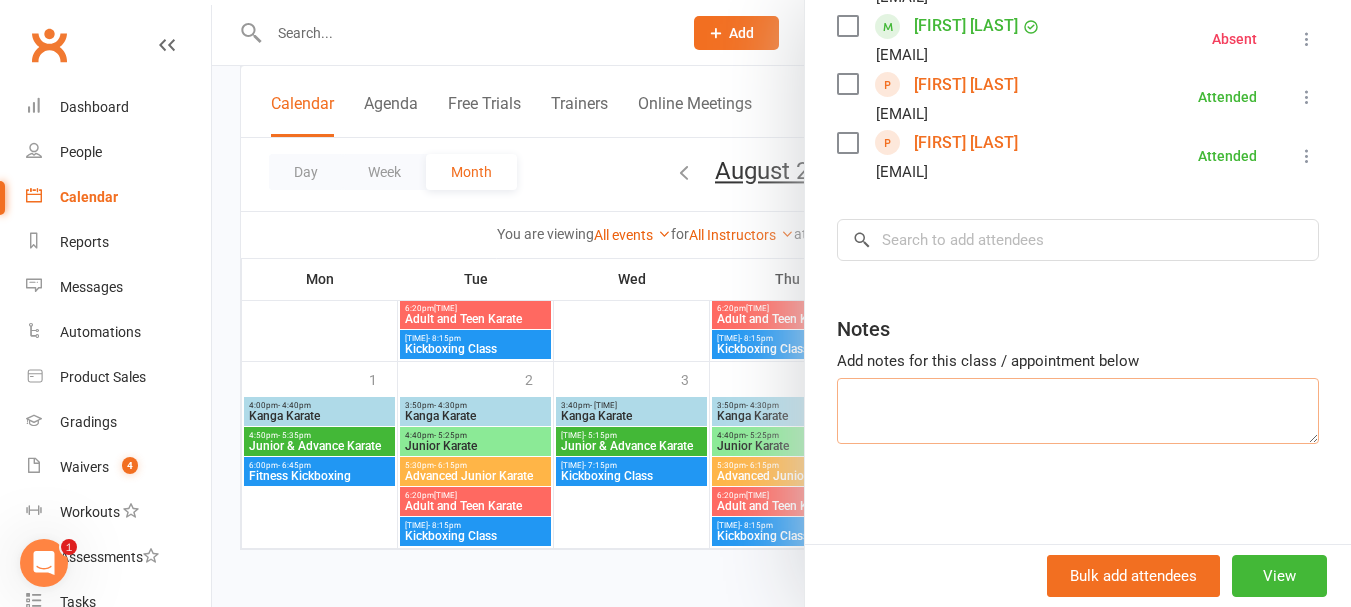 click at bounding box center (1078, 411) 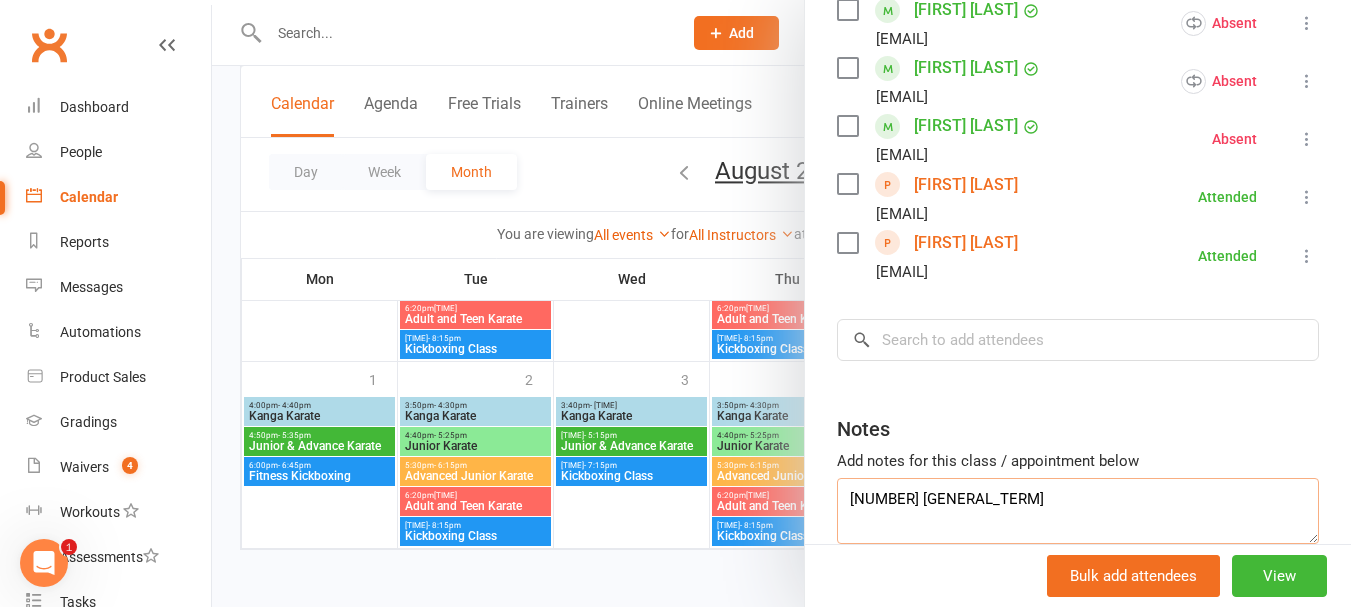 scroll, scrollTop: 899, scrollLeft: 0, axis: vertical 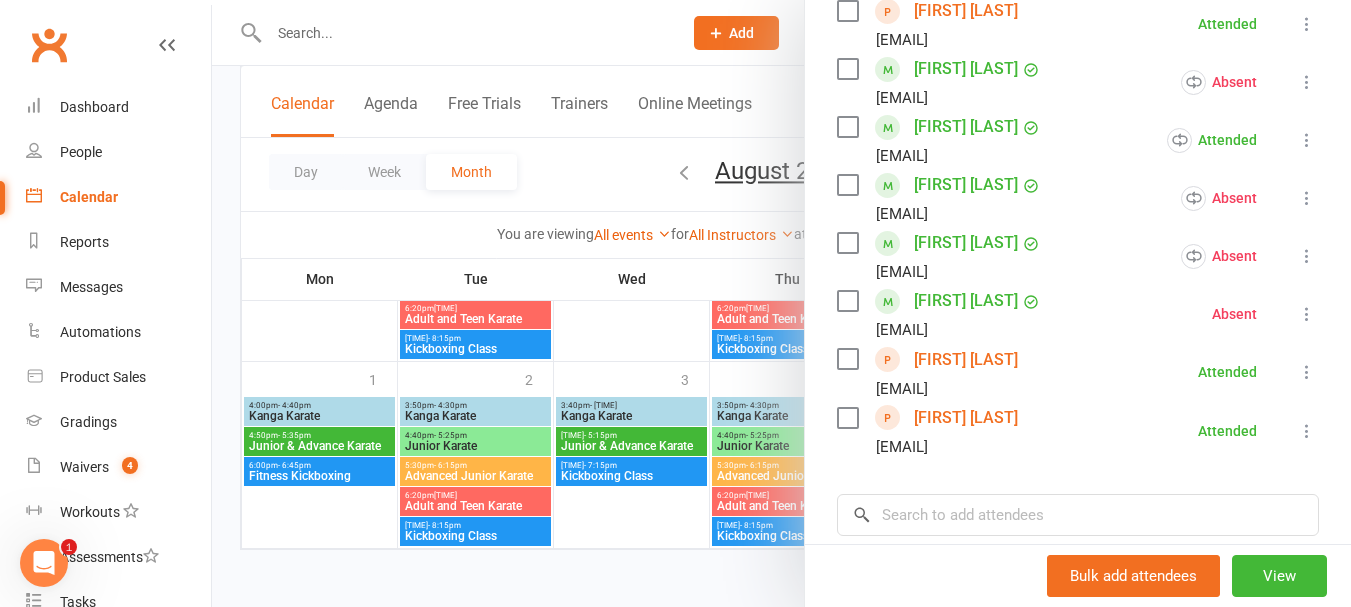 click at bounding box center [847, 243] 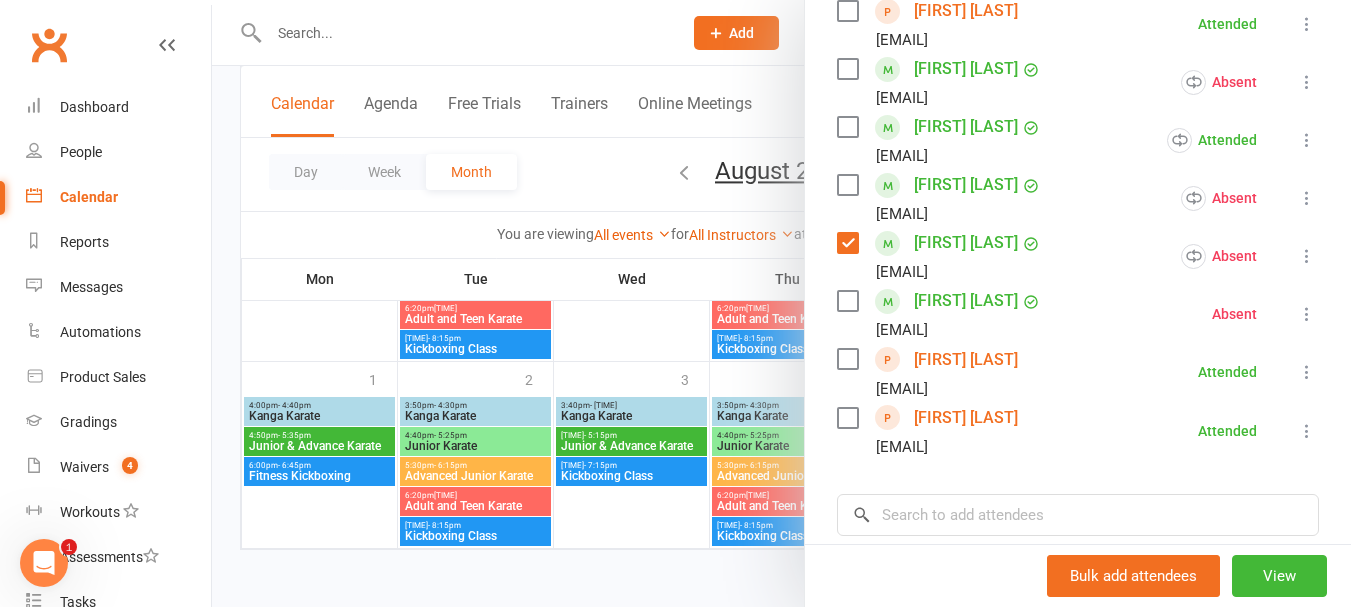 click at bounding box center [847, 185] 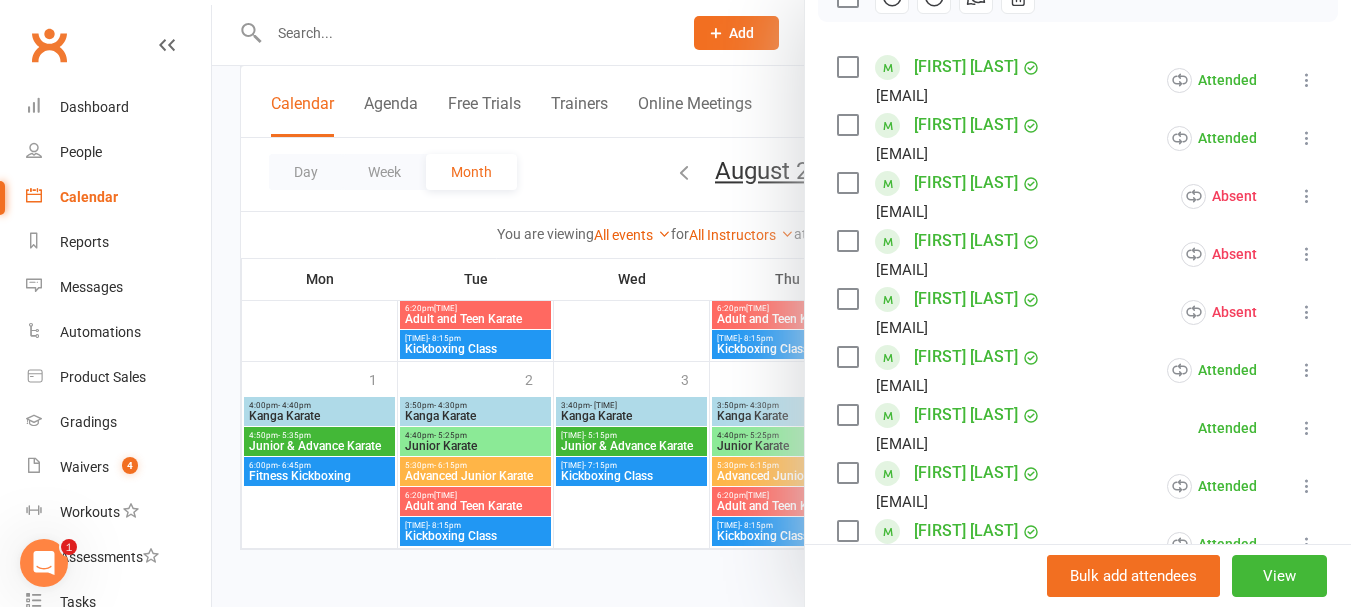 scroll, scrollTop: 299, scrollLeft: 0, axis: vertical 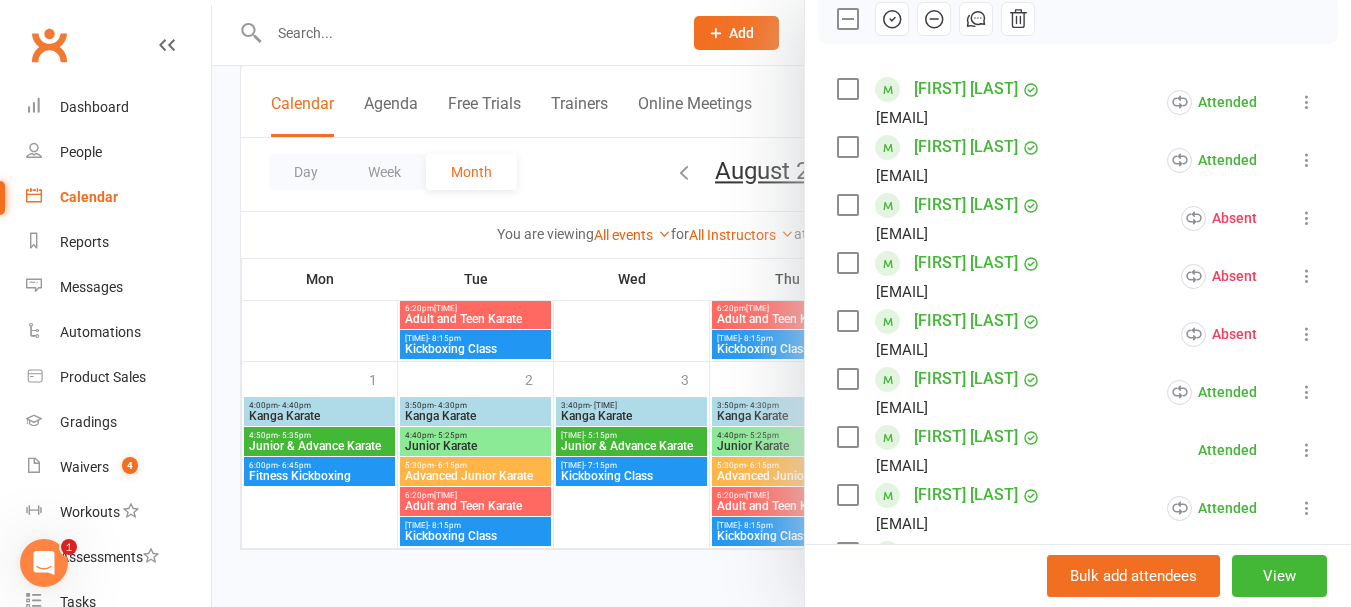 click 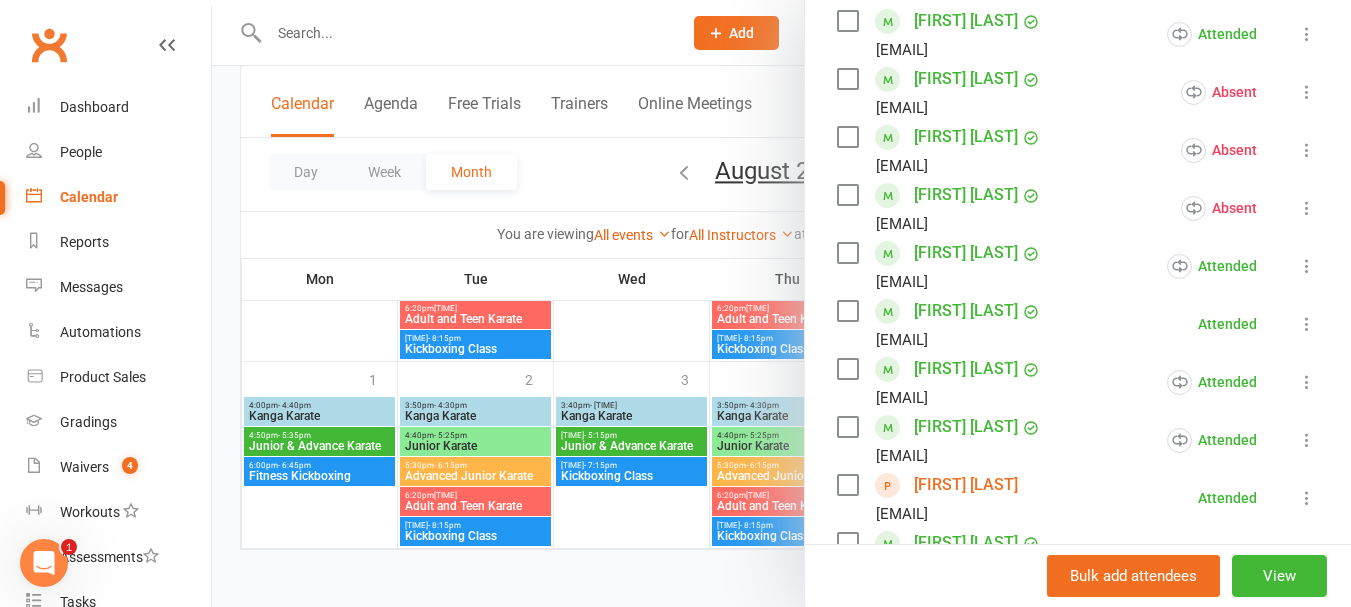 scroll, scrollTop: 499, scrollLeft: 0, axis: vertical 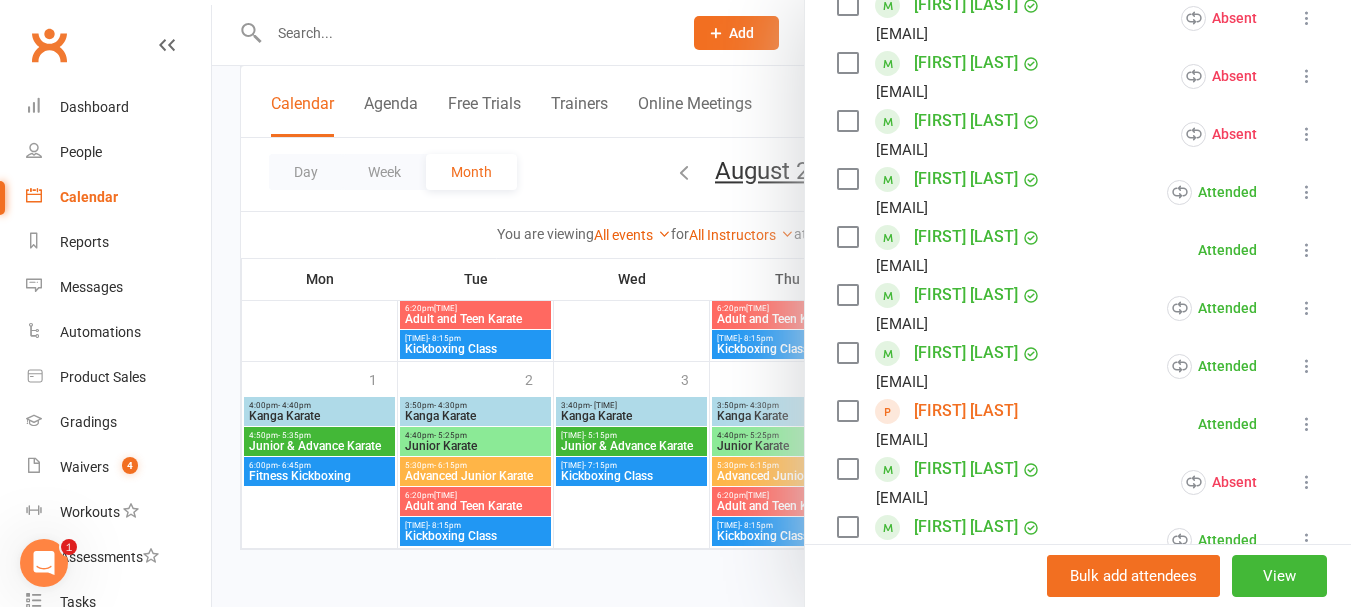 click at bounding box center [847, 121] 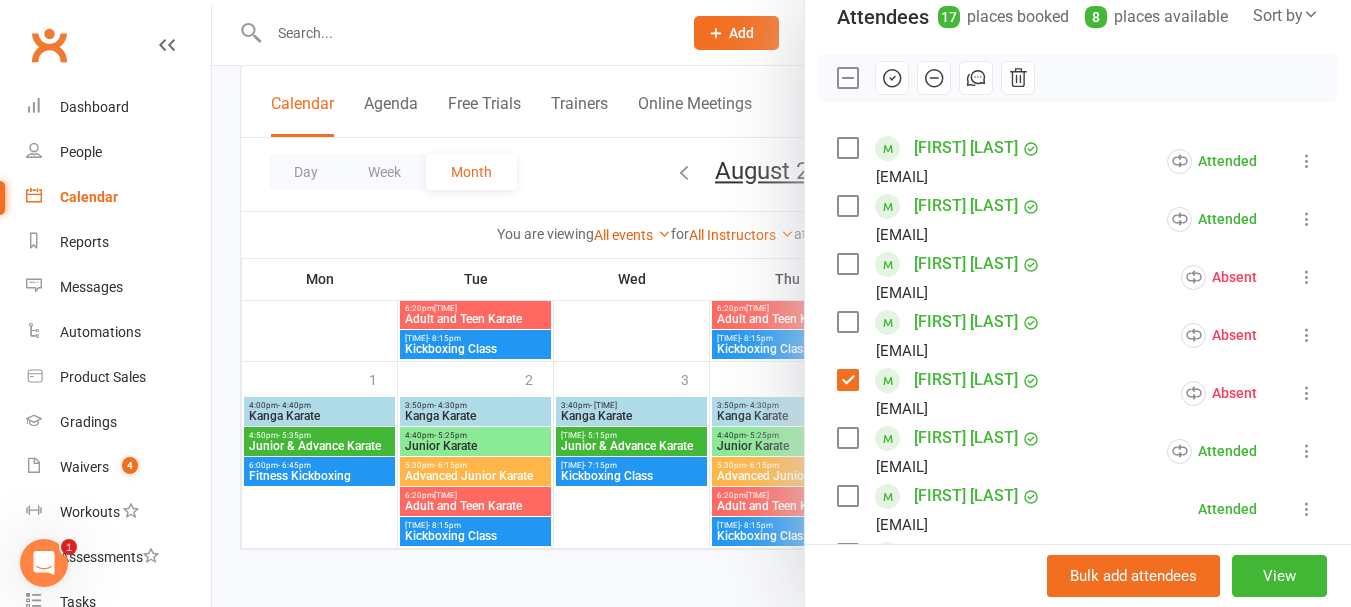 scroll, scrollTop: 99, scrollLeft: 0, axis: vertical 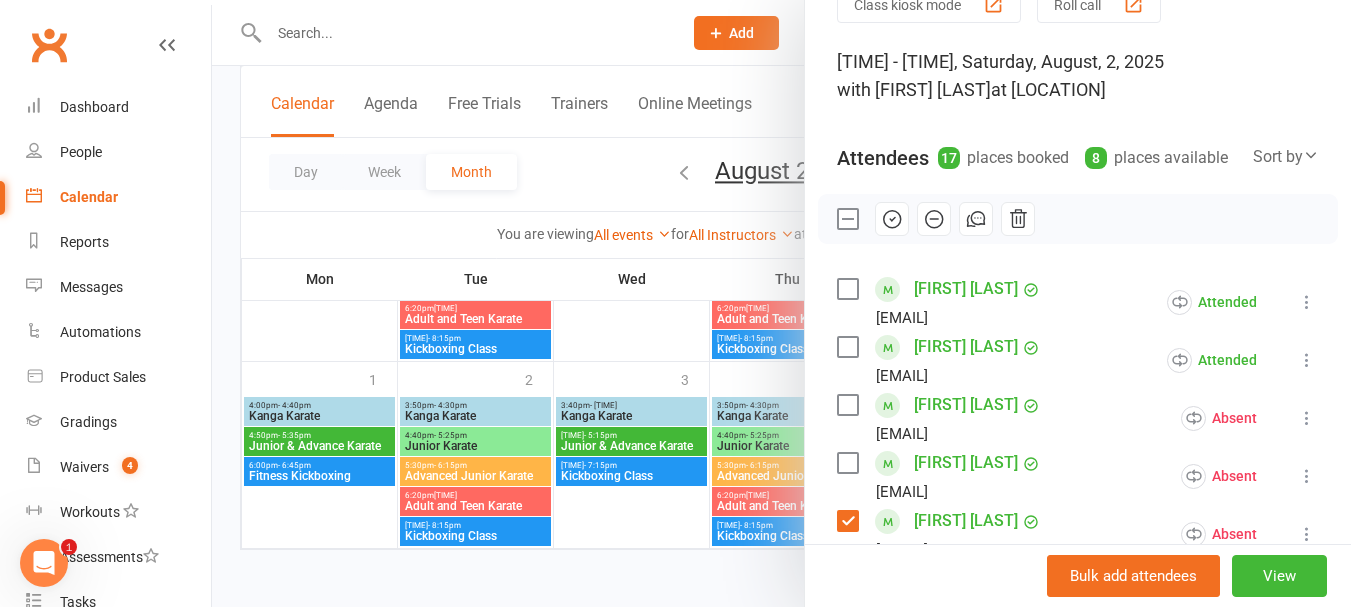 click 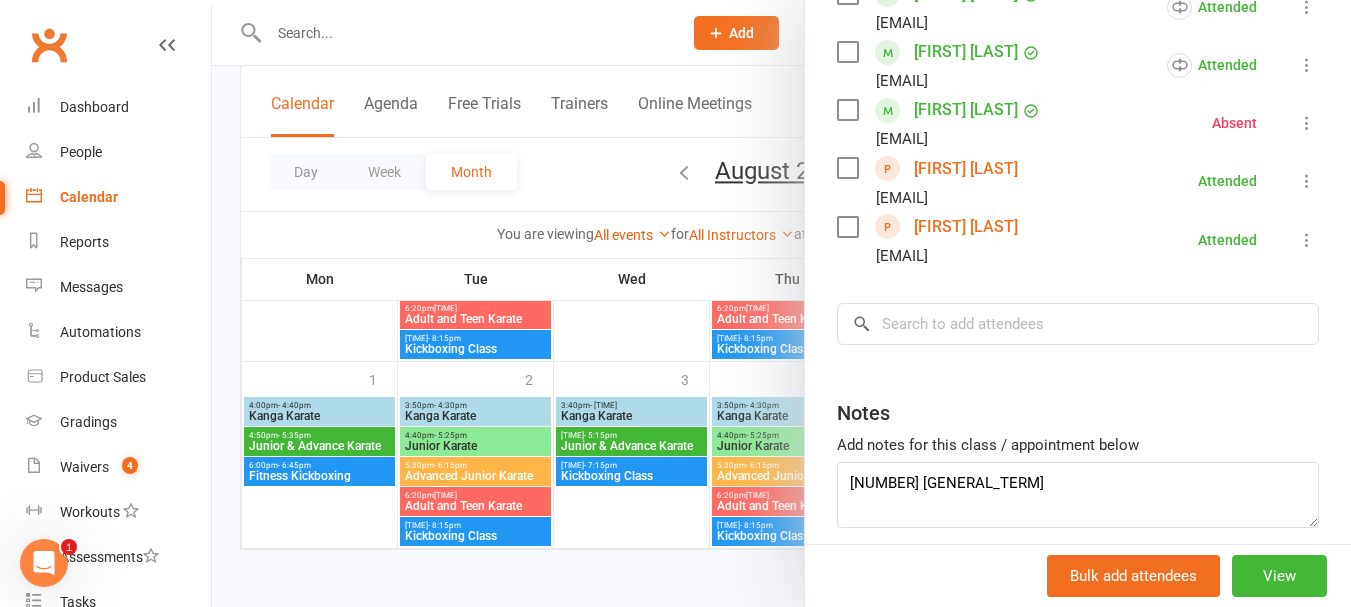 scroll, scrollTop: 1199, scrollLeft: 0, axis: vertical 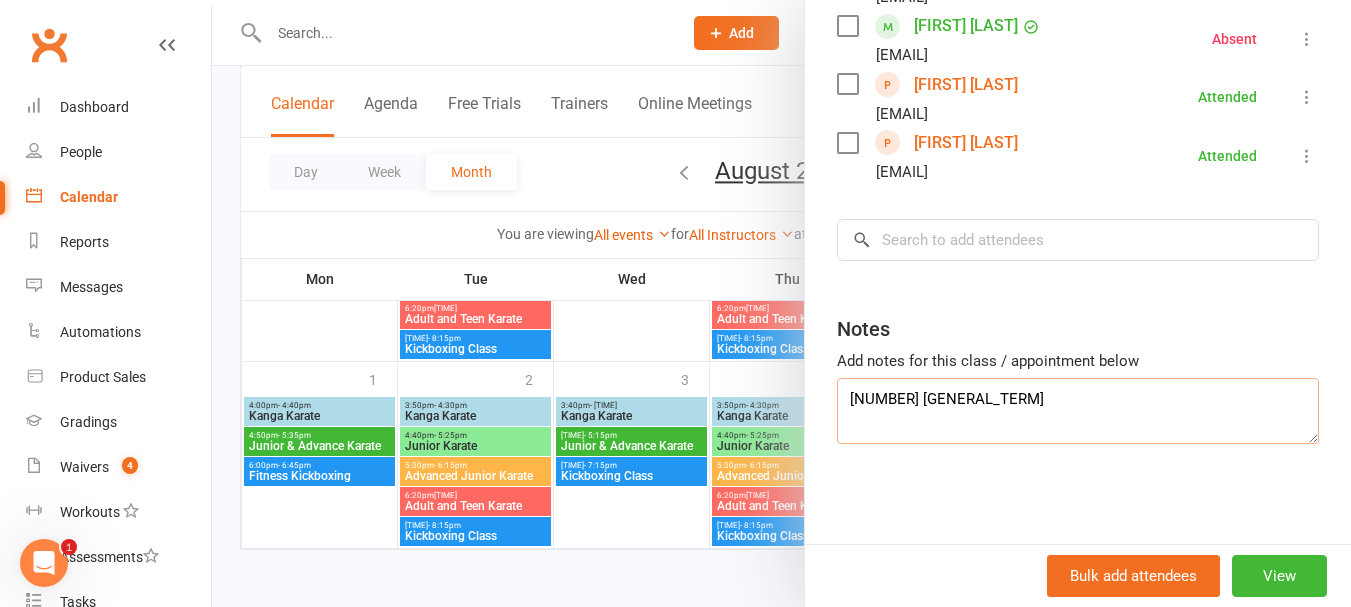 click on "[NUMBER] [GENERAL_TERM]" at bounding box center [1078, 411] 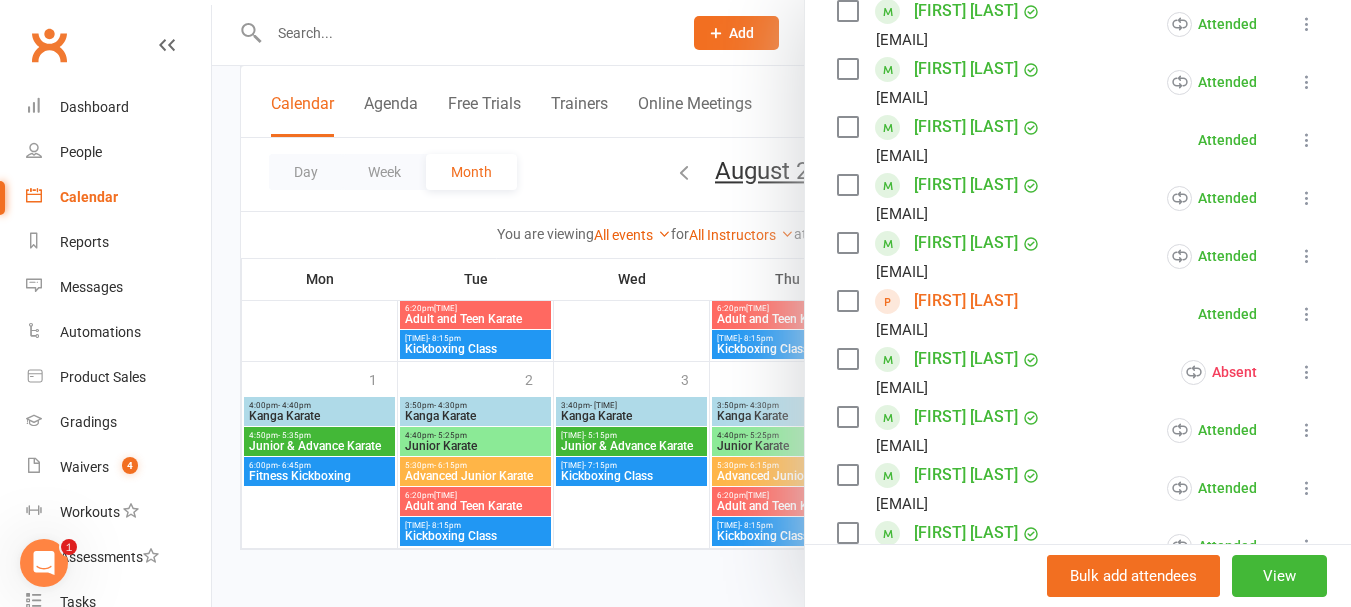 scroll, scrollTop: 599, scrollLeft: 0, axis: vertical 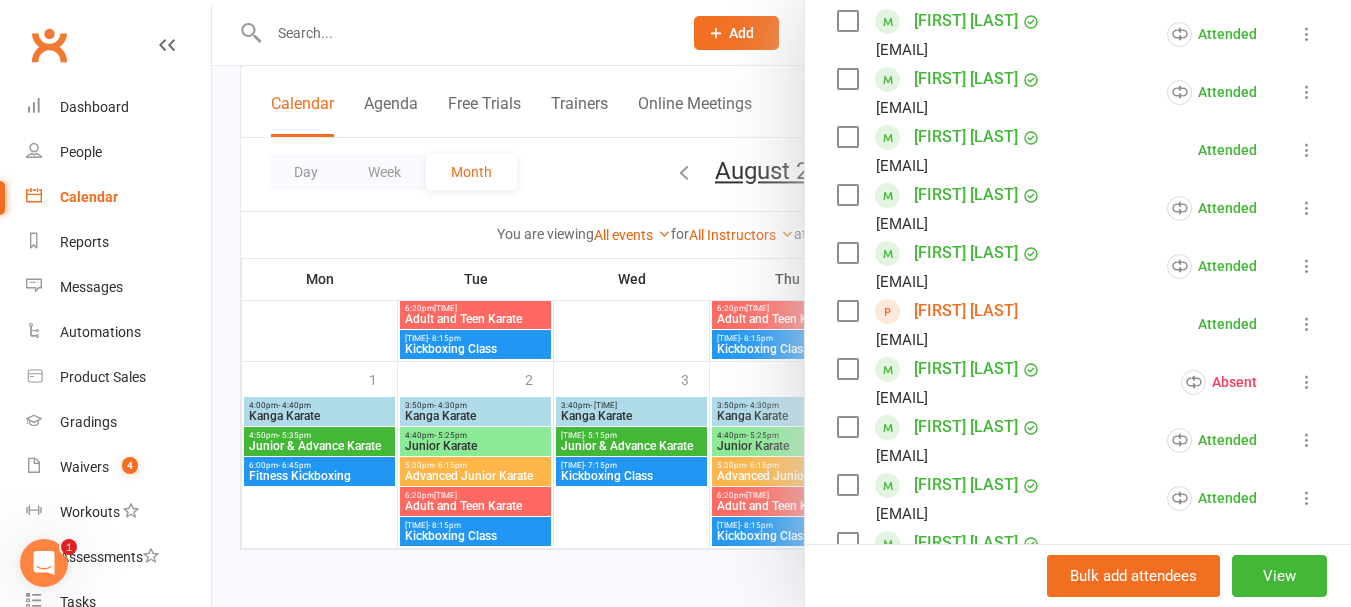 type on "15 total" 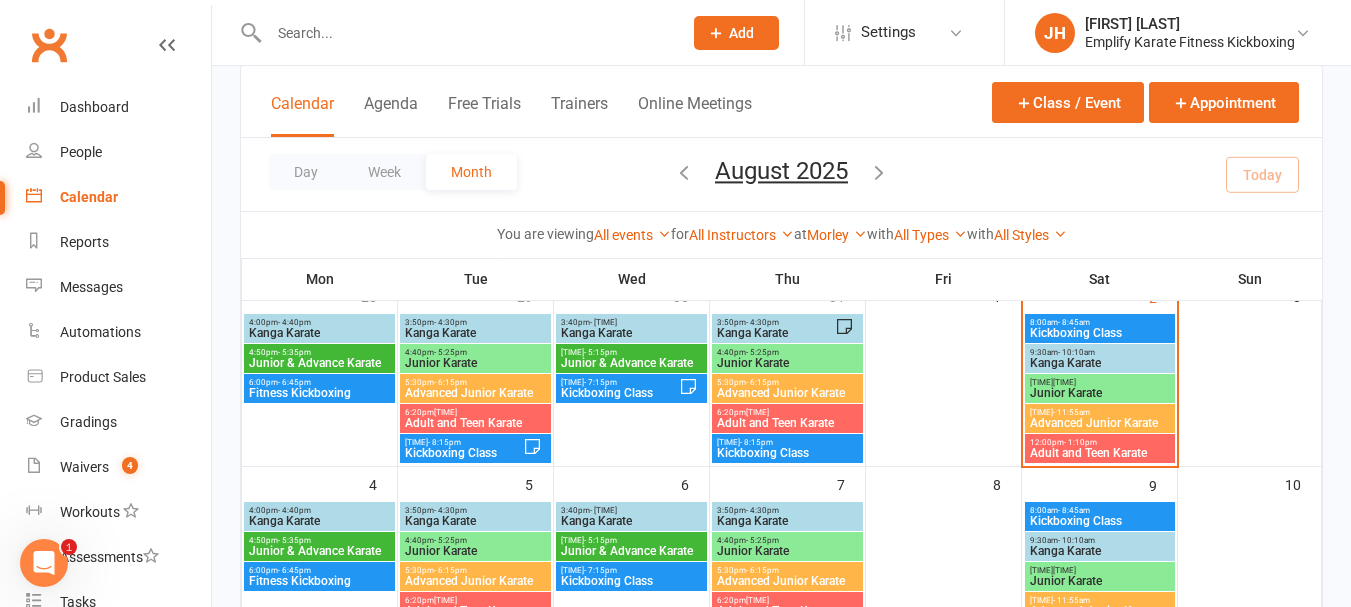 scroll, scrollTop: 100, scrollLeft: 0, axis: vertical 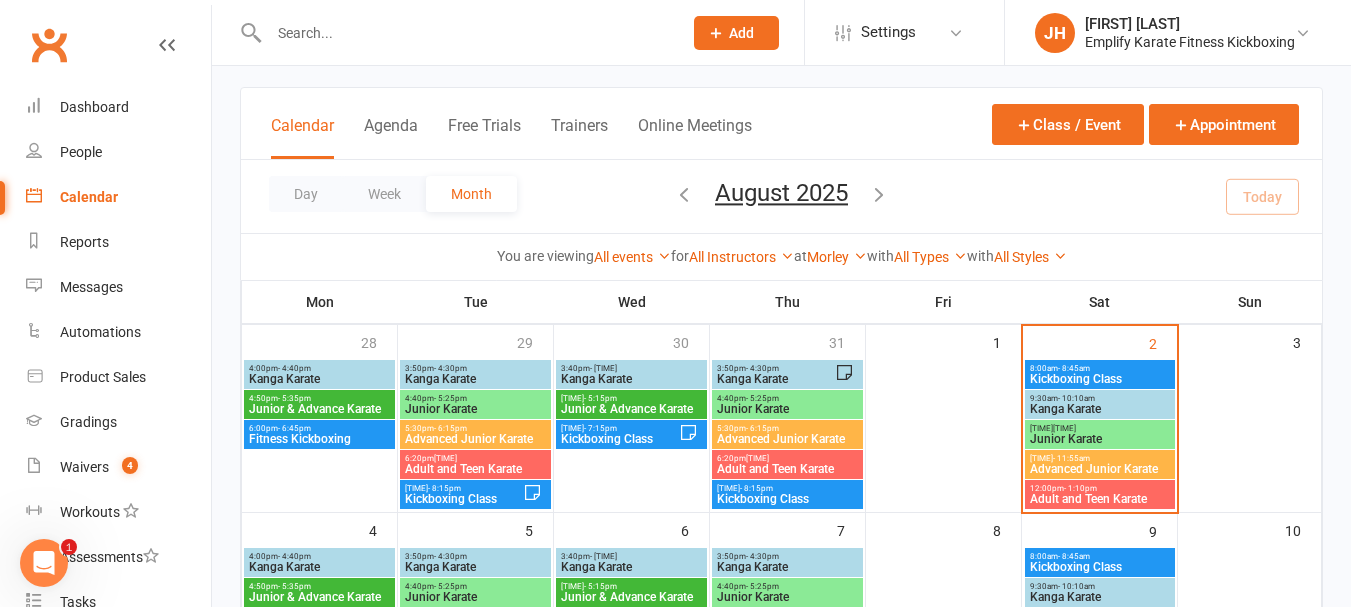 click on "Junior Karate" at bounding box center [1100, 439] 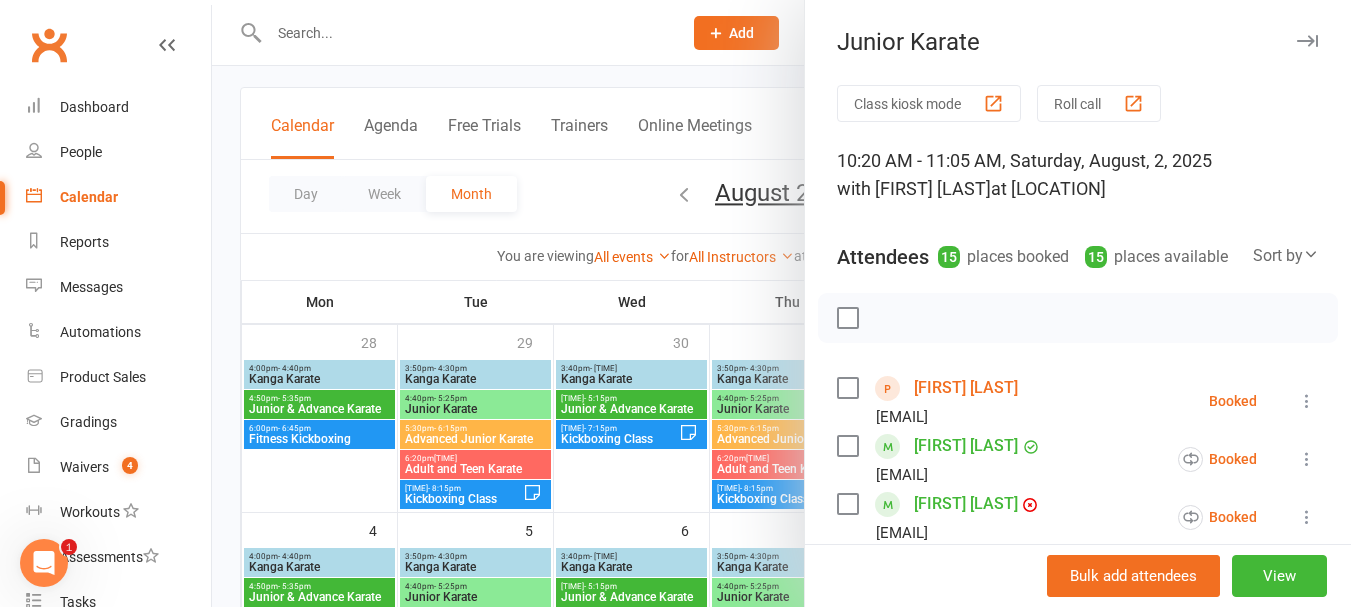 scroll, scrollTop: 300, scrollLeft: 0, axis: vertical 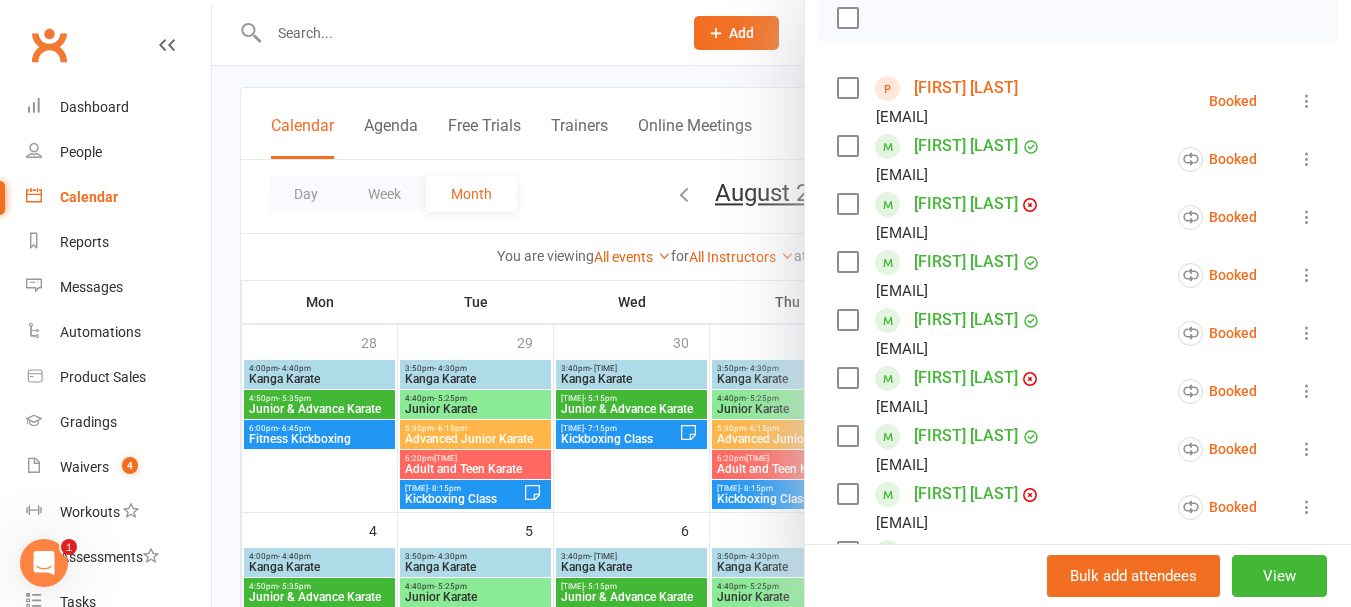 click at bounding box center [847, 18] 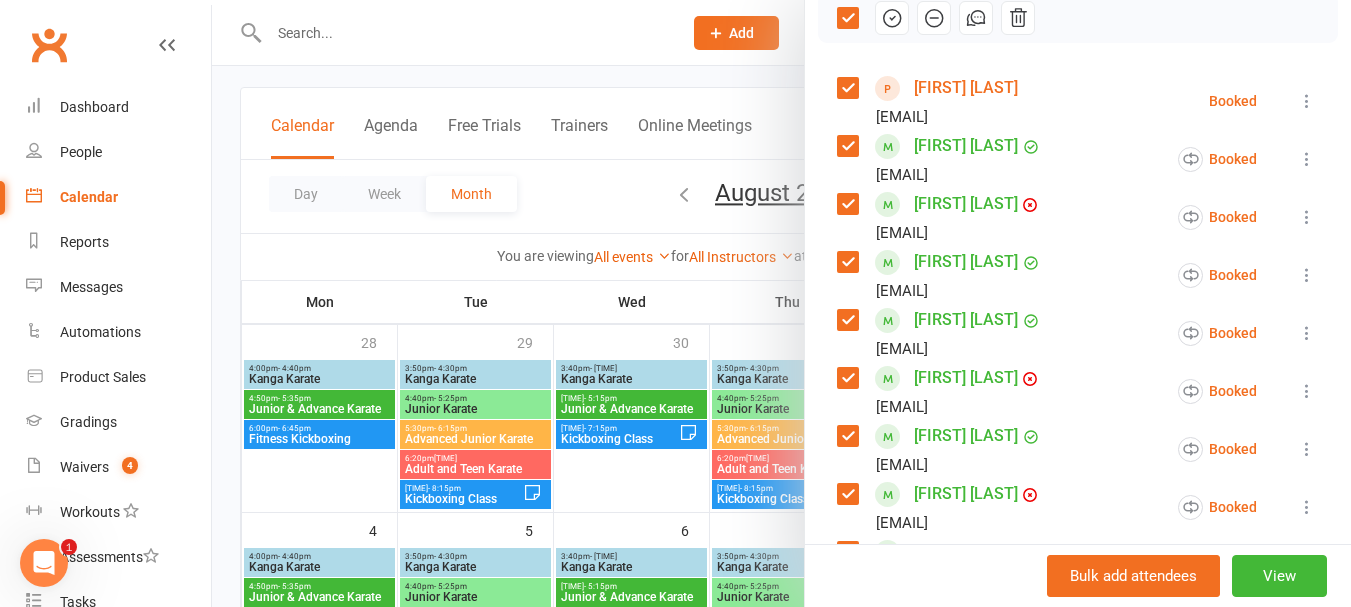 click 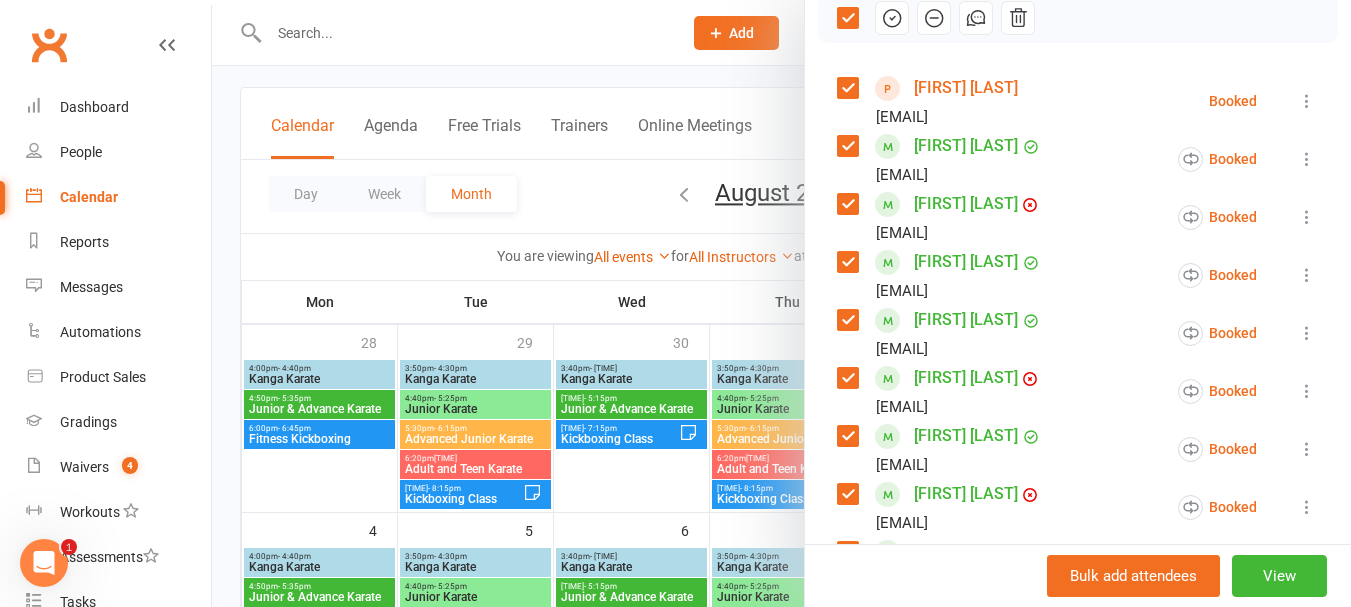click at bounding box center [847, 18] 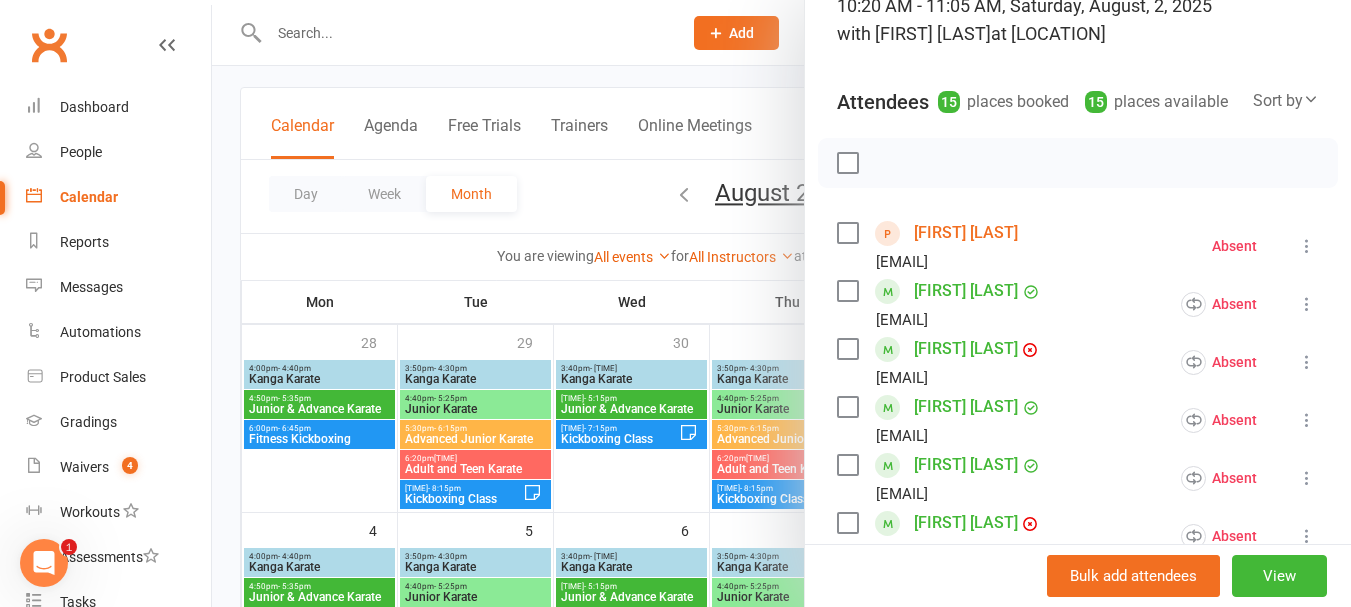 scroll, scrollTop: 200, scrollLeft: 0, axis: vertical 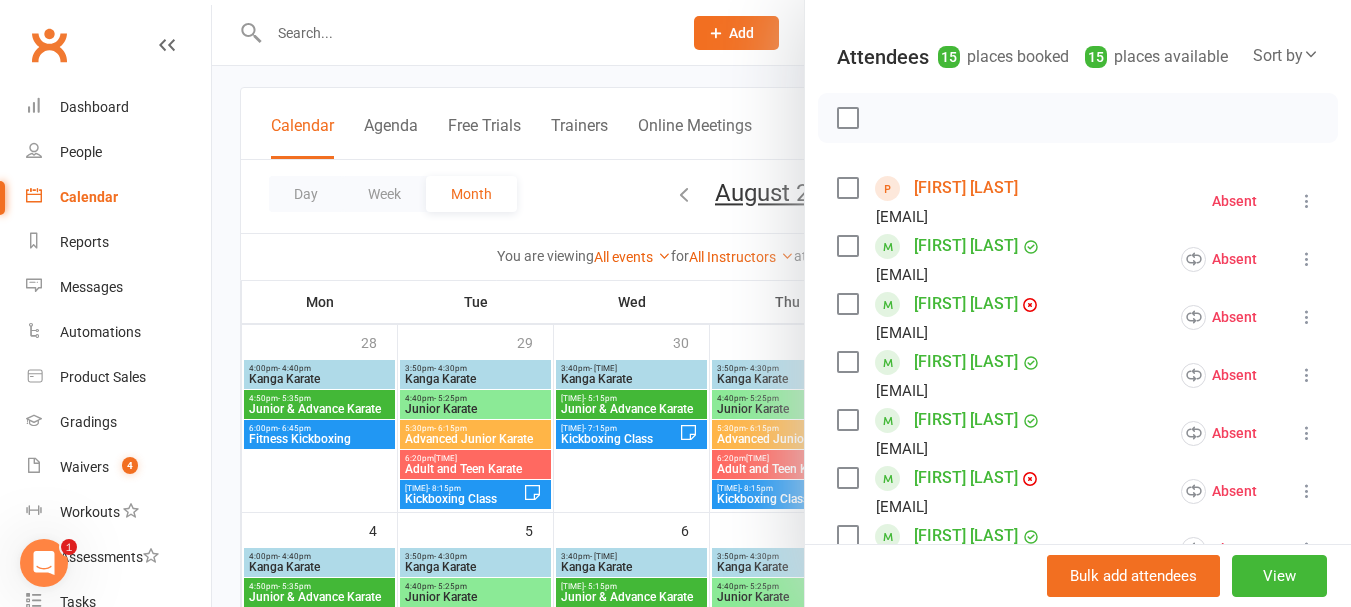 click at bounding box center [847, 188] 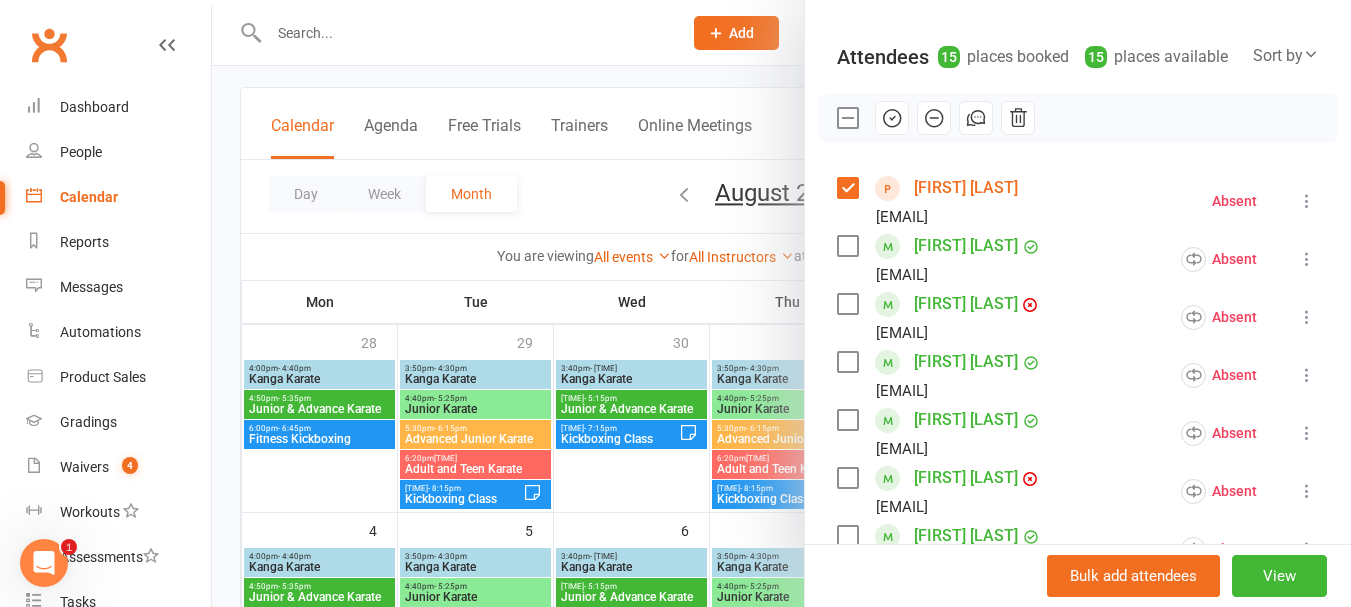 click at bounding box center [847, 246] 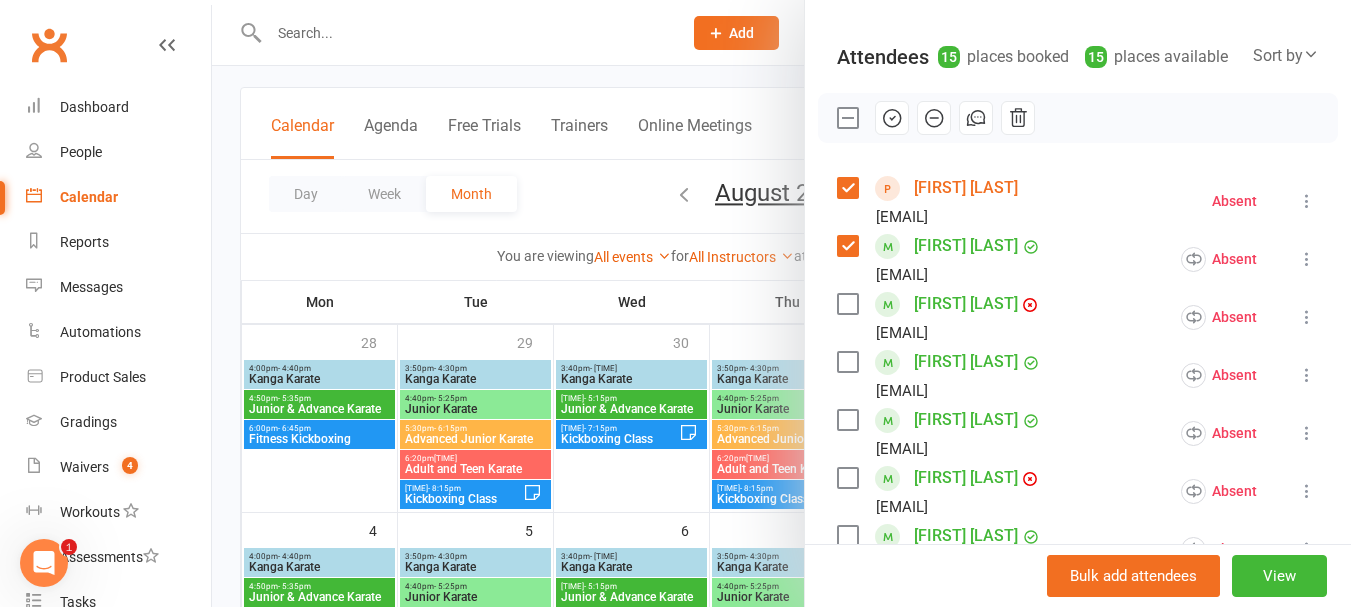scroll, scrollTop: 400, scrollLeft: 0, axis: vertical 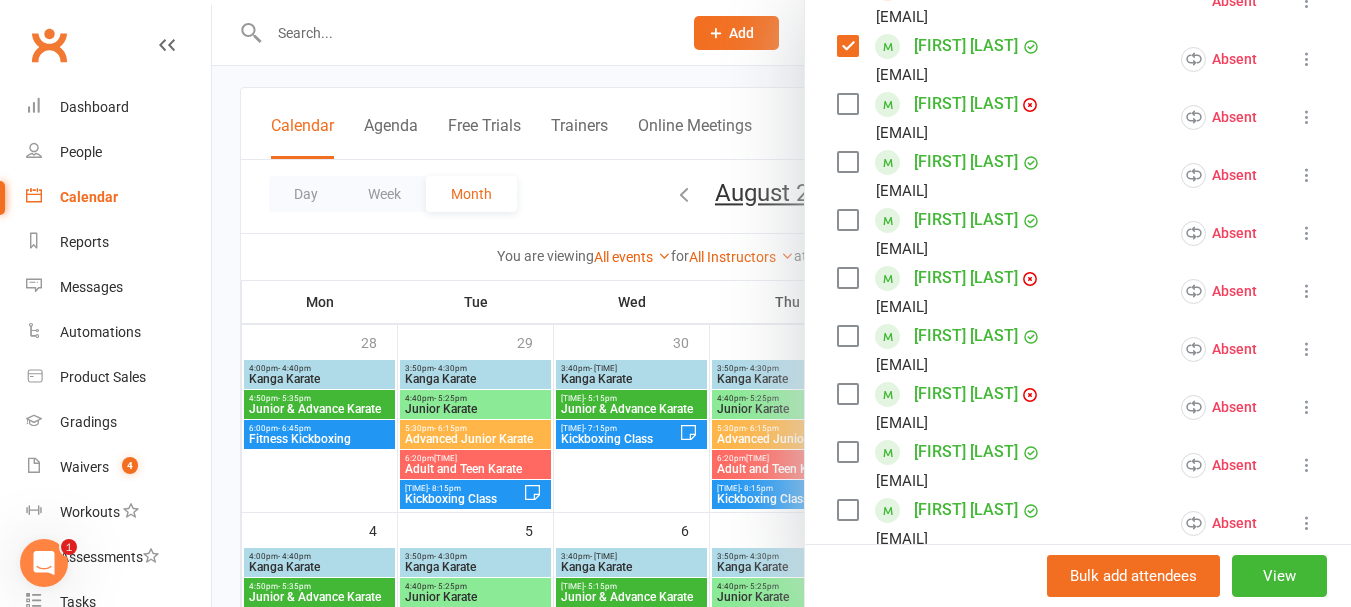 click at bounding box center [847, 162] 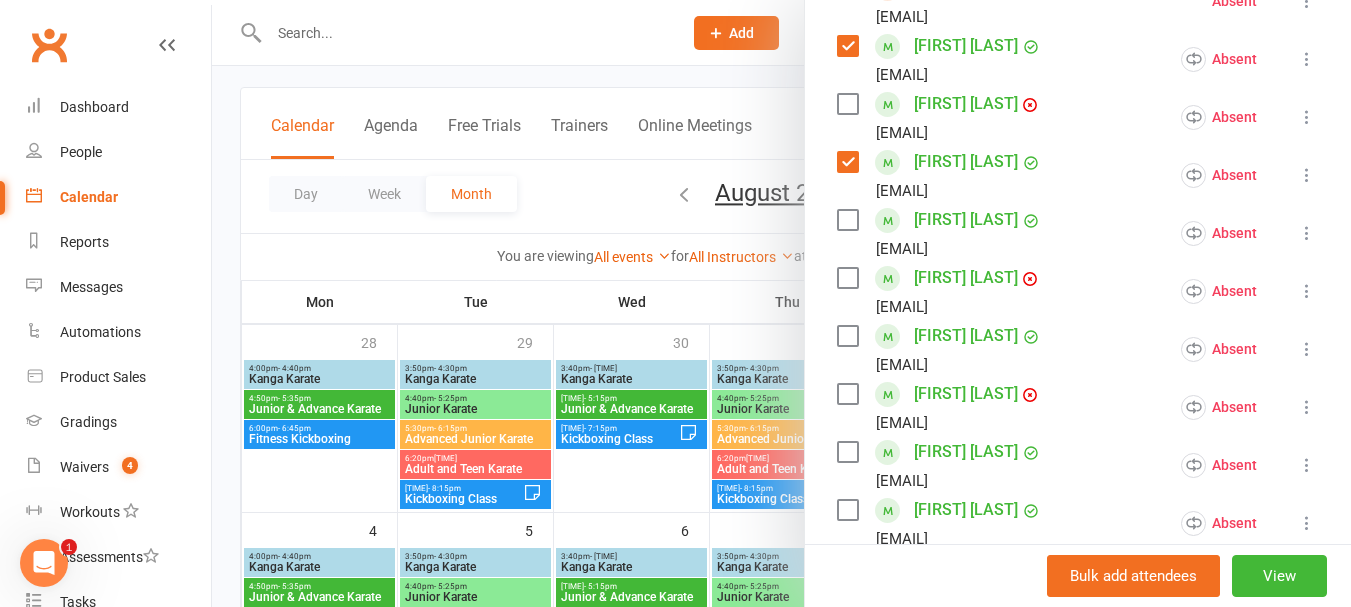 click at bounding box center [847, 220] 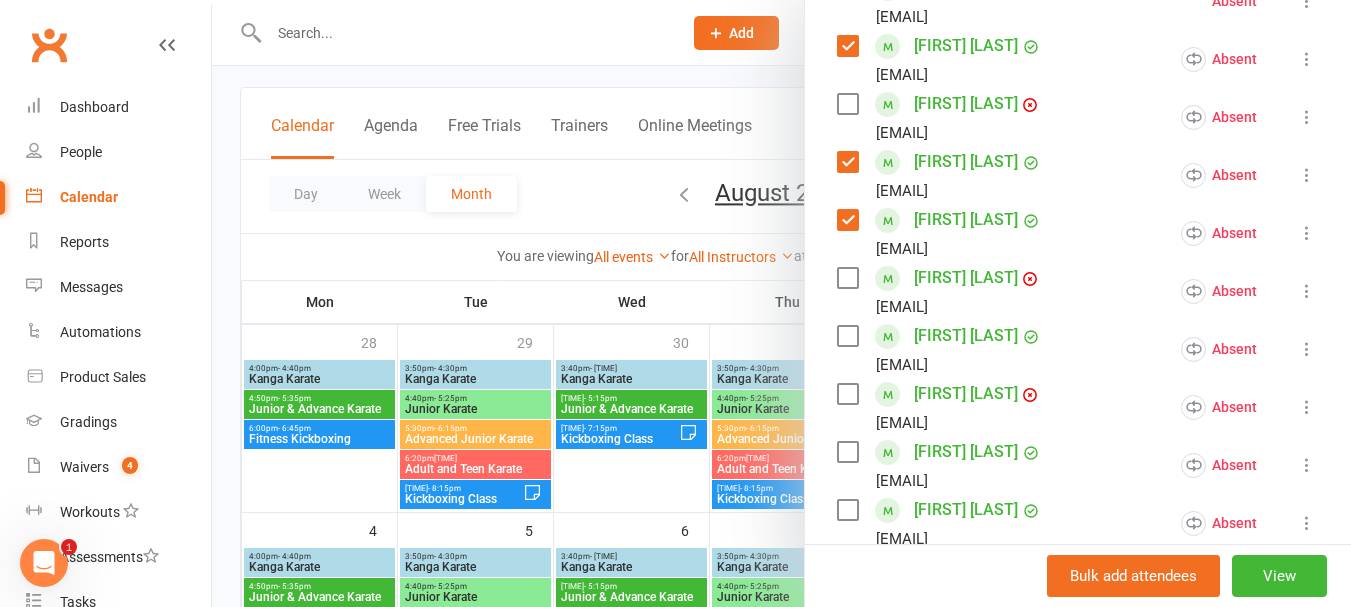 scroll, scrollTop: 600, scrollLeft: 0, axis: vertical 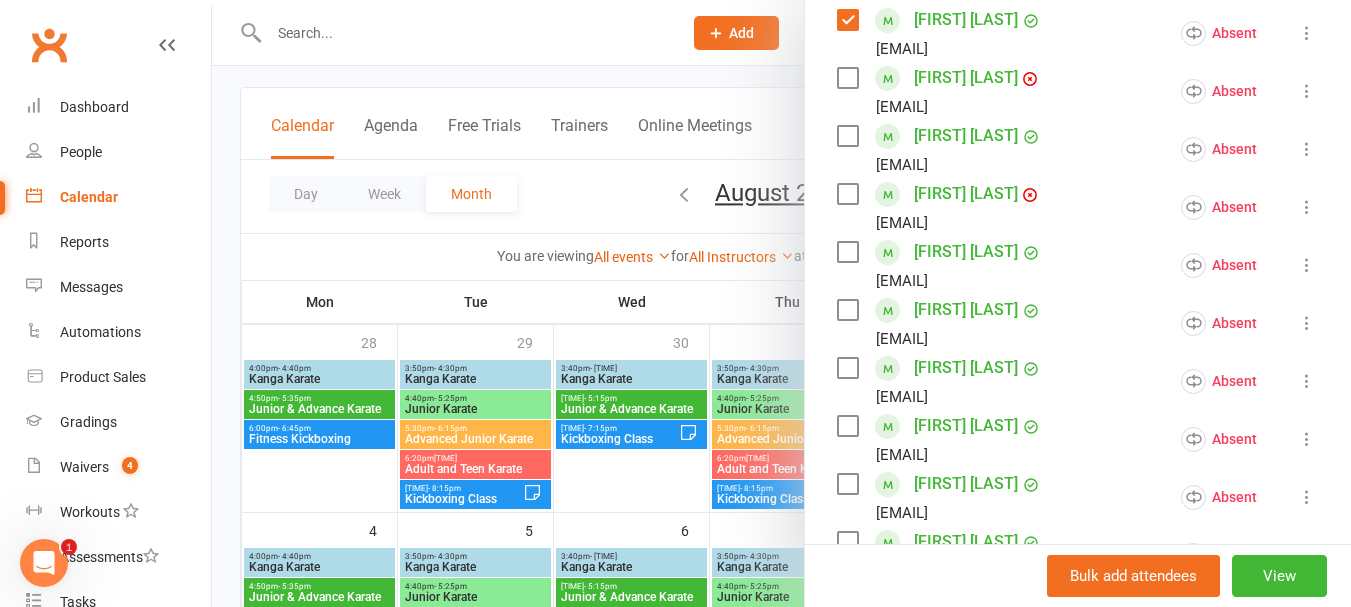 click at bounding box center [847, 78] 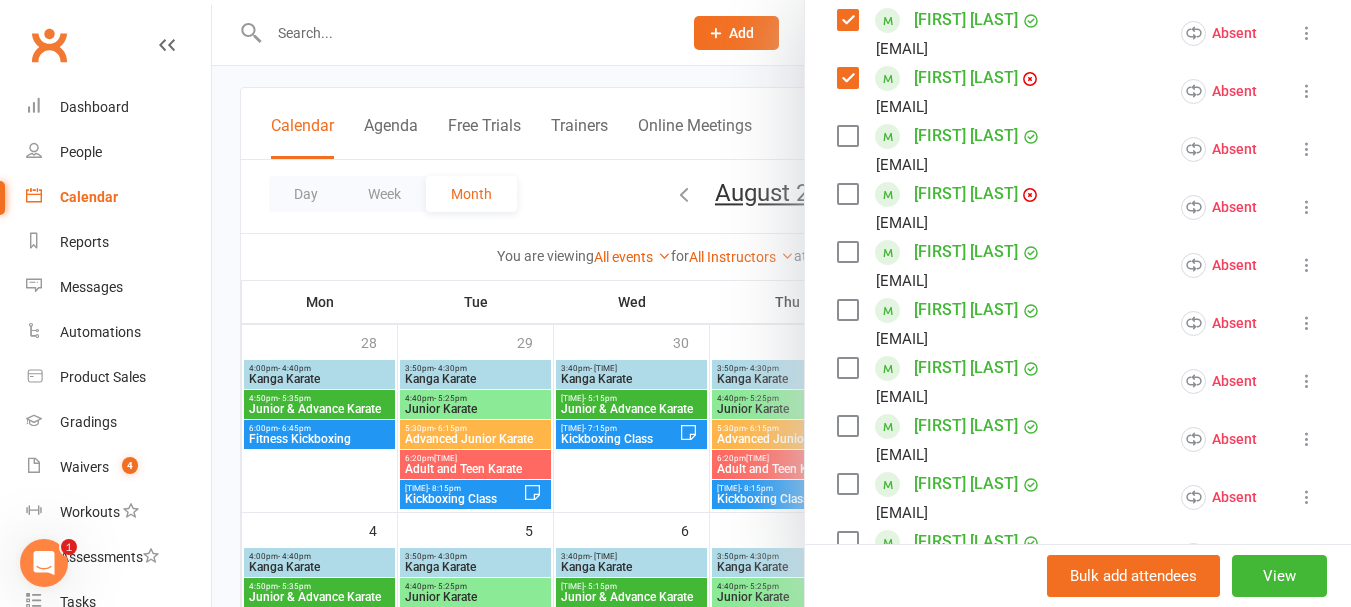 click at bounding box center [847, 136] 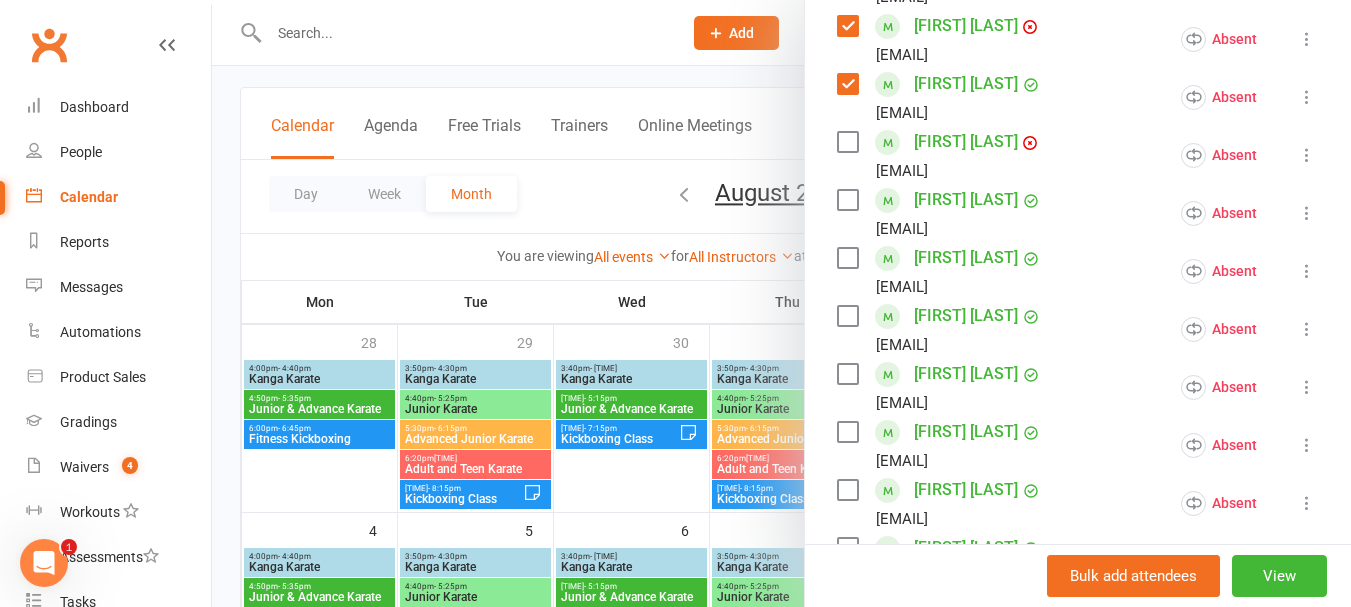 scroll, scrollTop: 700, scrollLeft: 0, axis: vertical 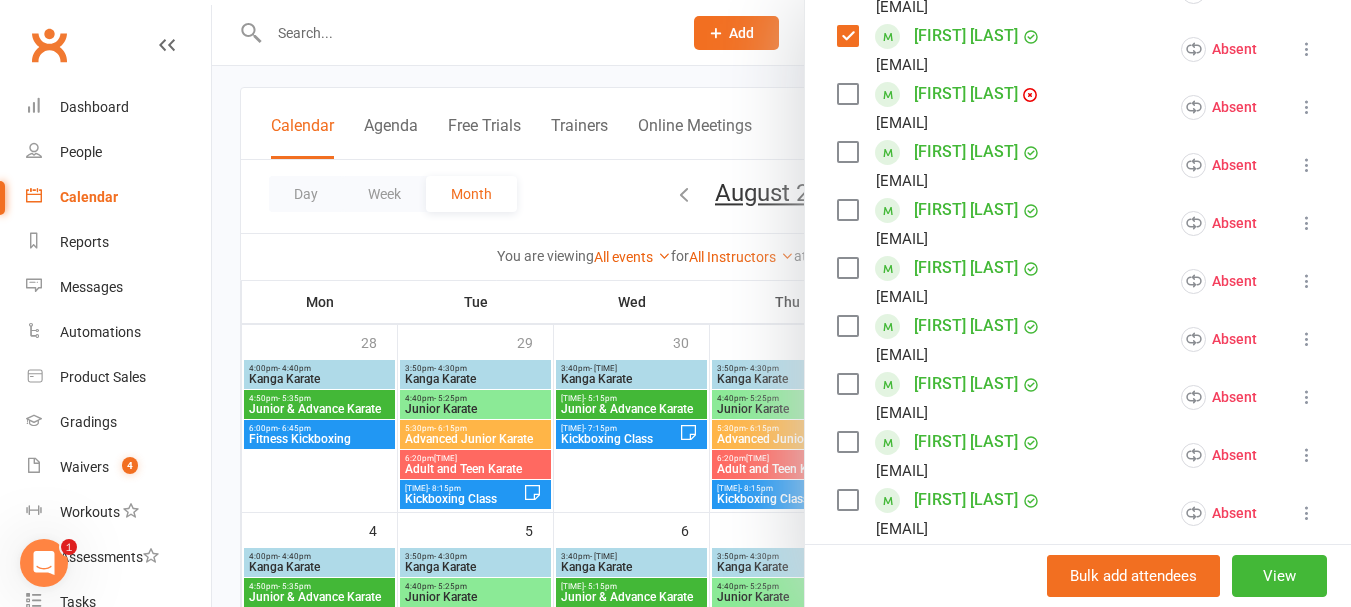 click on "[FIRST] [LAST]  [EMAIL]" at bounding box center (943, 165) 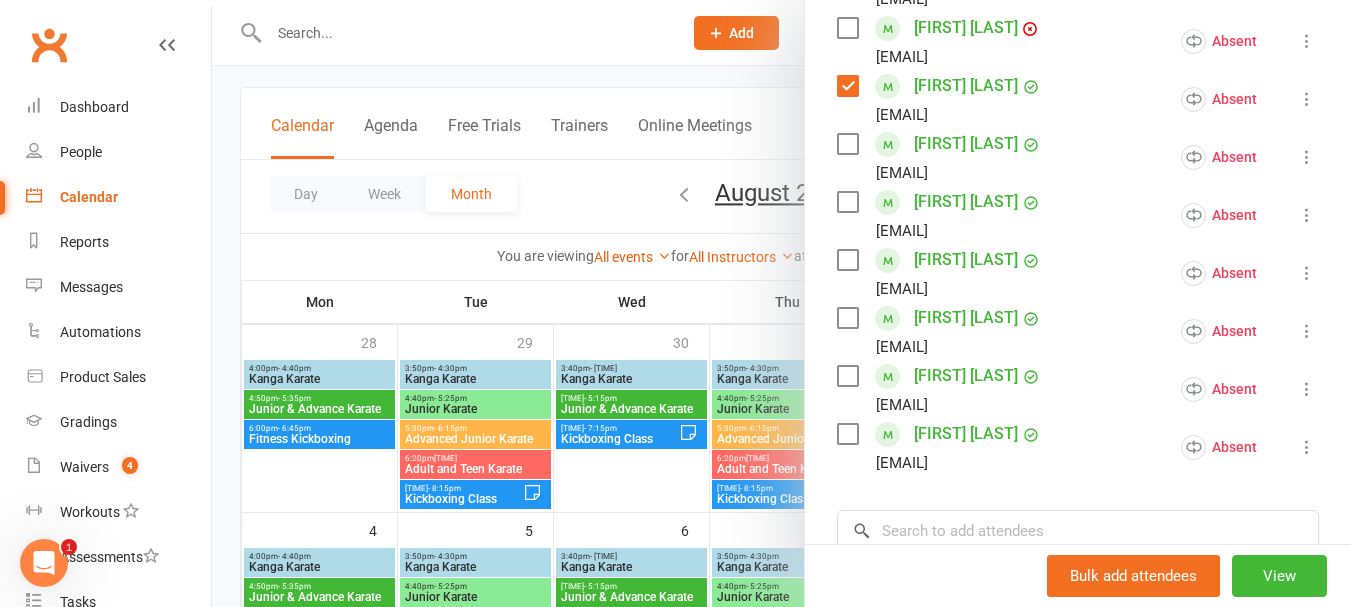 scroll, scrollTop: 800, scrollLeft: 0, axis: vertical 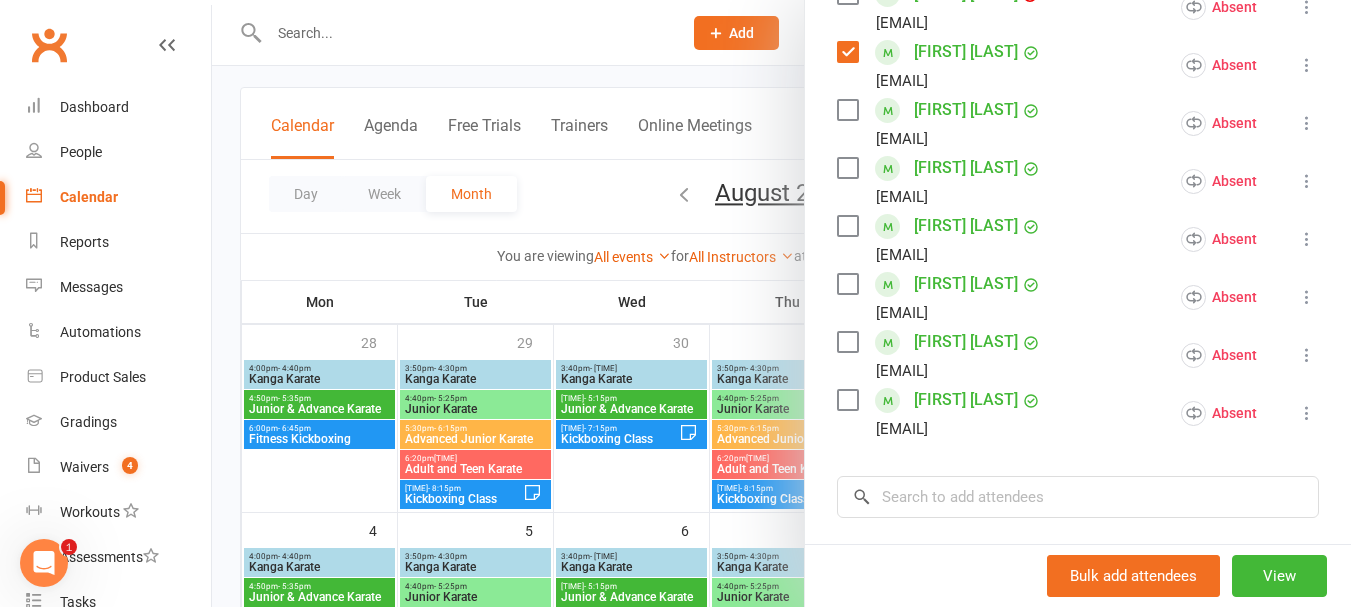 click at bounding box center [847, 226] 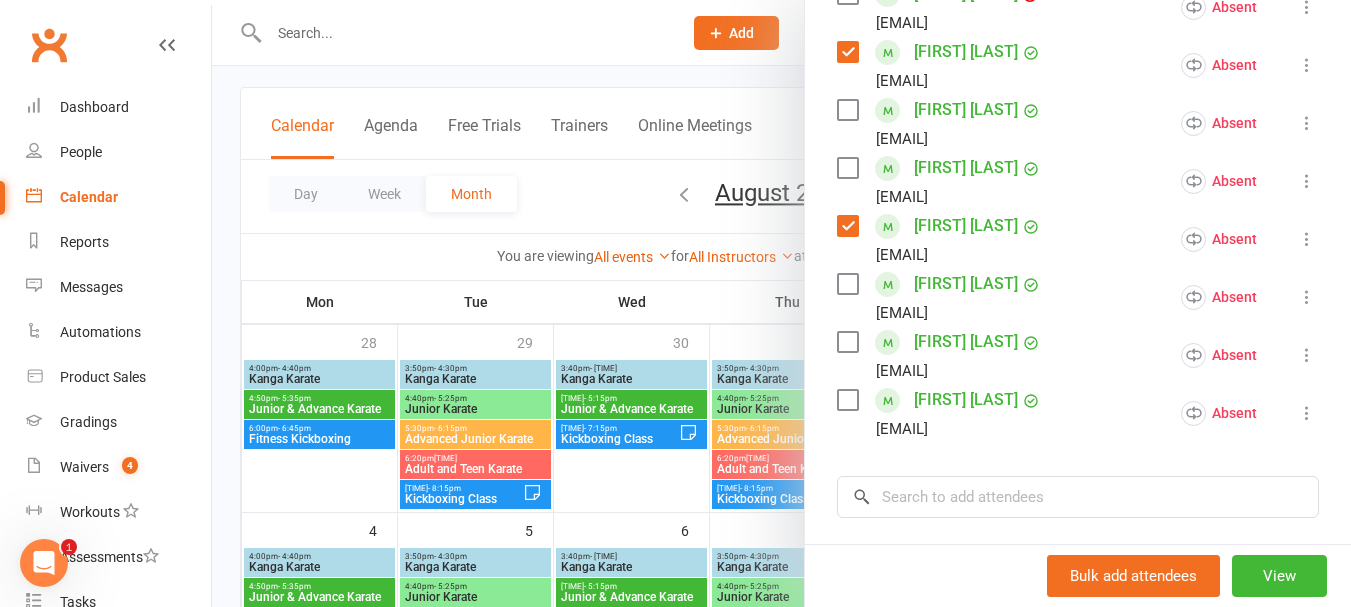 click at bounding box center [847, 284] 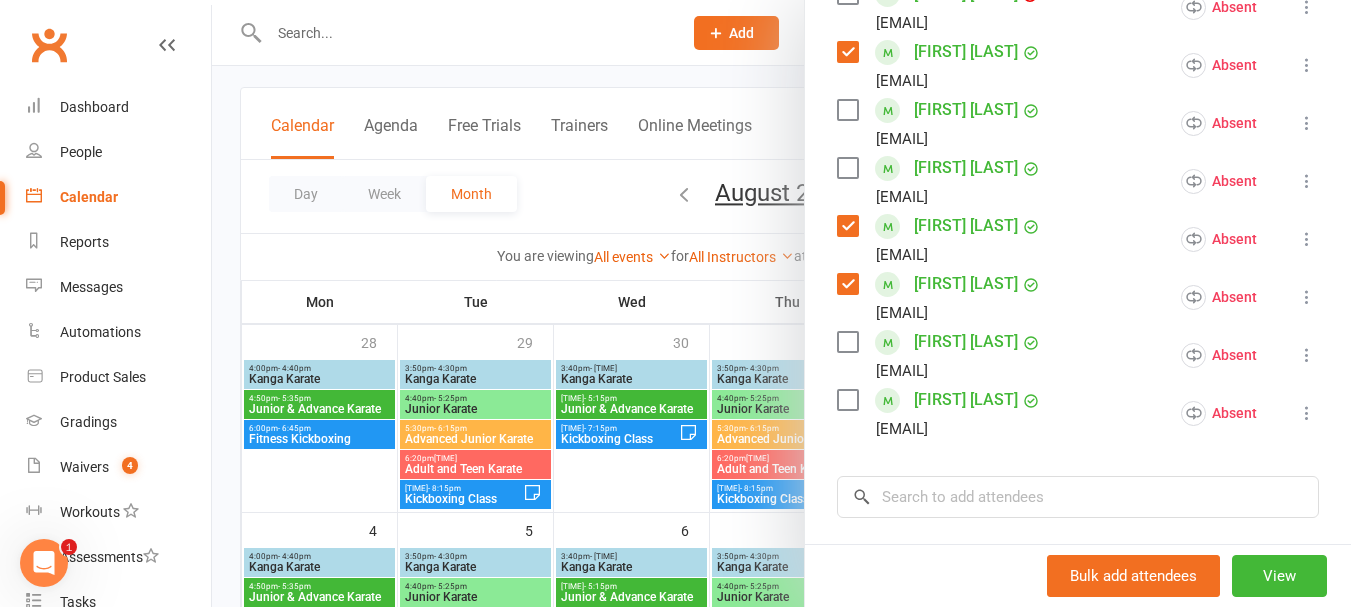 click at bounding box center (847, 342) 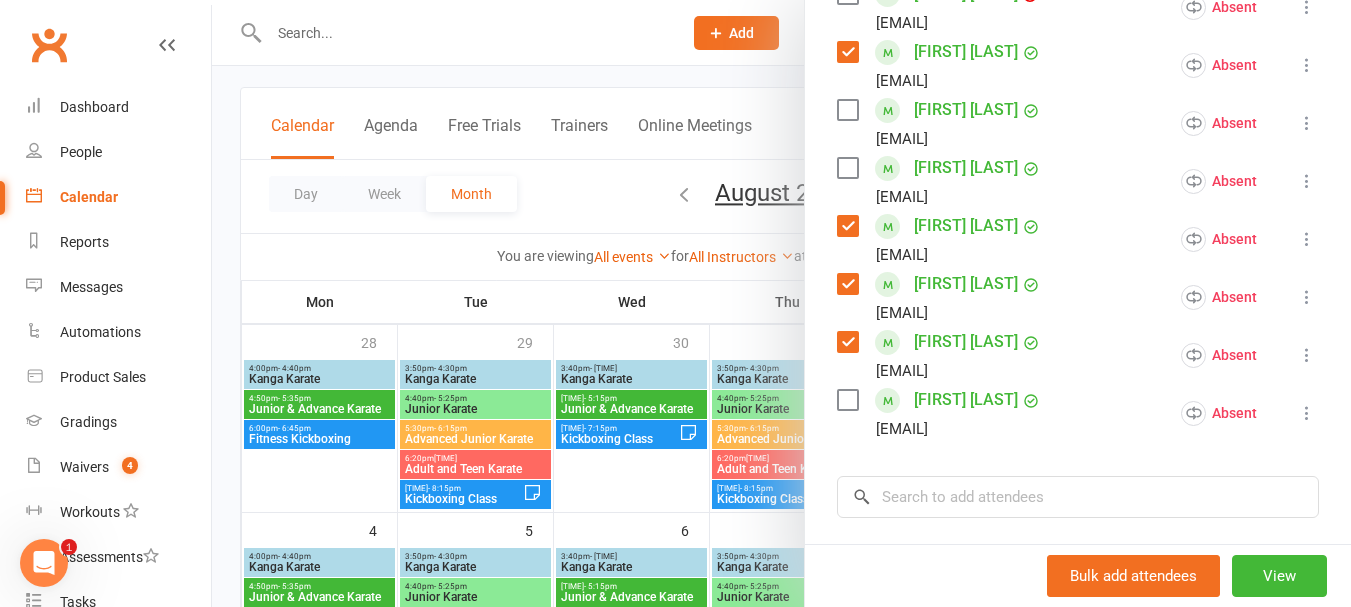 click at bounding box center (847, 400) 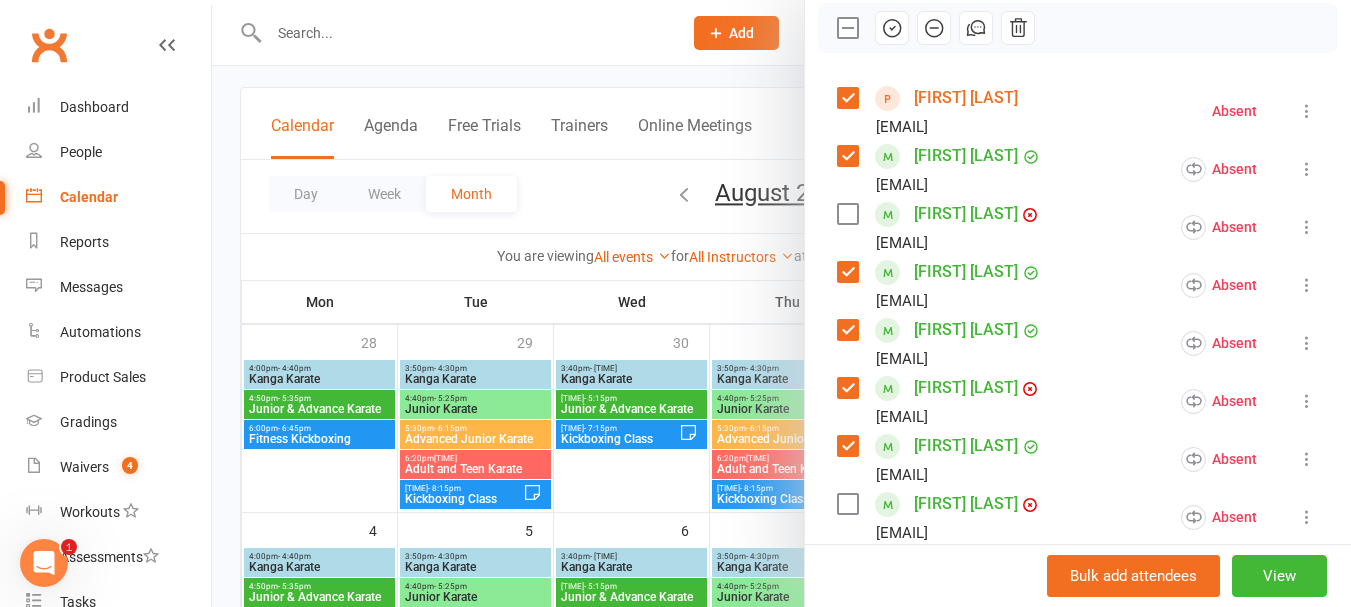 scroll, scrollTop: 100, scrollLeft: 0, axis: vertical 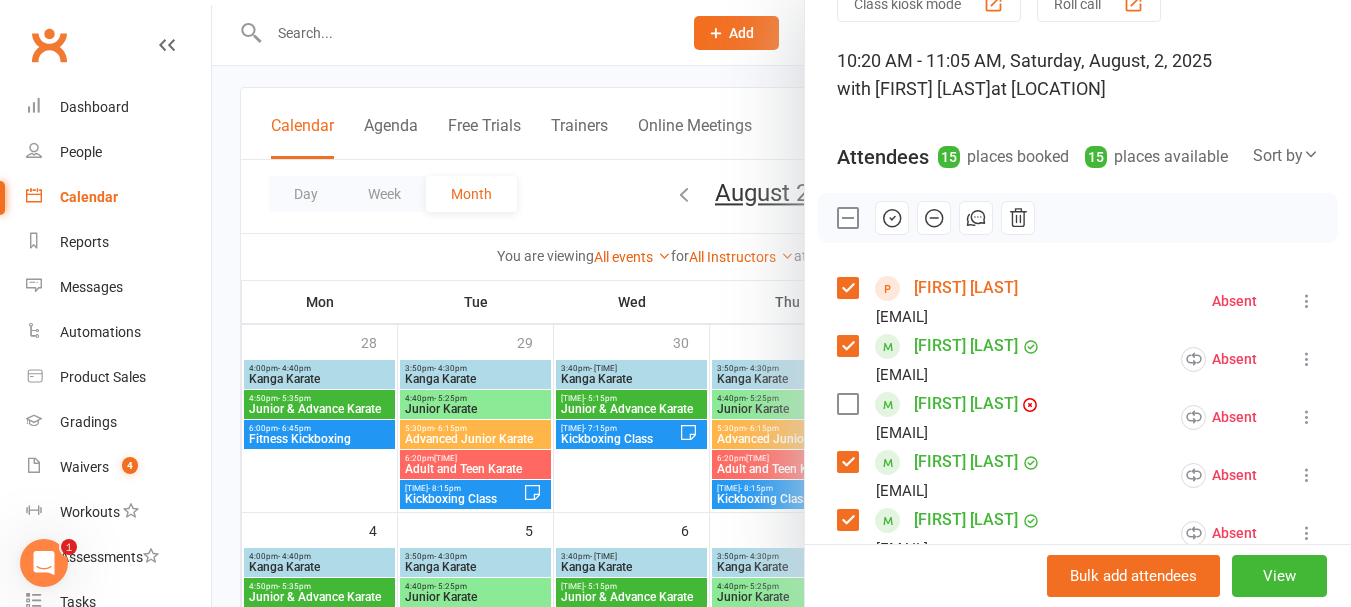 click at bounding box center [892, 218] 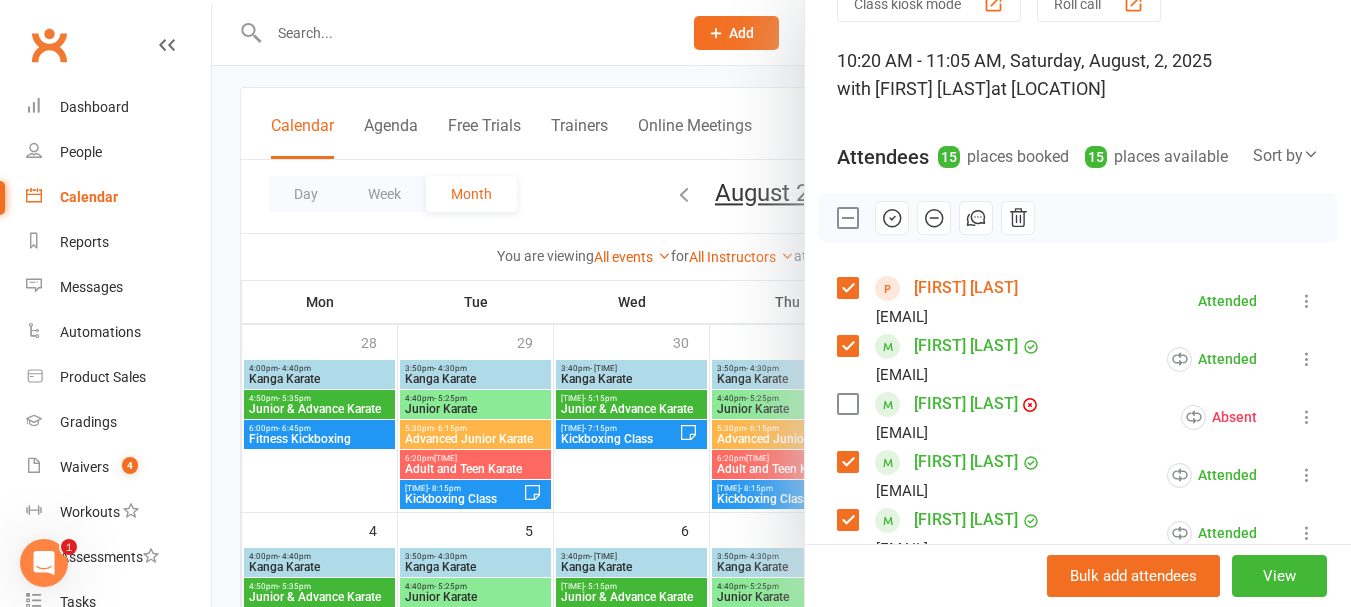 click 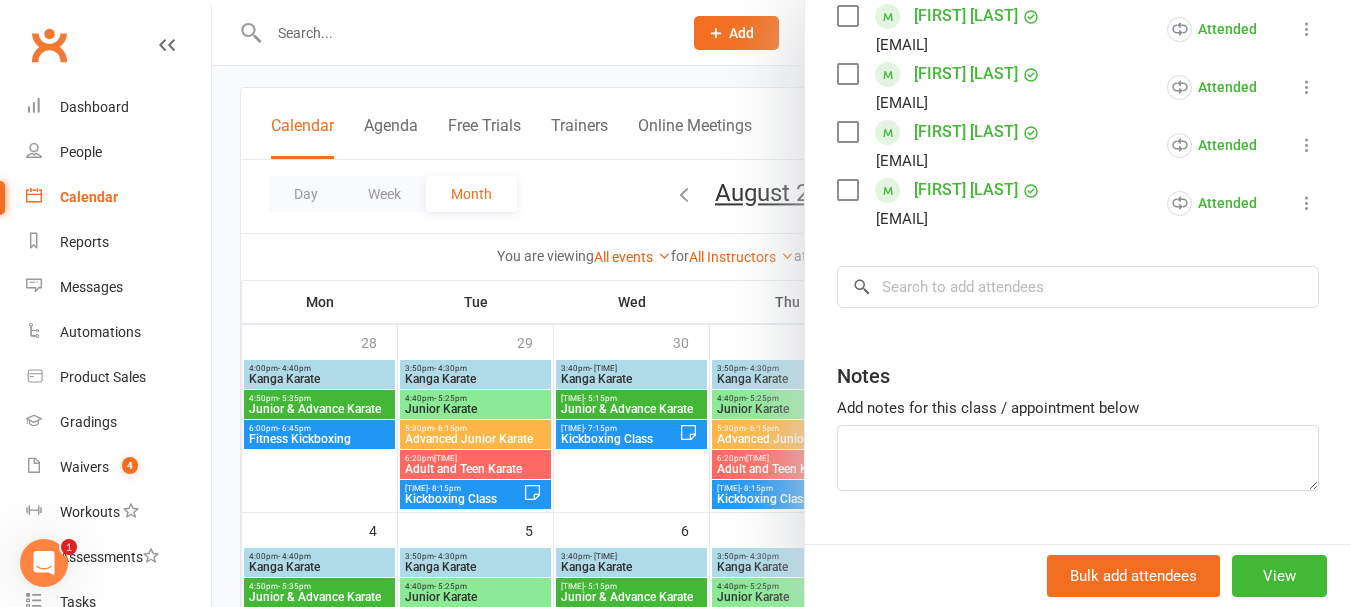 scroll, scrollTop: 1083, scrollLeft: 0, axis: vertical 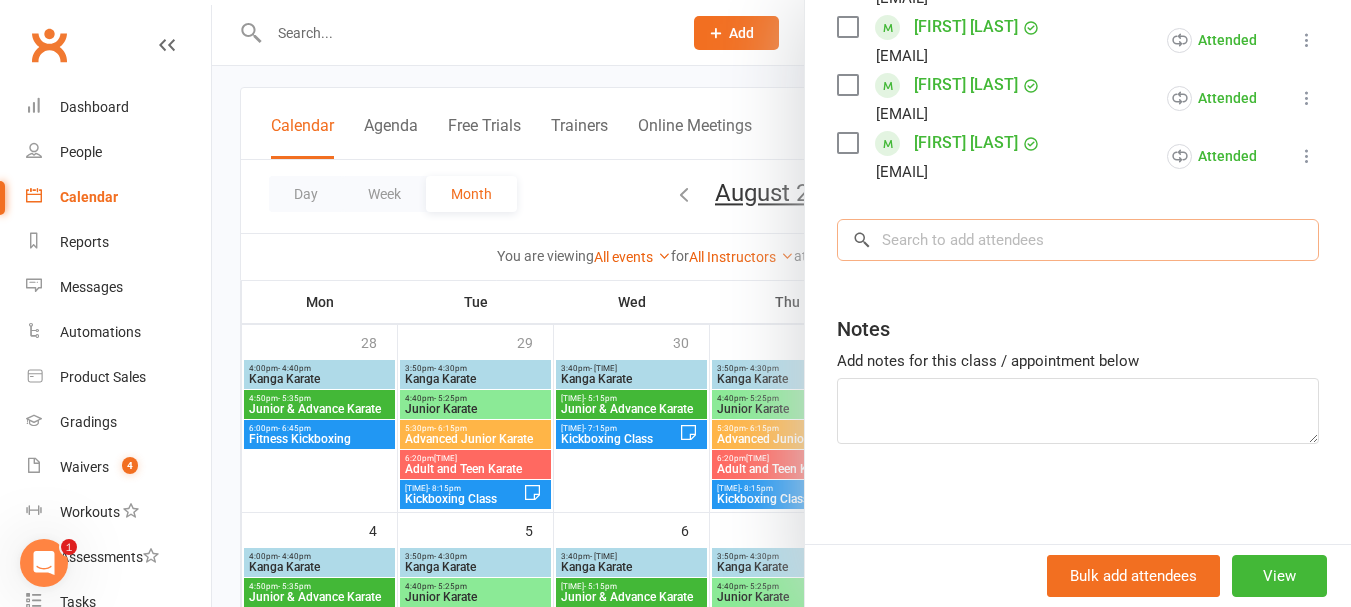 click at bounding box center [1078, 240] 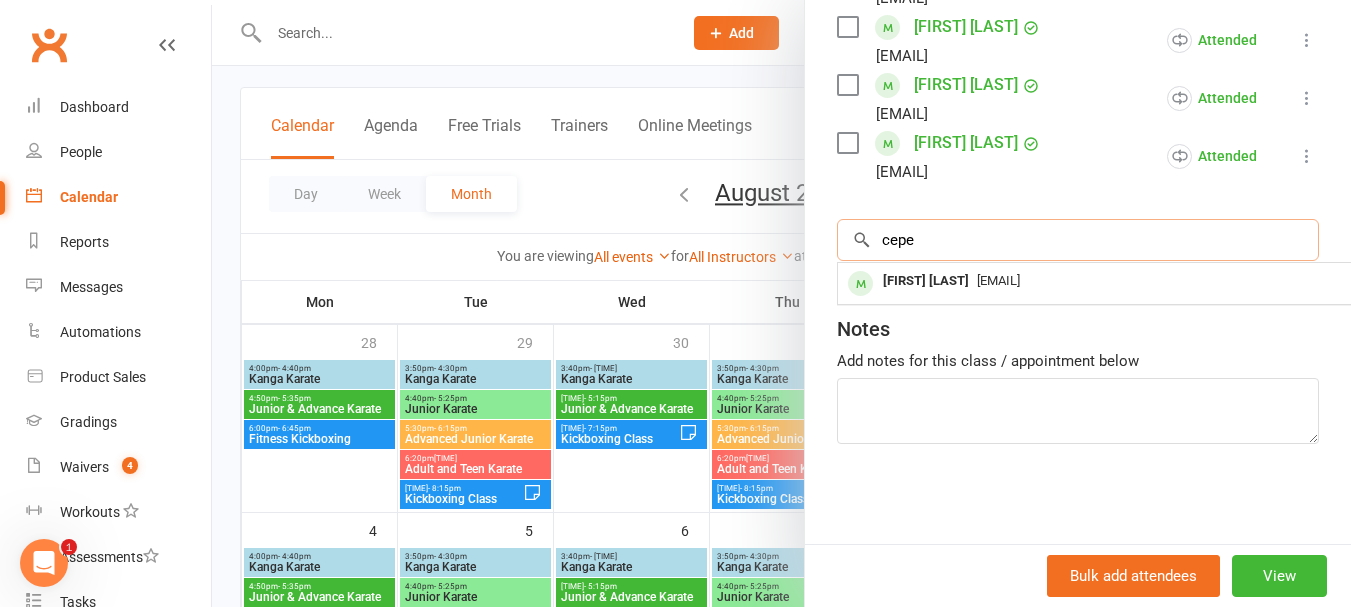 type on "cepe" 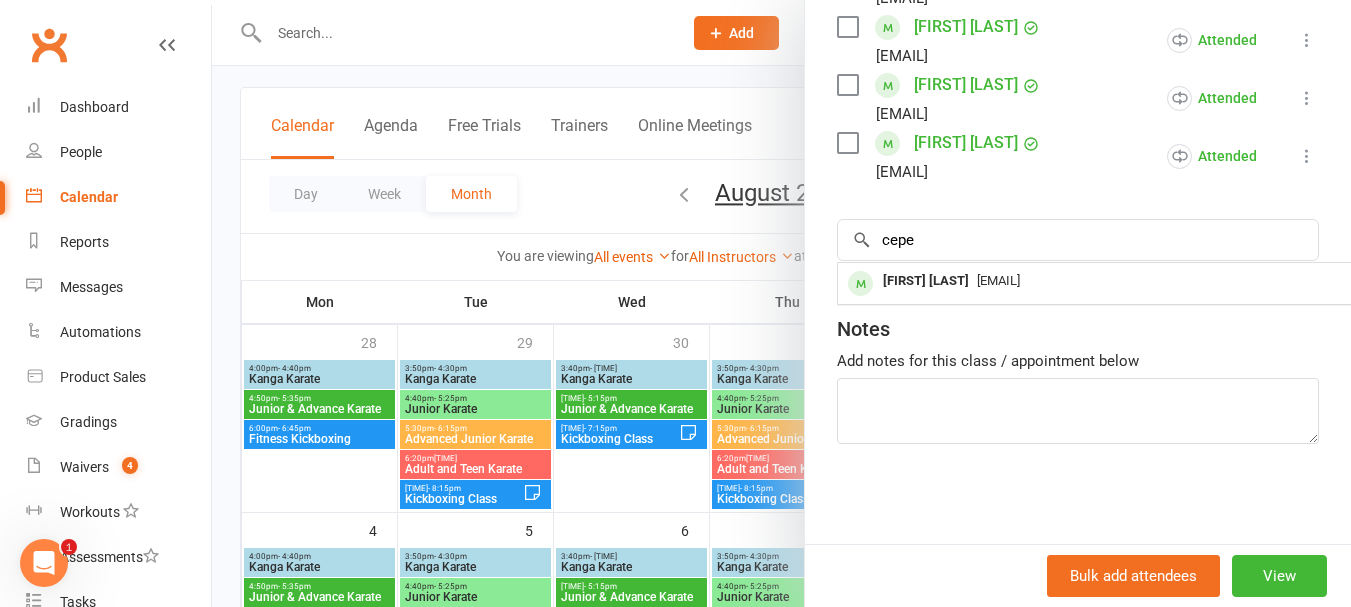 click on "Notes" at bounding box center [1078, 324] 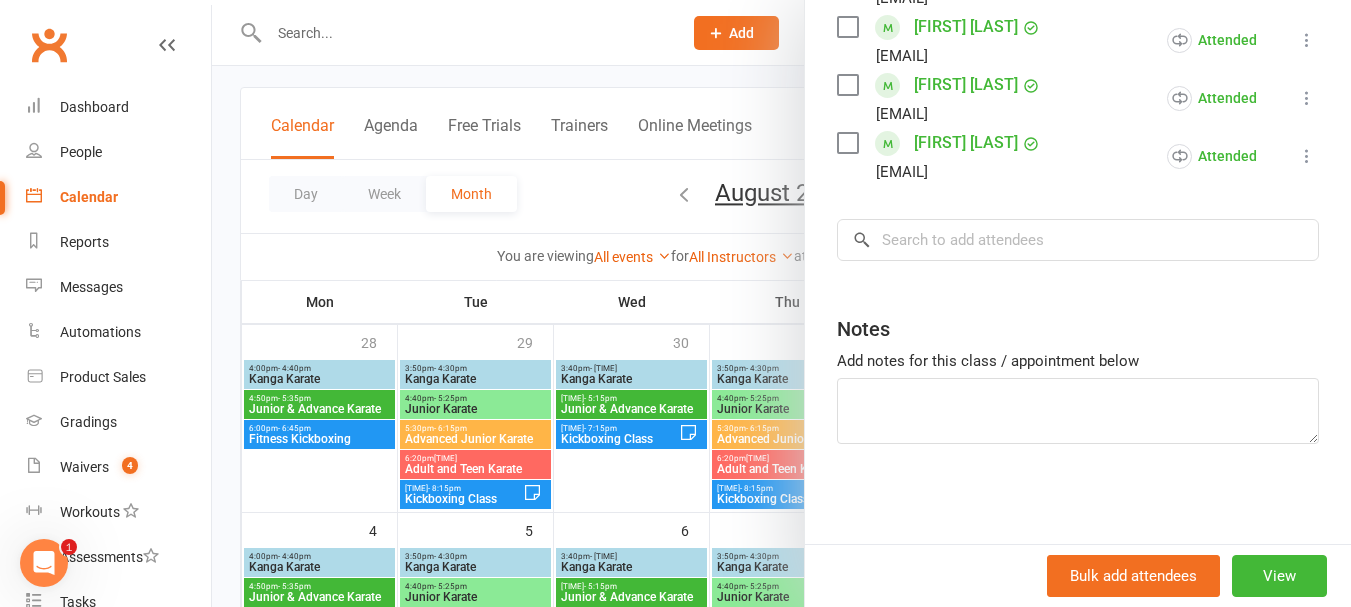 click on "[EVENT] kiosk mode  Roll call  [TIME] - [TIME], [DAY], [MONTH], [YEAR] with [FIRST] [LAST]  at  [LOCATION]  Attendees  15  places booked 15  places available Sort by  Last name  First name  Booking created    [FIRST] [LAST]  [EMAIL] Attended More info  Remove  Mark absent  Undo check-in  Send message  Enable recurring bookings    [FIRST] [LAST]  [EMAIL] Attended More info  Remove  Mark absent  Undo check-in  Send message  All bookings for series  Deactivate recurring bookings    [FIRST] [LAST]  [EMAIL] Absent More info  Remove  Check in  Reset attendance  Send message  All bookings for series  Deactivate recurring bookings    [FIRST] [LAST]  [EMAIL] Attended More info  Remove  Mark absent  Undo check-in  Send message  All bookings for series  Deactivate recurring bookings    [FIRST] [LAST]  [EMAIL] Attended More info  Remove  Mark absent  Undo check-in  Send message  All bookings for series  Deactivate recurring bookings    Attended" at bounding box center (1078, -214) 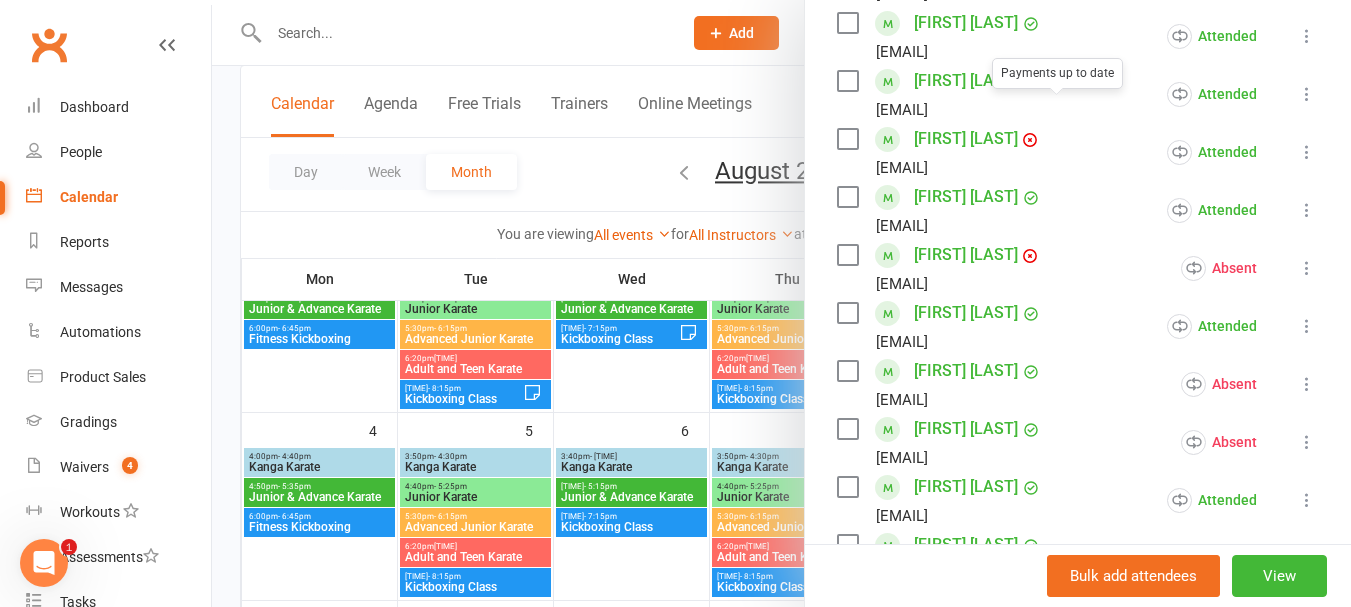 scroll, scrollTop: 1000, scrollLeft: 0, axis: vertical 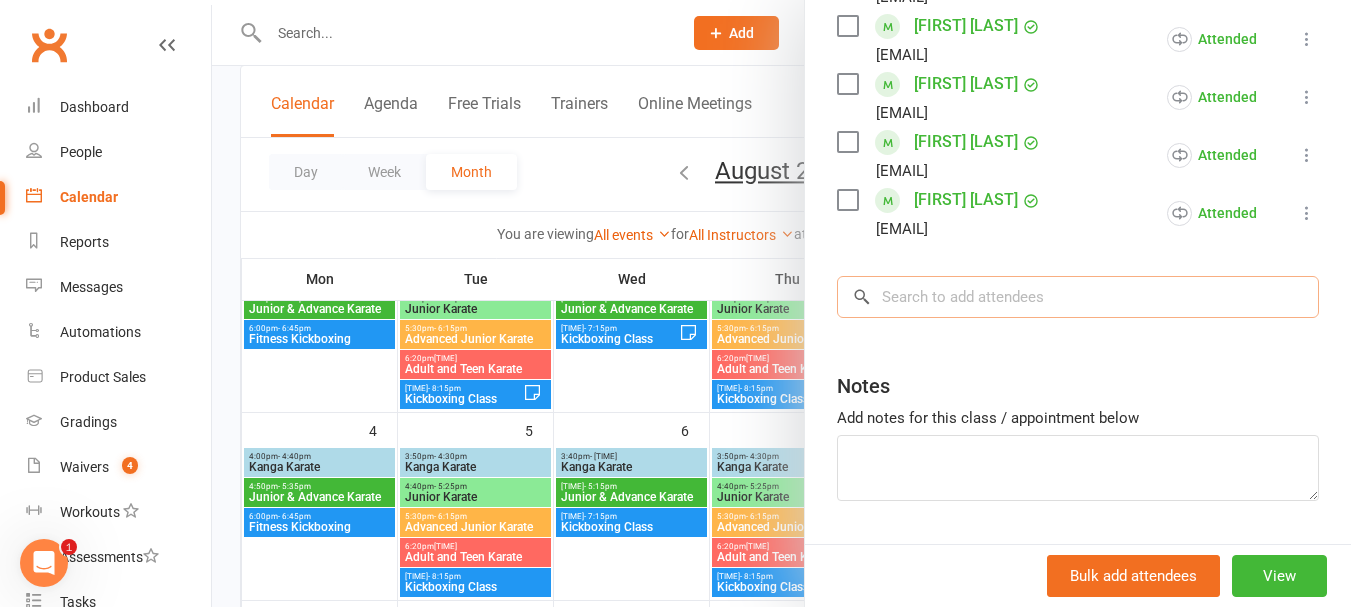 click at bounding box center (1078, 297) 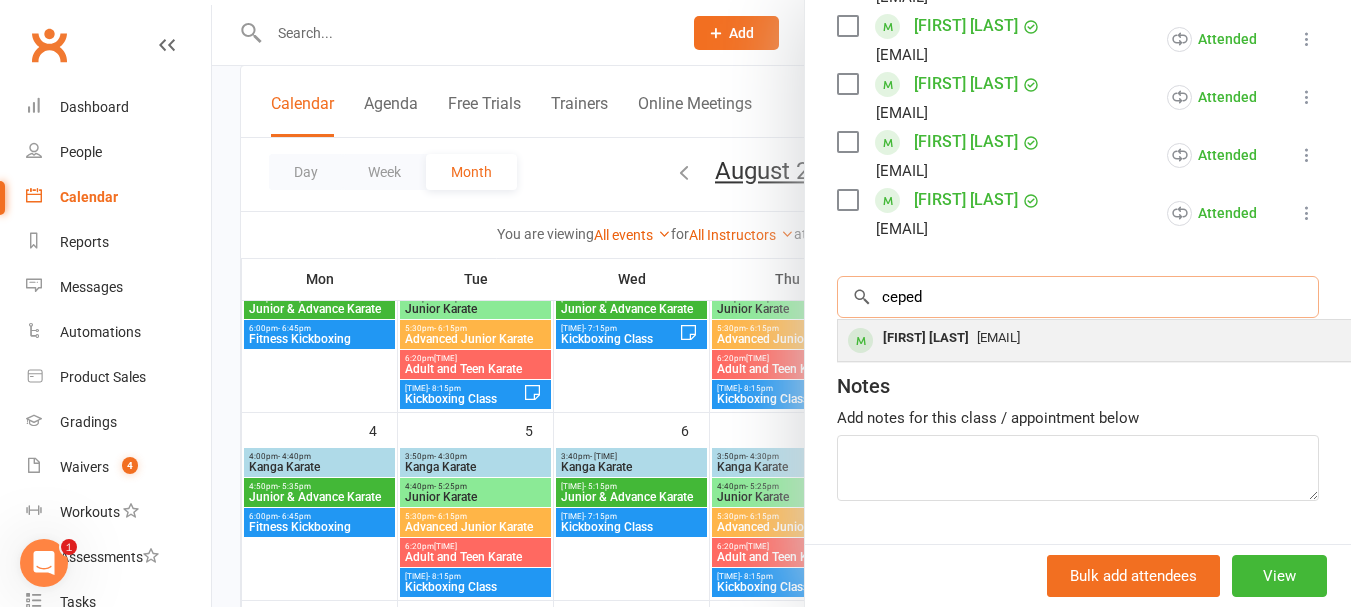type on "ceped" 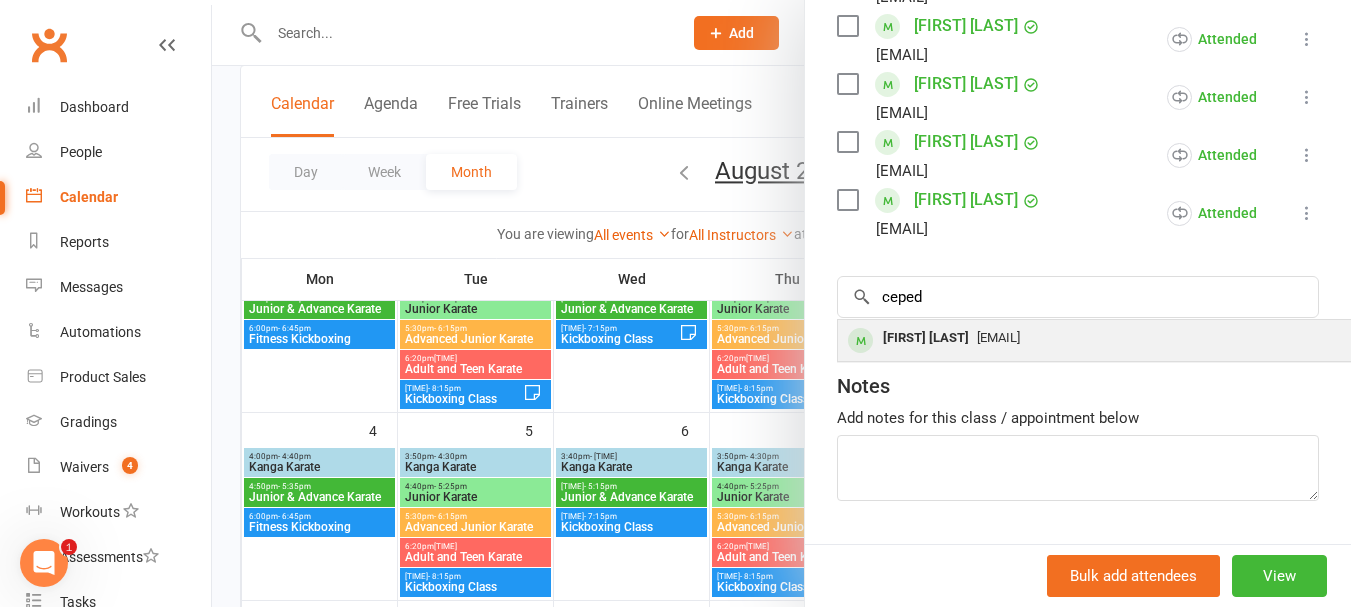 click on "[FIRST] [LAST]" at bounding box center (926, 338) 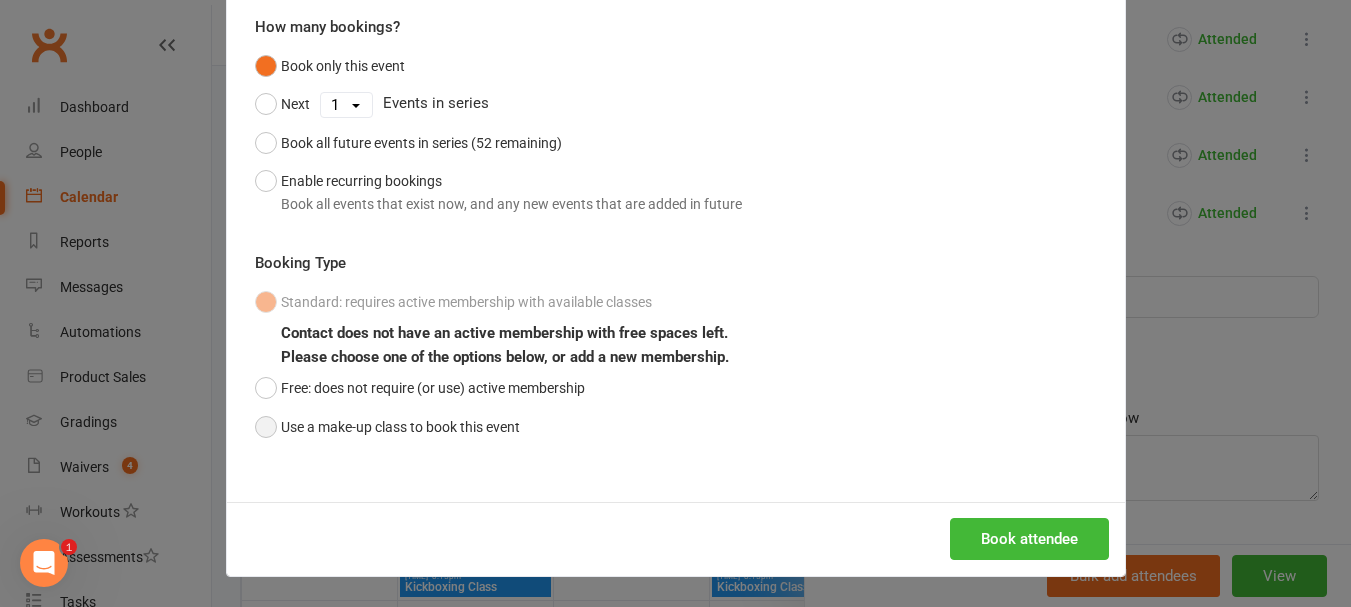 click on "Use a make-up class to book this event" at bounding box center [387, 427] 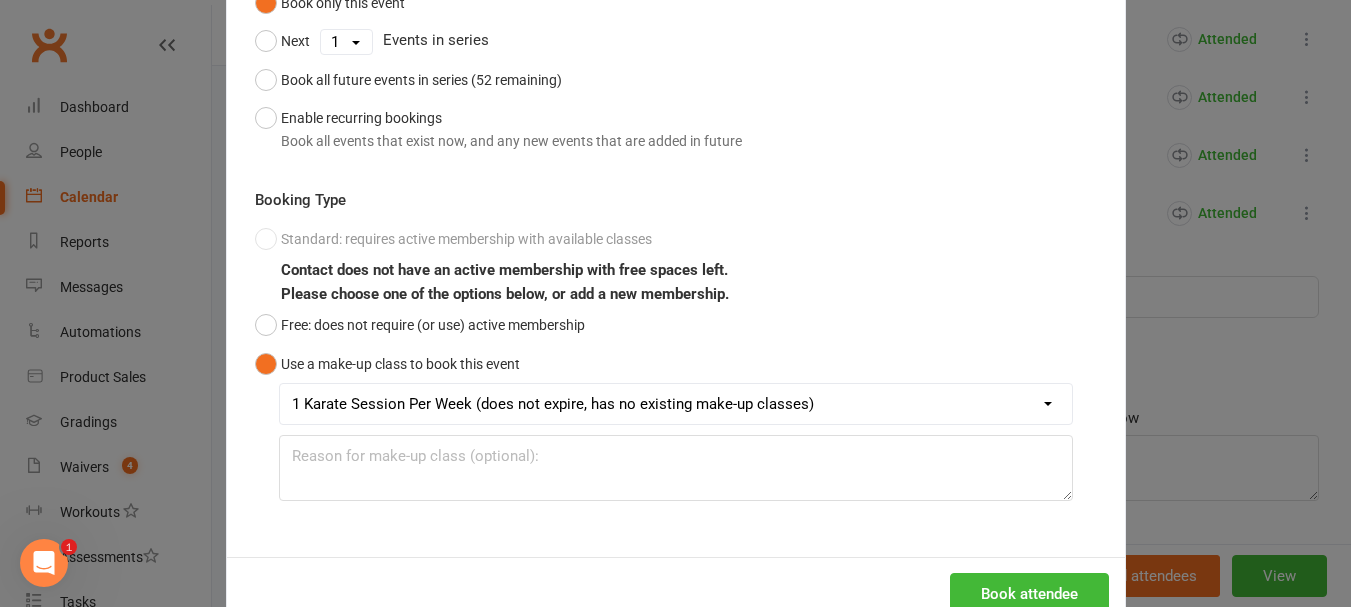 scroll, scrollTop: 294, scrollLeft: 0, axis: vertical 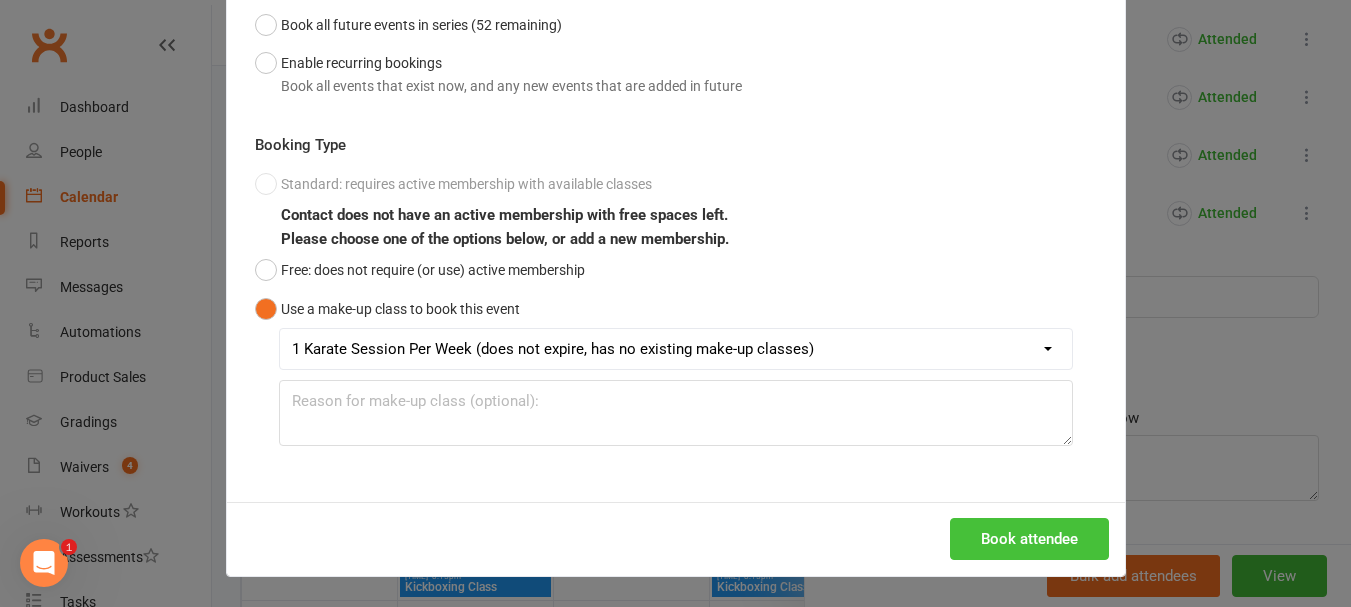 click on "Book attendee" at bounding box center (1029, 539) 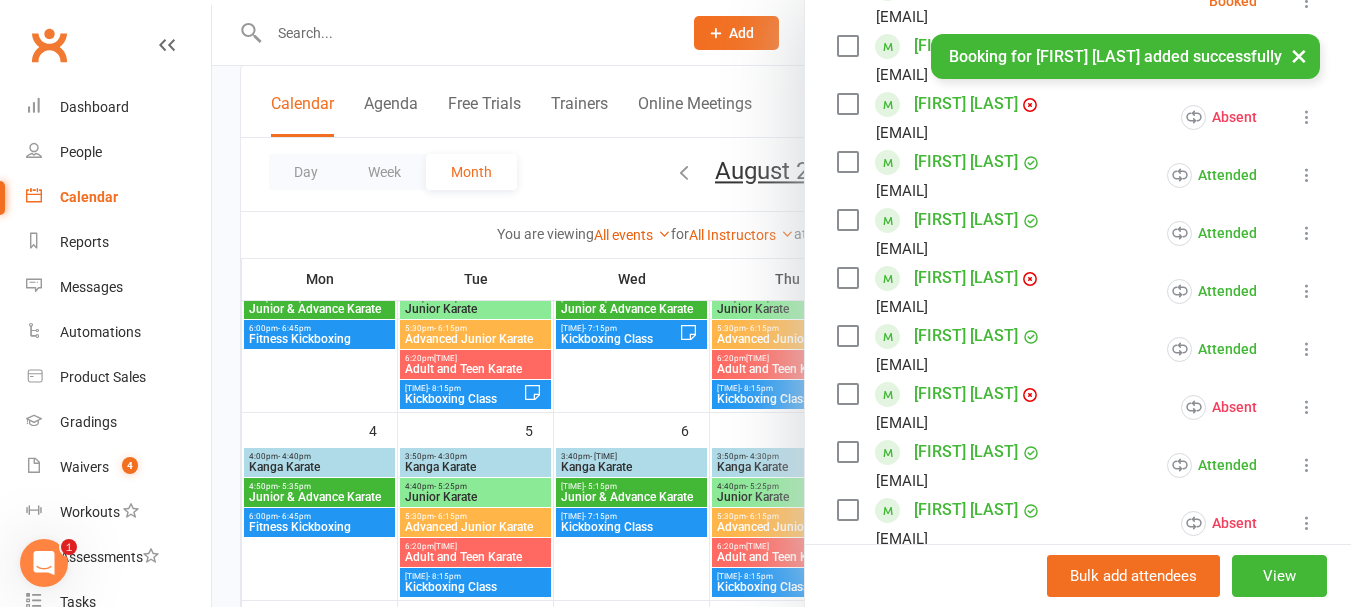 scroll, scrollTop: 158, scrollLeft: 0, axis: vertical 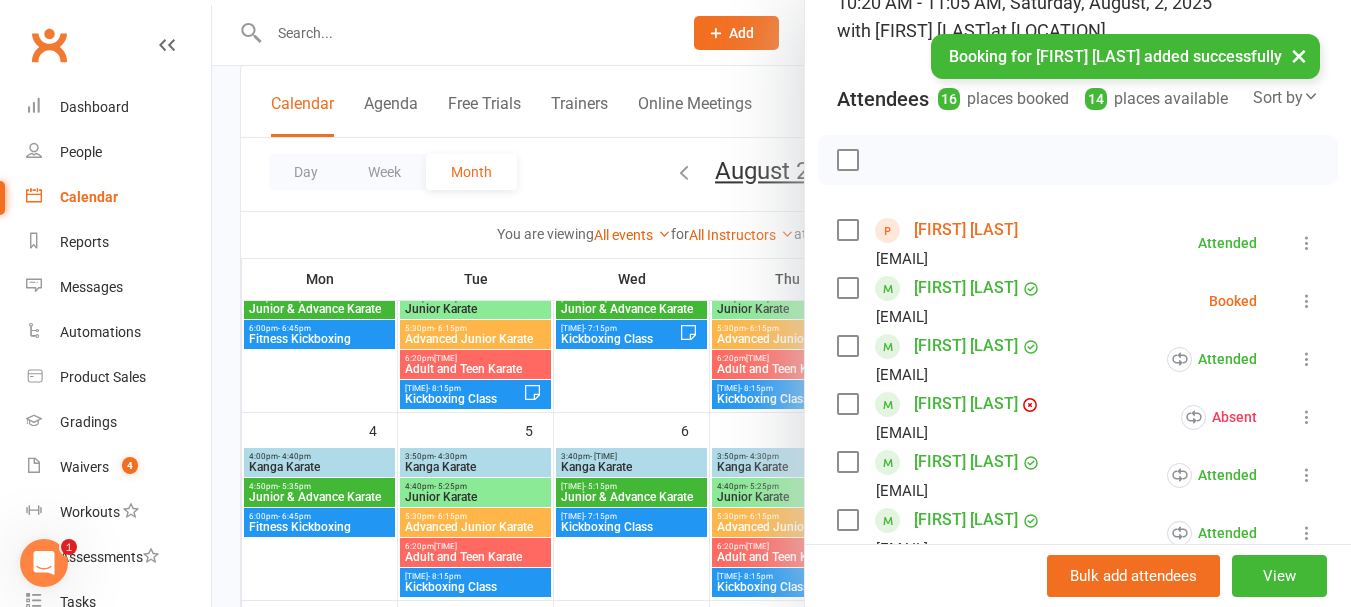 click at bounding box center (1307, 301) 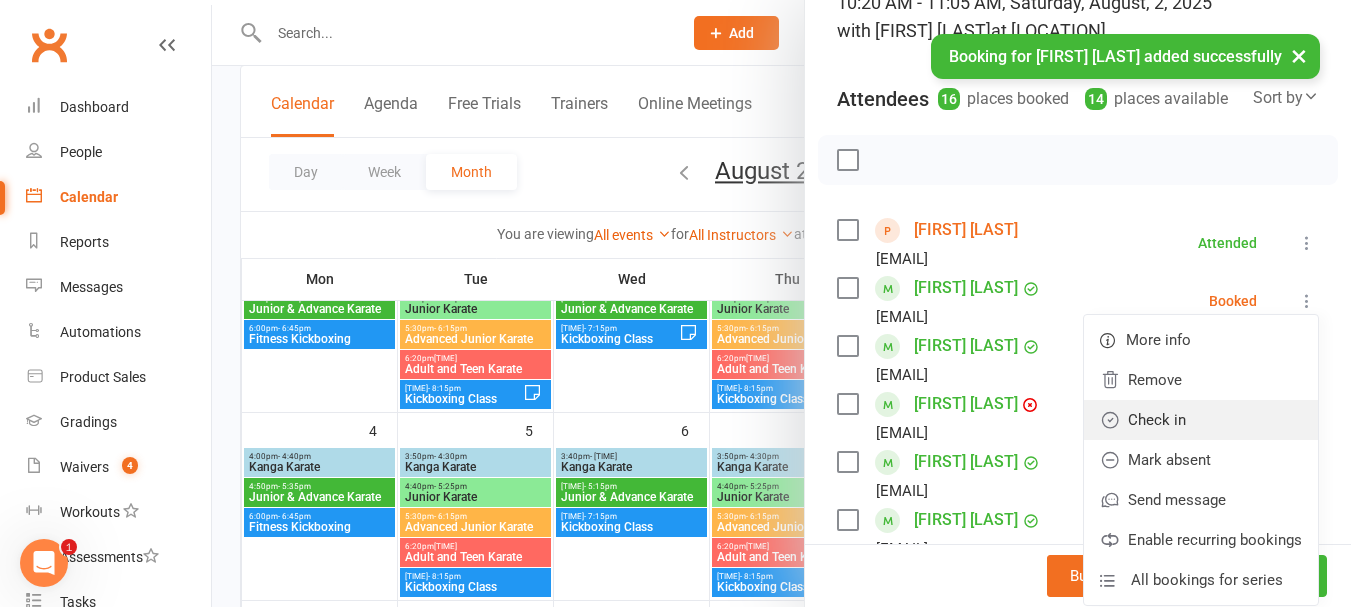 click on "Check in" at bounding box center (1201, 420) 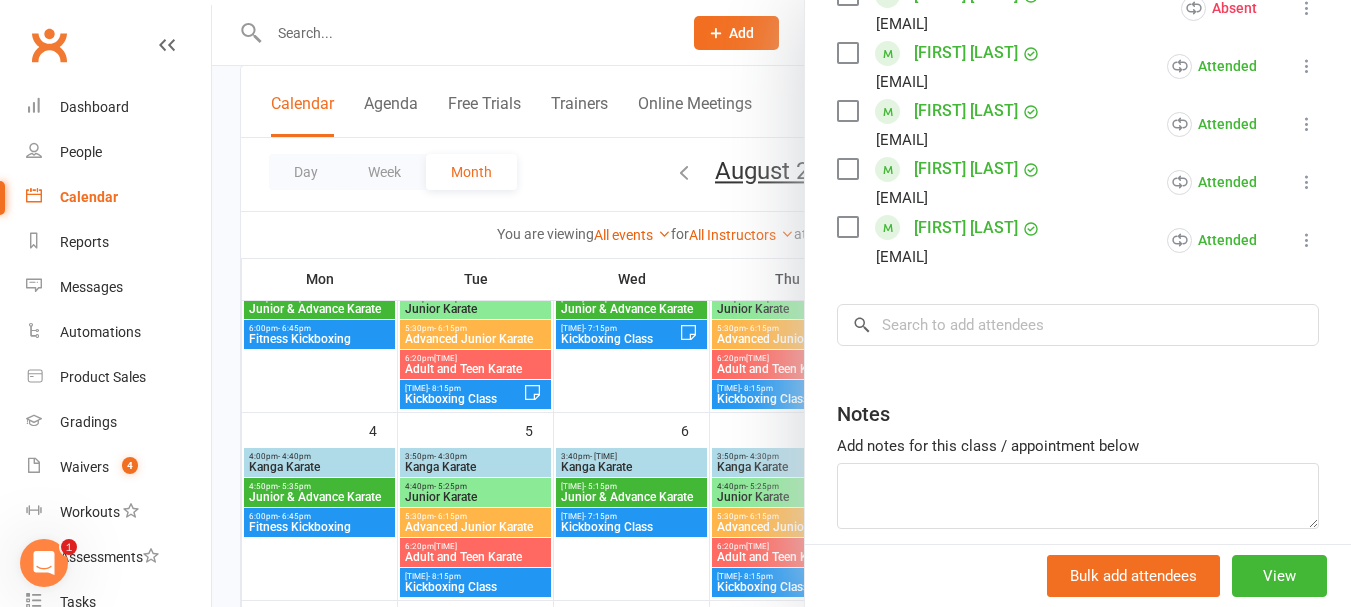 scroll, scrollTop: 1058, scrollLeft: 0, axis: vertical 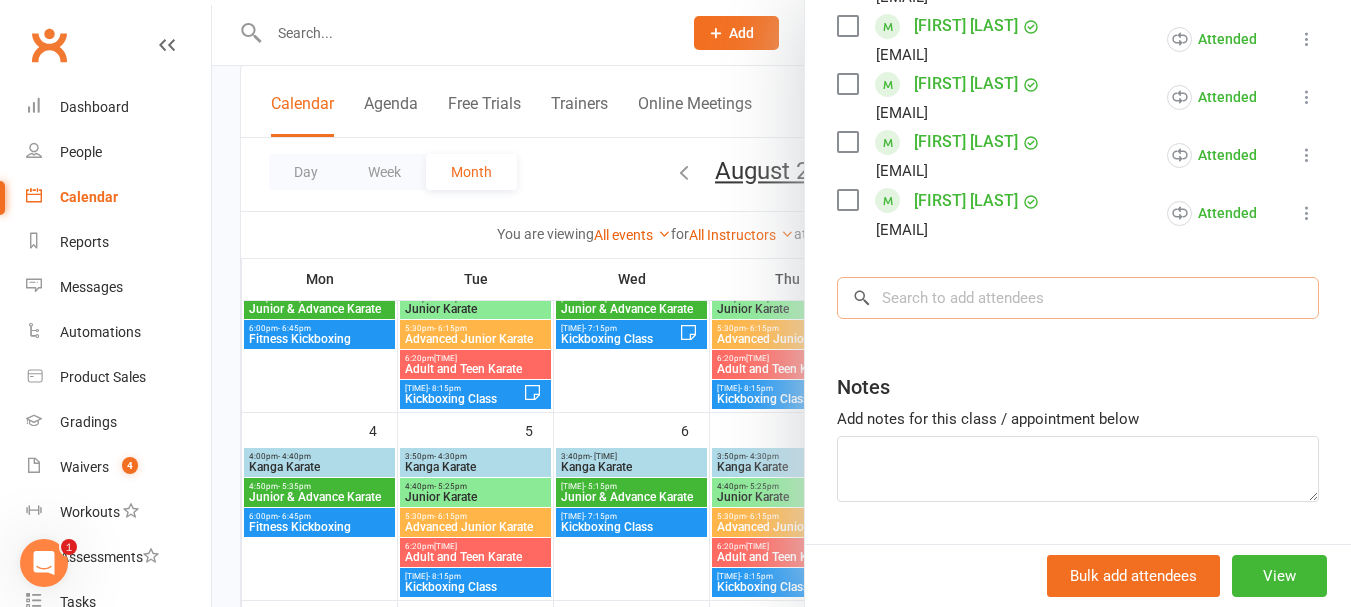 click at bounding box center (1078, 298) 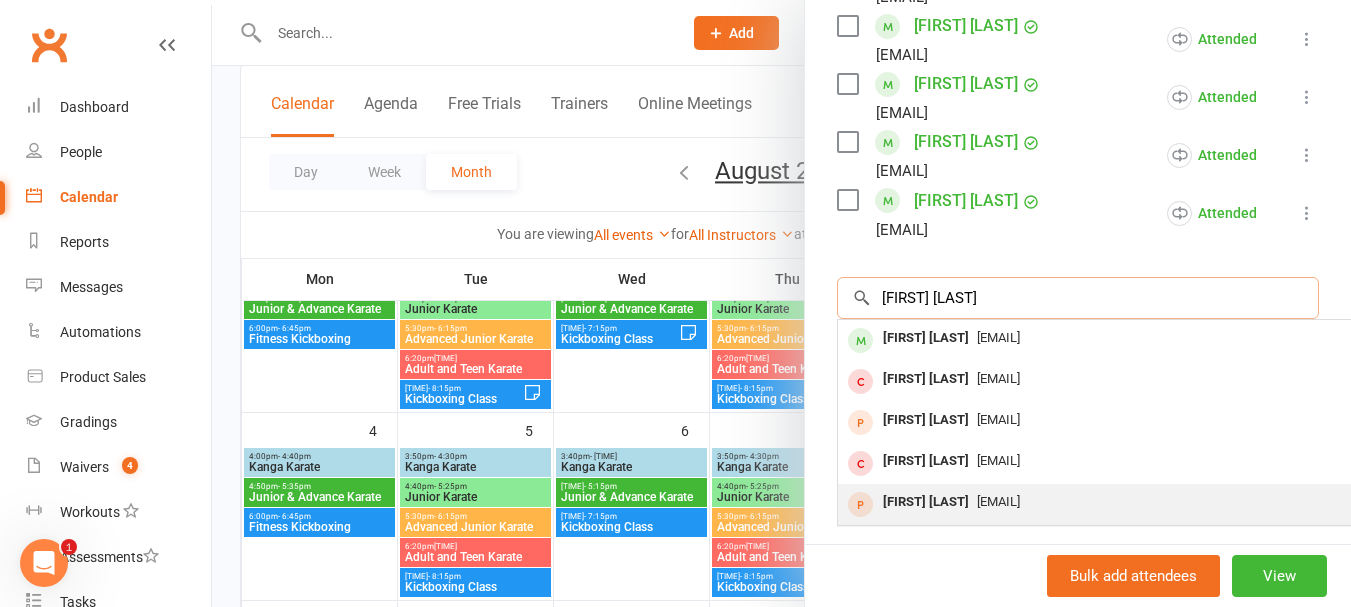 type on "[FIRST] [LAST]" 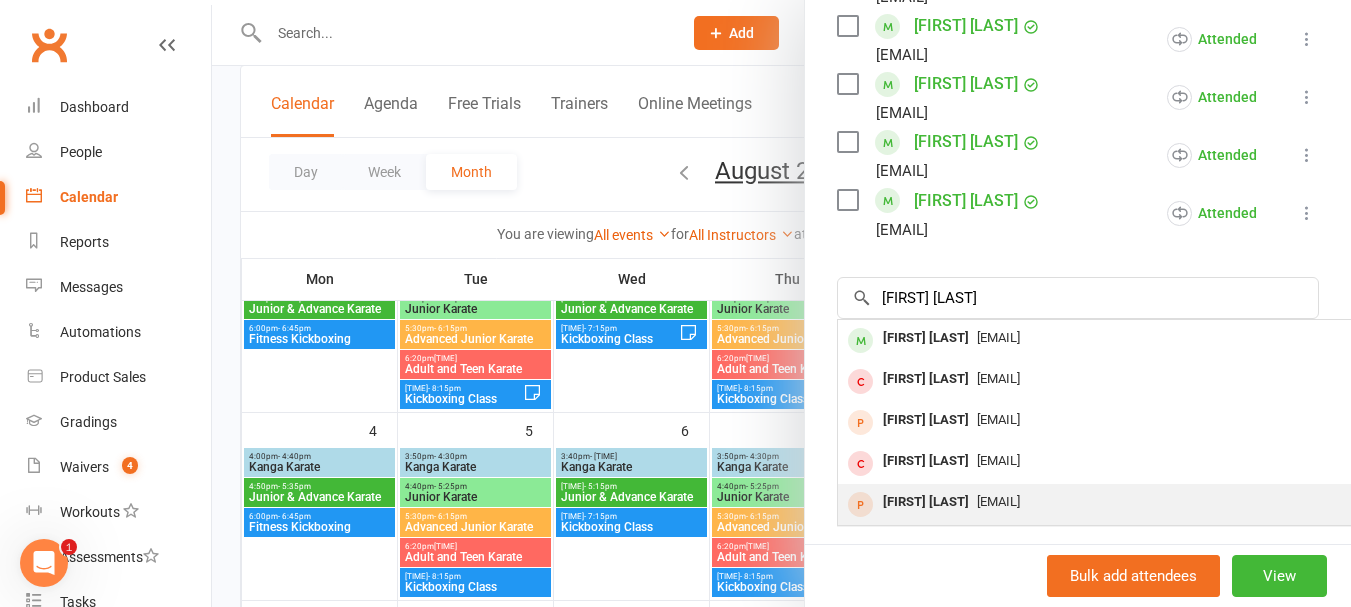 click on "[EMAIL]" at bounding box center (998, 337) 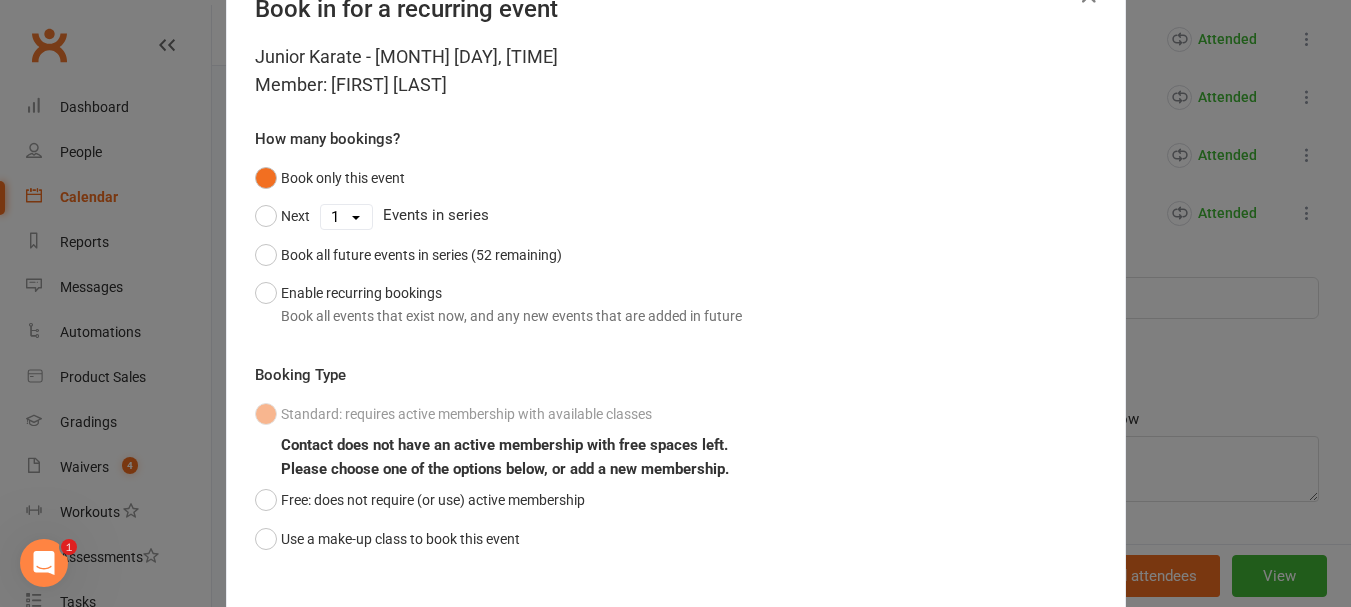 scroll, scrollTop: 100, scrollLeft: 0, axis: vertical 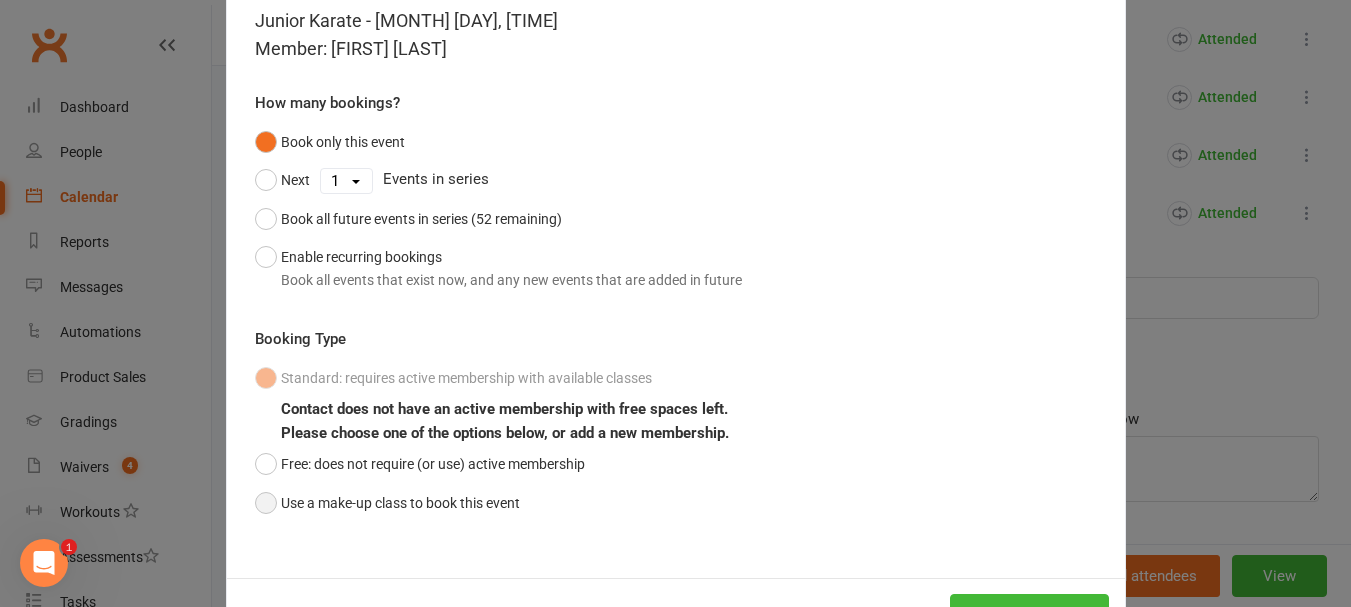 click on "Use a make-up class to book this event" at bounding box center [387, 503] 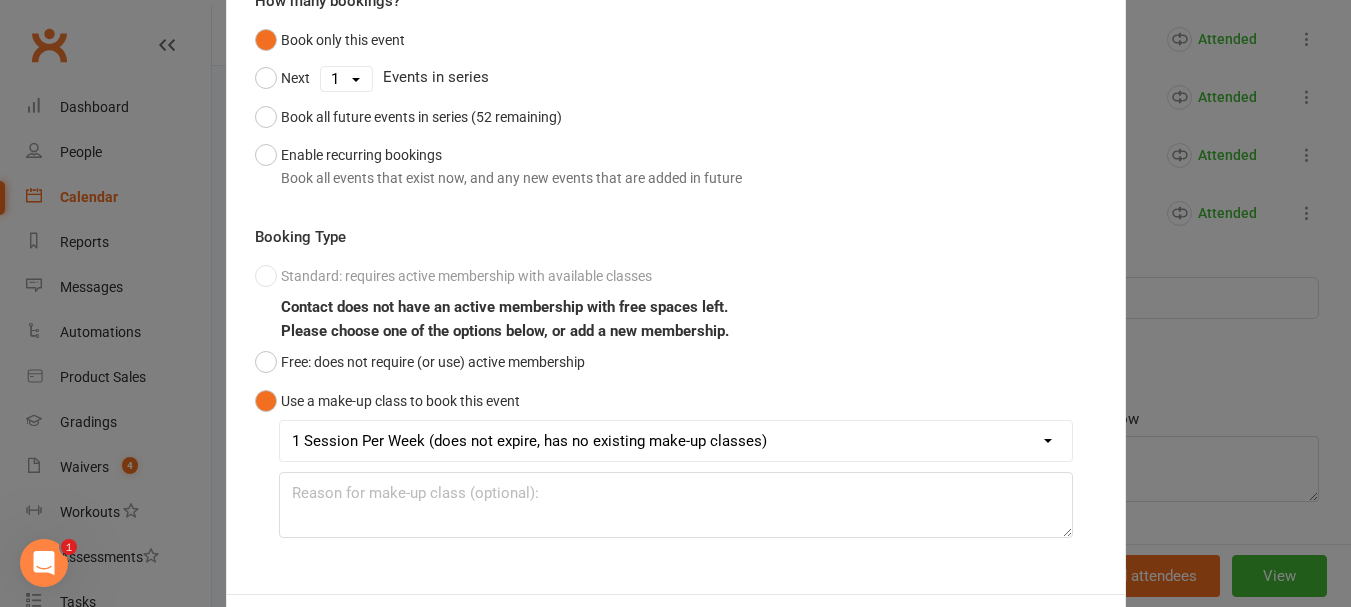 scroll, scrollTop: 294, scrollLeft: 0, axis: vertical 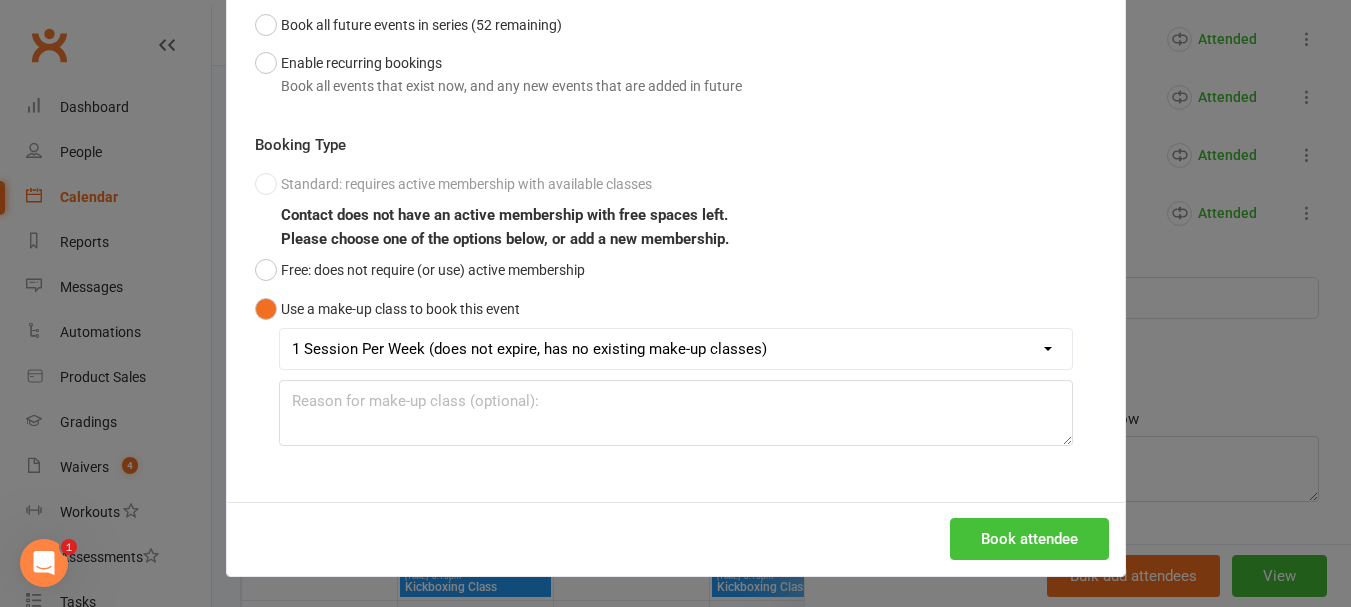 click on "Book attendee" at bounding box center [1029, 539] 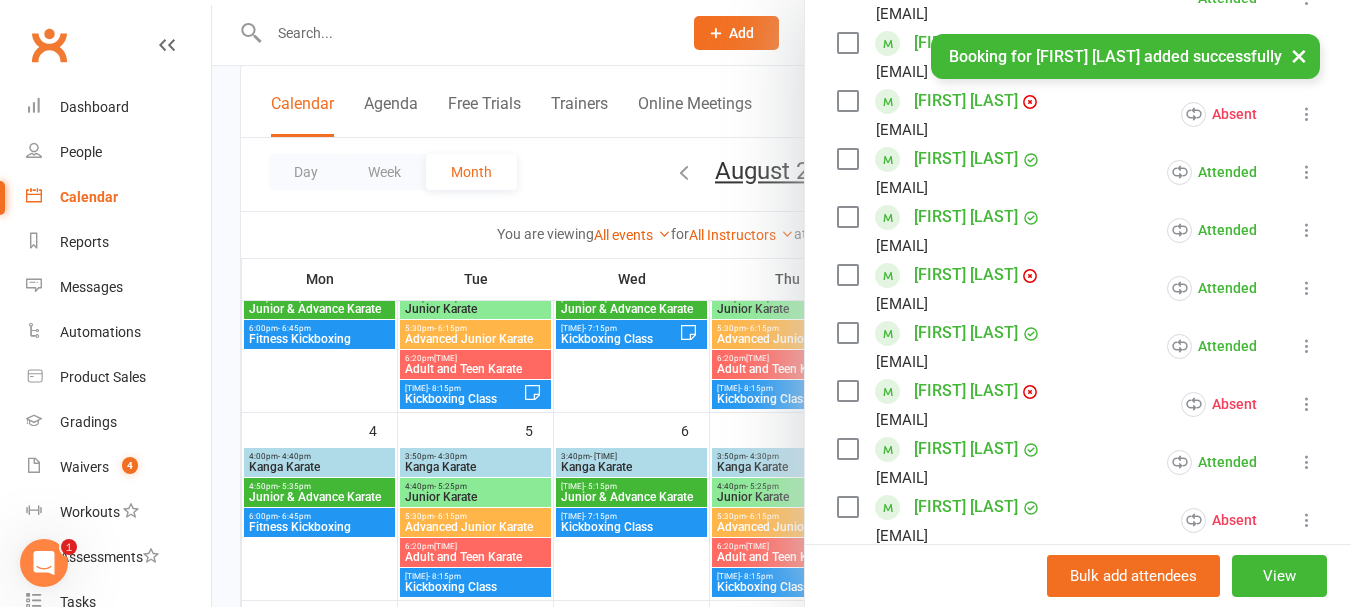 scroll, scrollTop: 658, scrollLeft: 0, axis: vertical 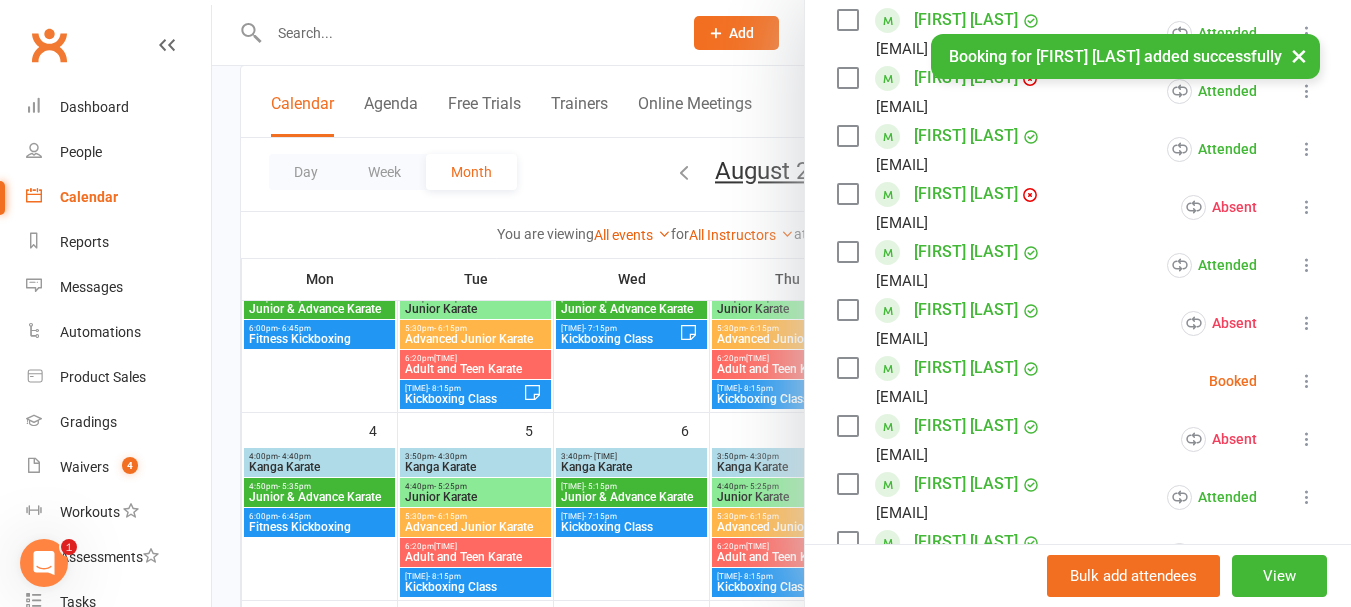 click at bounding box center (1307, 381) 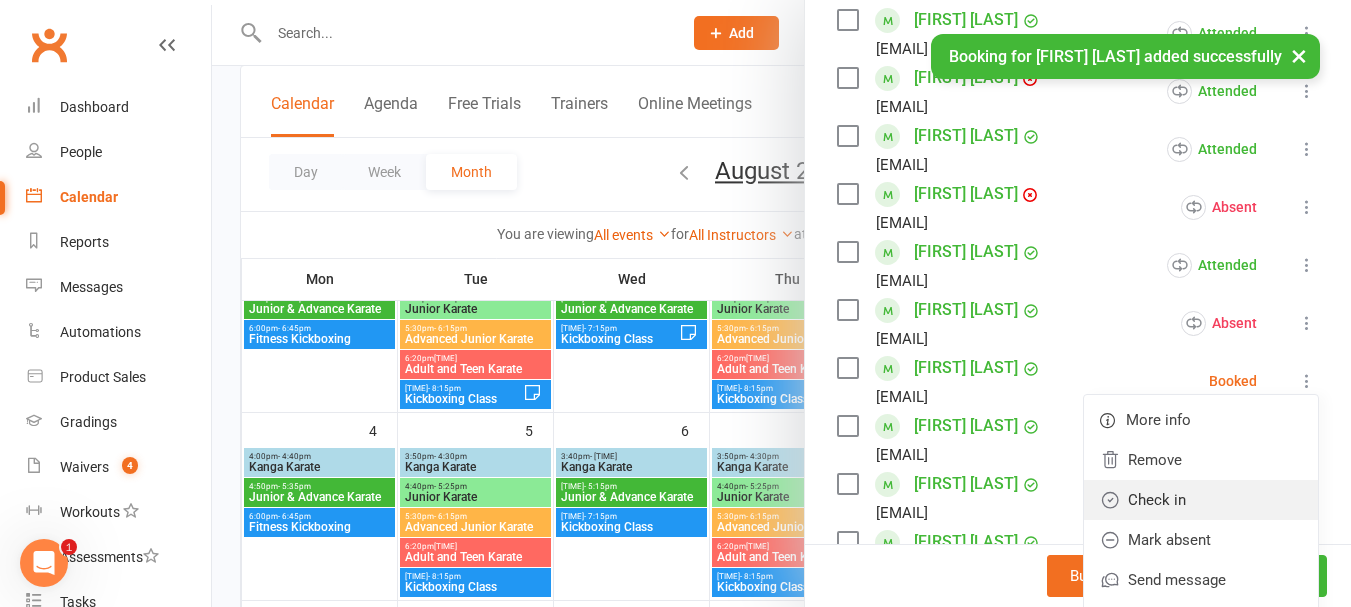 click on "Check in" at bounding box center [1201, 500] 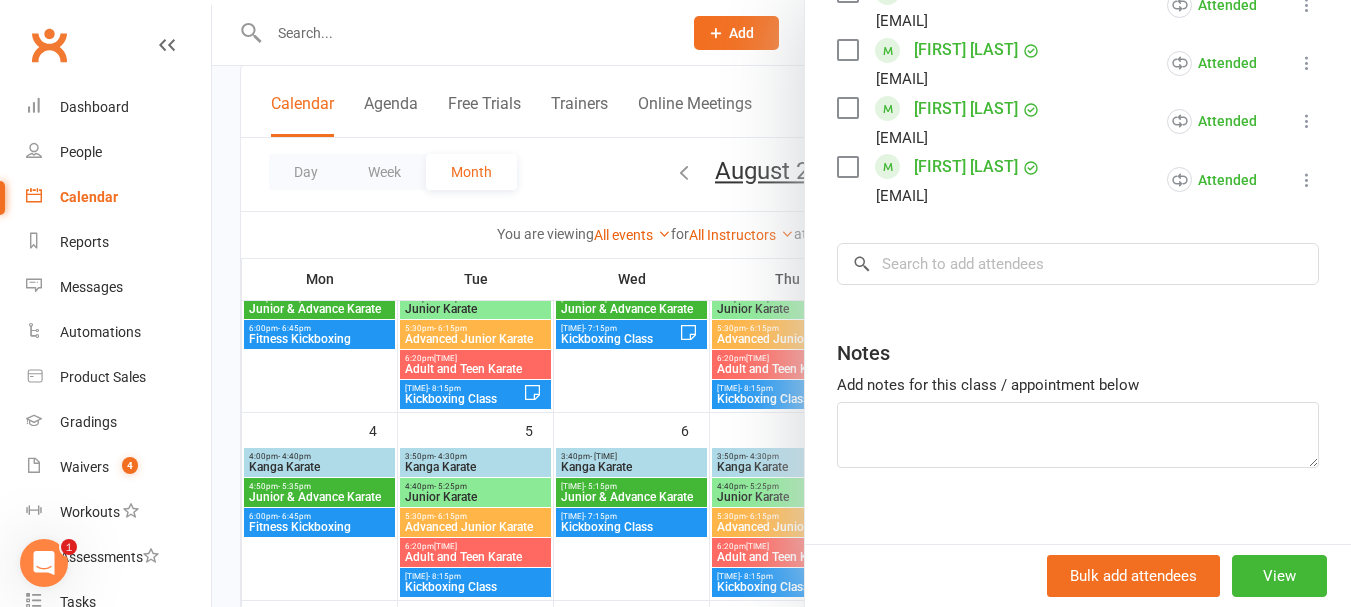 scroll, scrollTop: 1158, scrollLeft: 0, axis: vertical 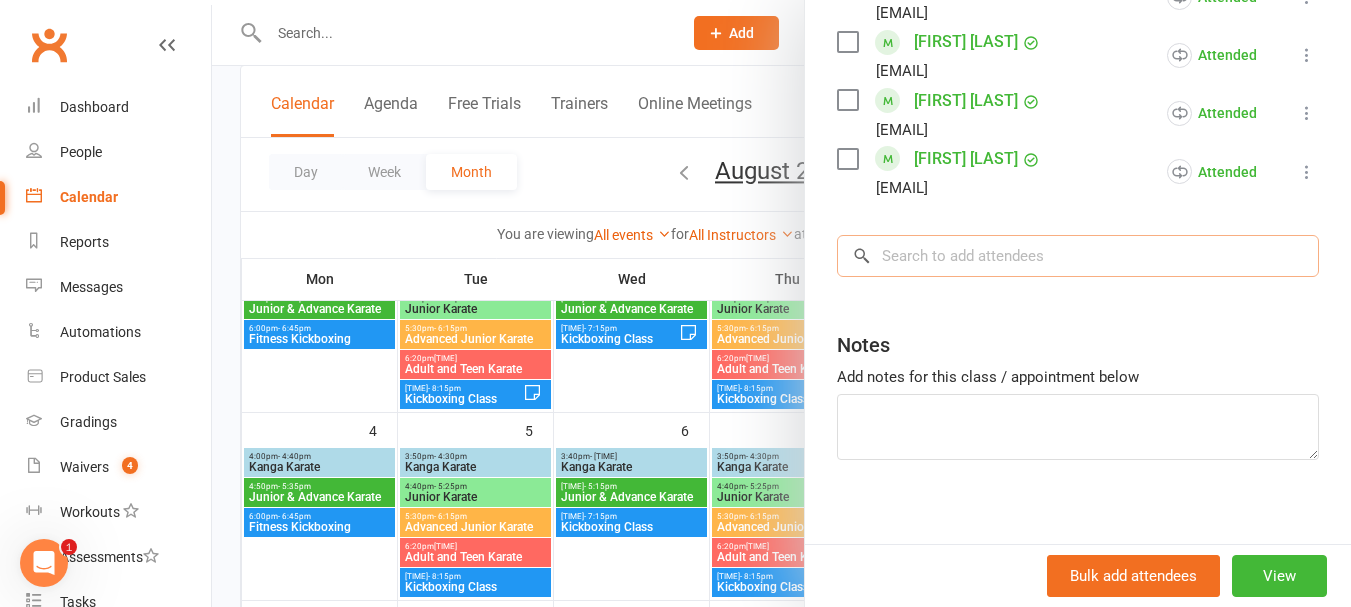 click at bounding box center (1078, 256) 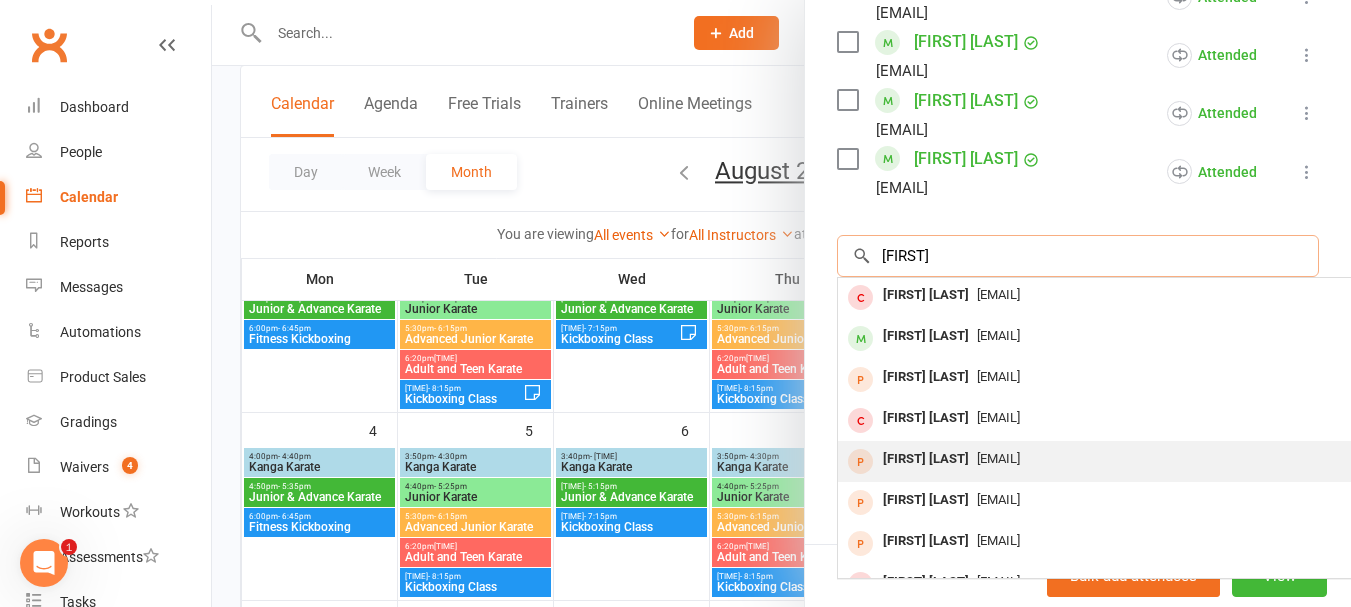 scroll, scrollTop: 0, scrollLeft: 0, axis: both 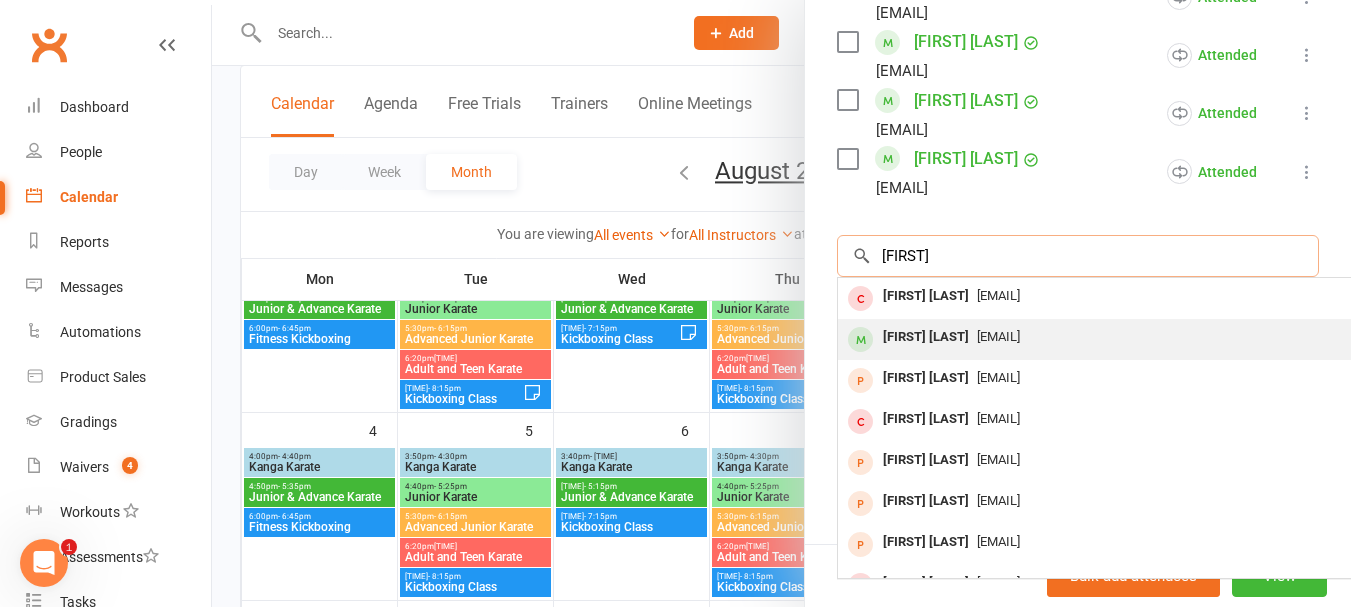 type on "[FIRST]" 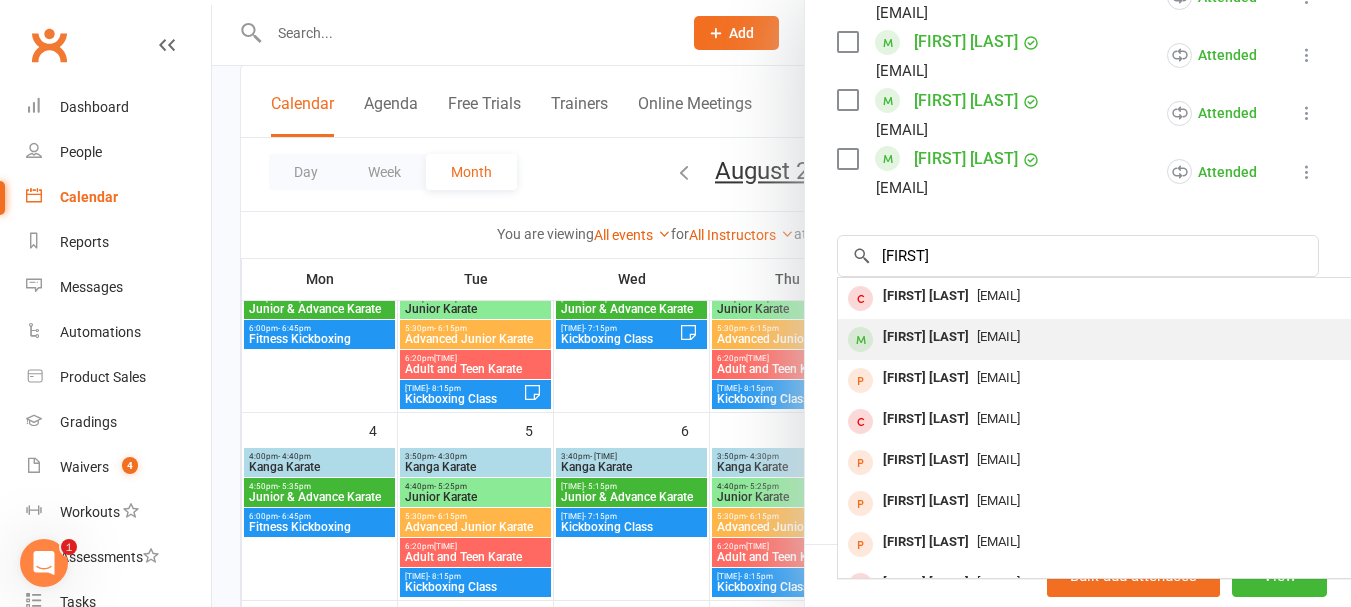 click on "[FIRST] [LAST]" at bounding box center (926, 337) 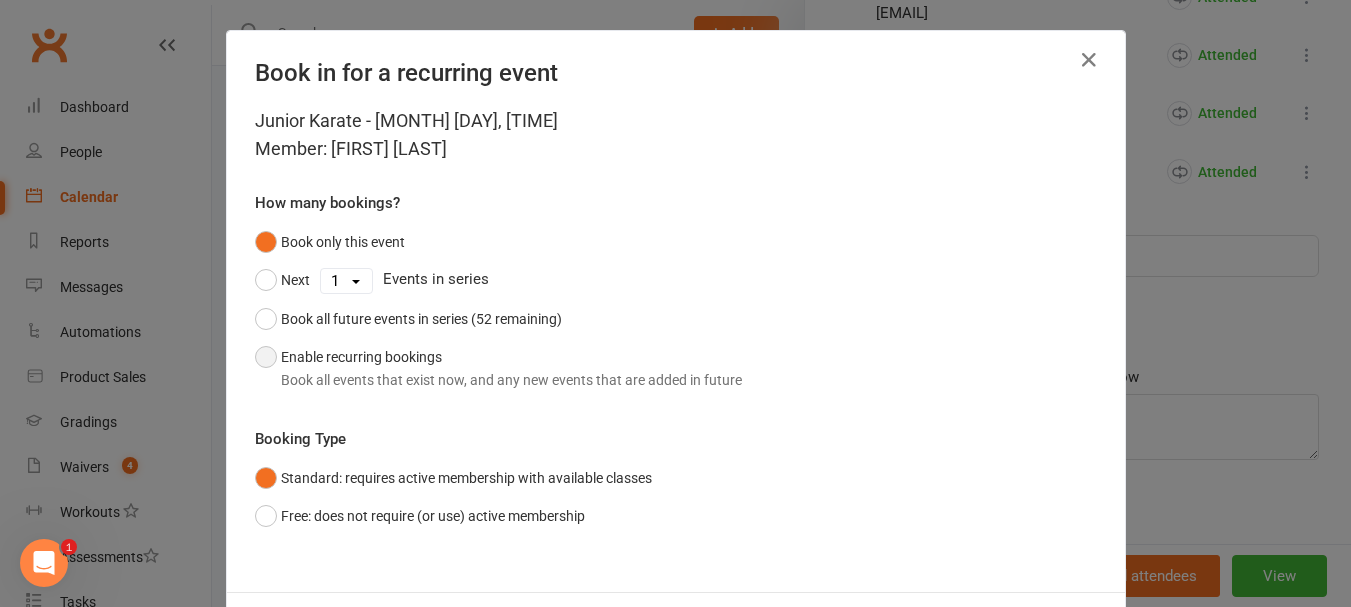 click on "Enable recurring bookings Book all events that exist now, and any new events that are added in future" at bounding box center (498, 368) 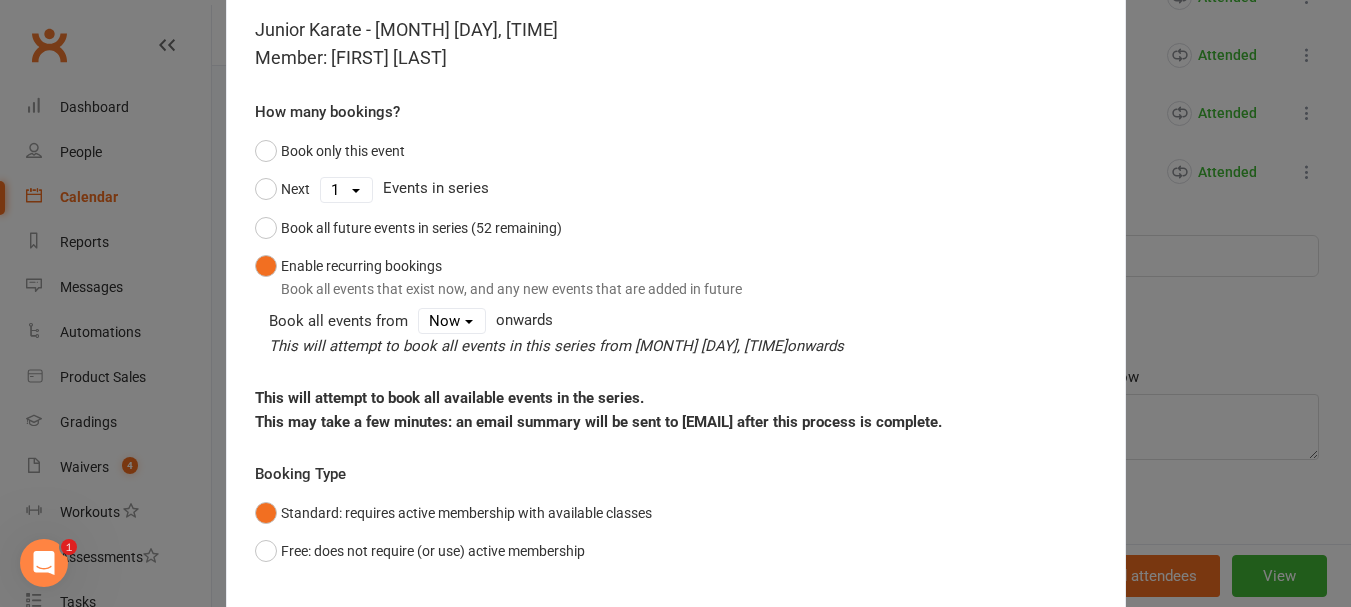 scroll, scrollTop: 216, scrollLeft: 0, axis: vertical 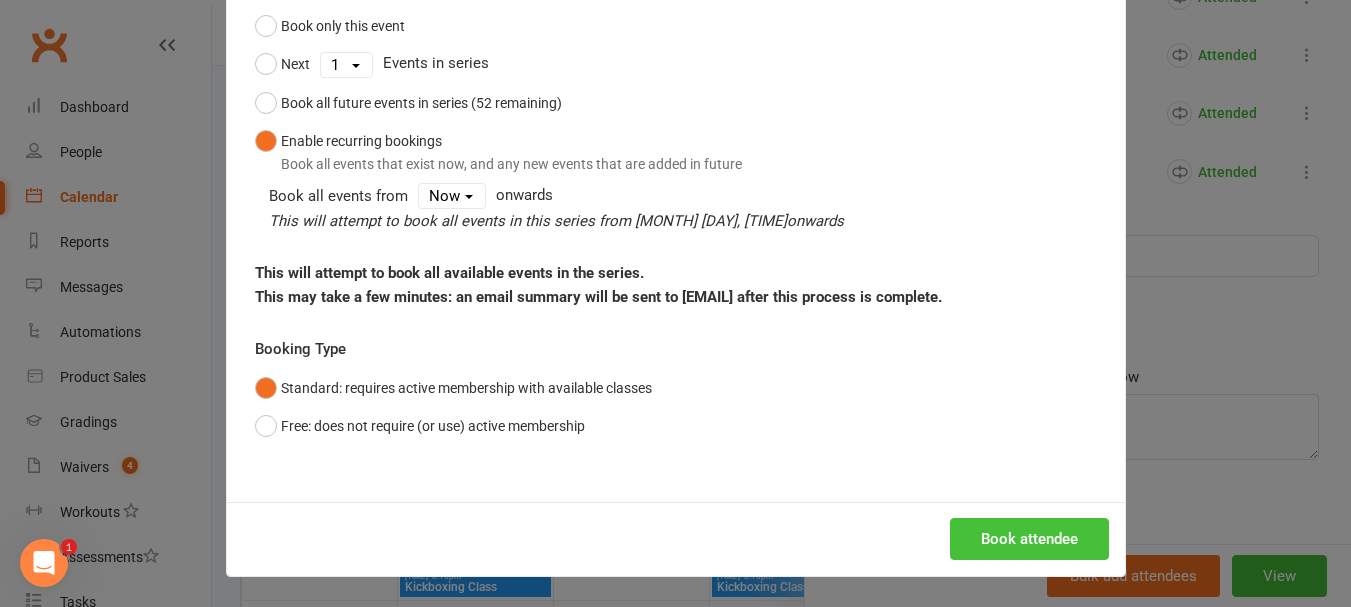click on "Book attendee" at bounding box center [1029, 539] 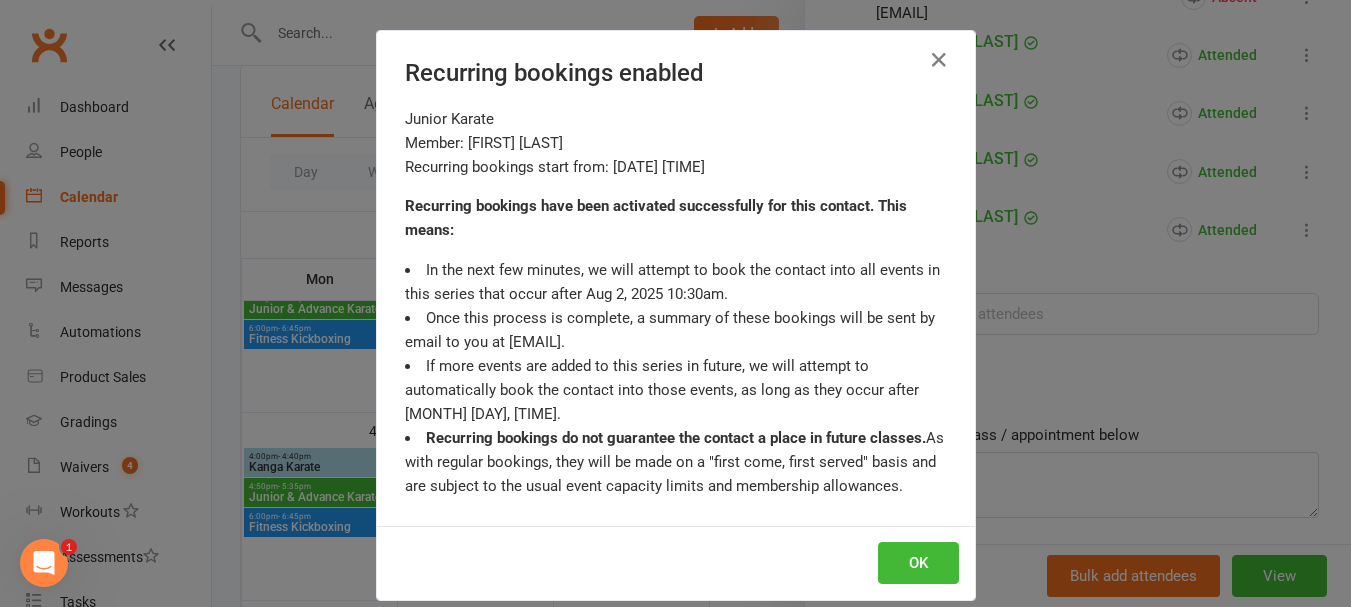 scroll, scrollTop: 1216, scrollLeft: 0, axis: vertical 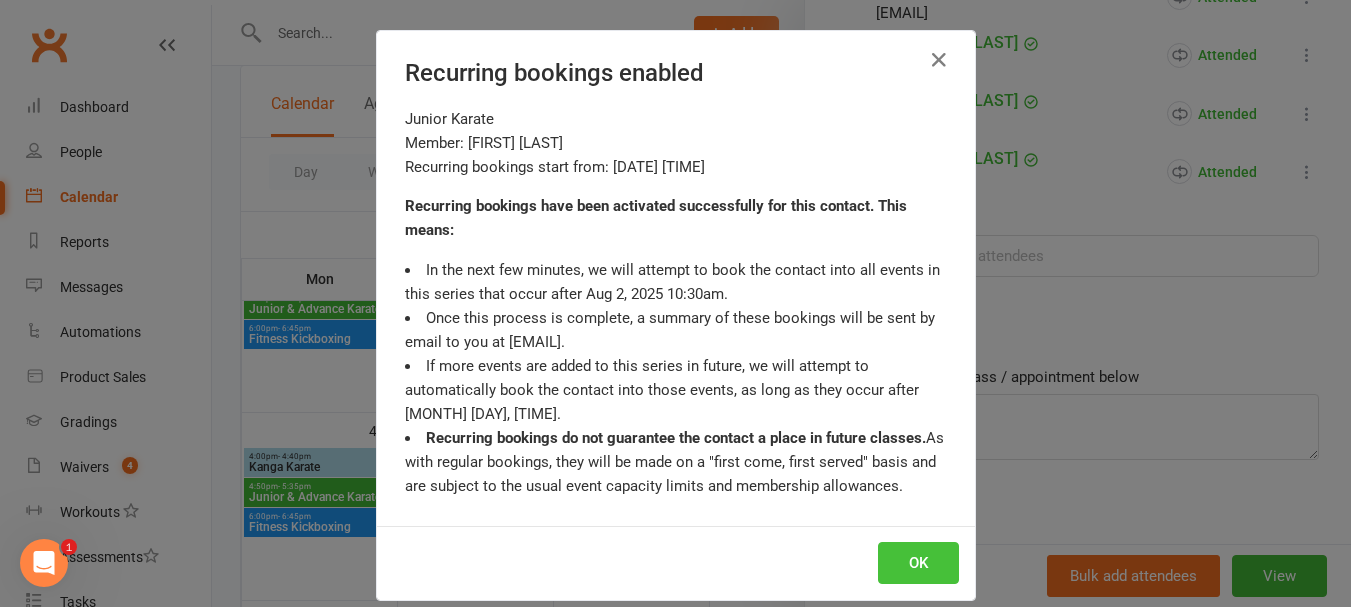 click on "OK" at bounding box center [918, 563] 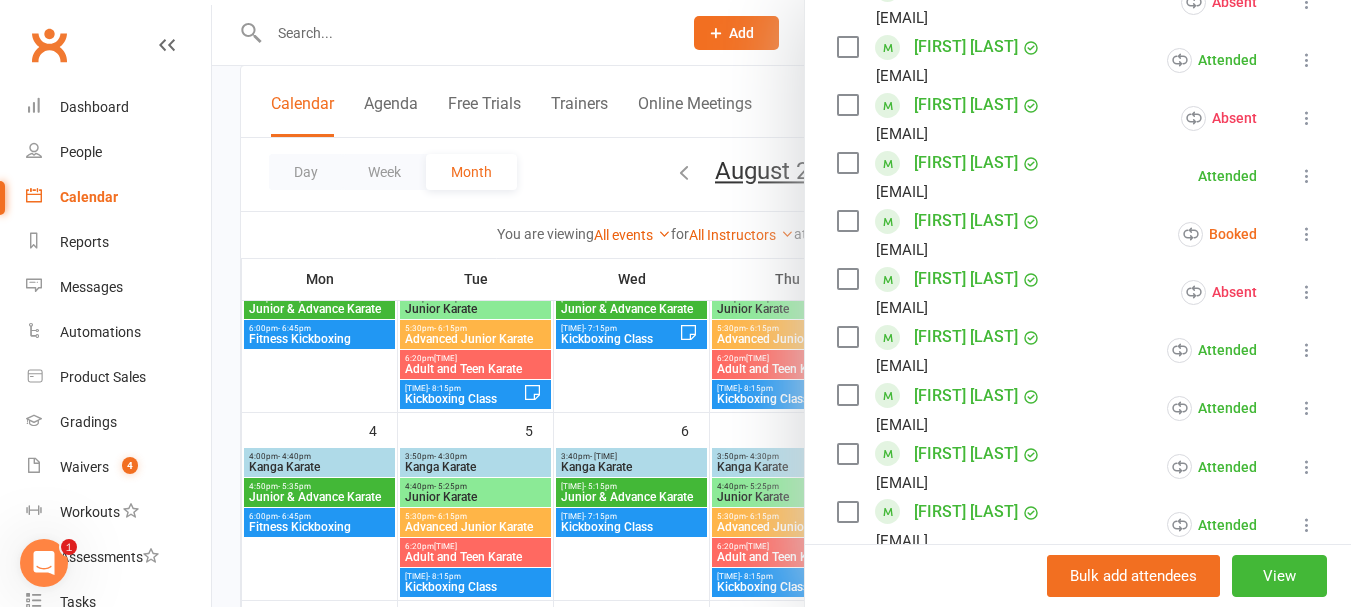 scroll, scrollTop: 816, scrollLeft: 0, axis: vertical 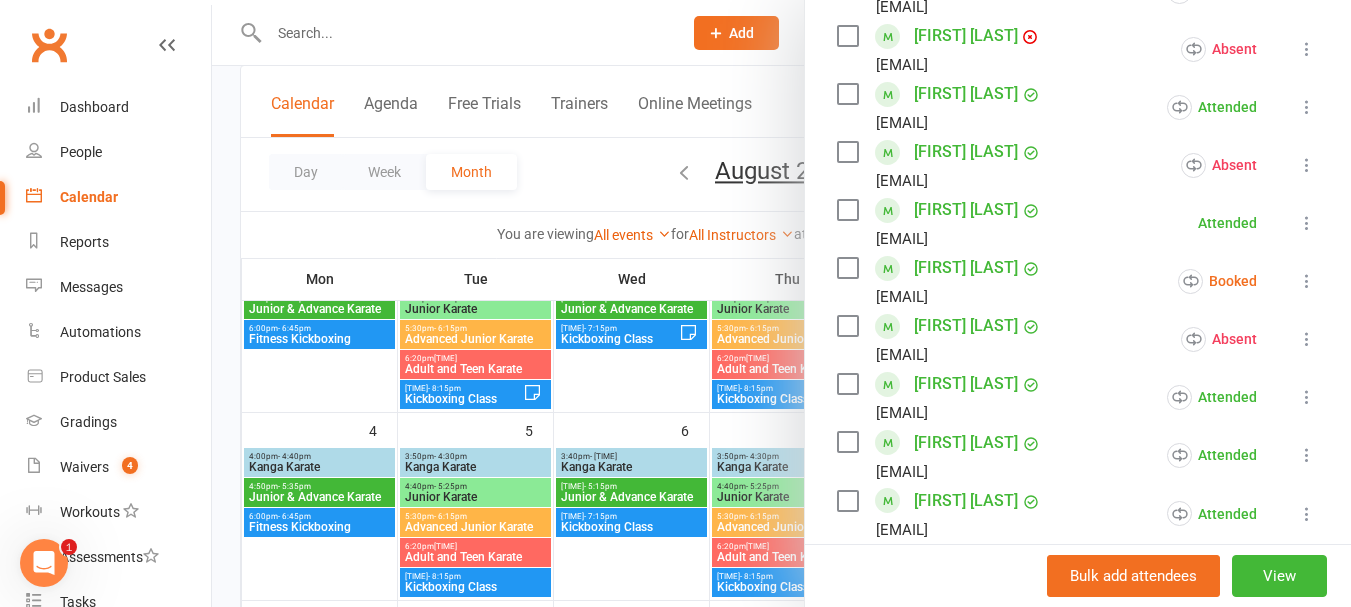 click at bounding box center (1307, 281) 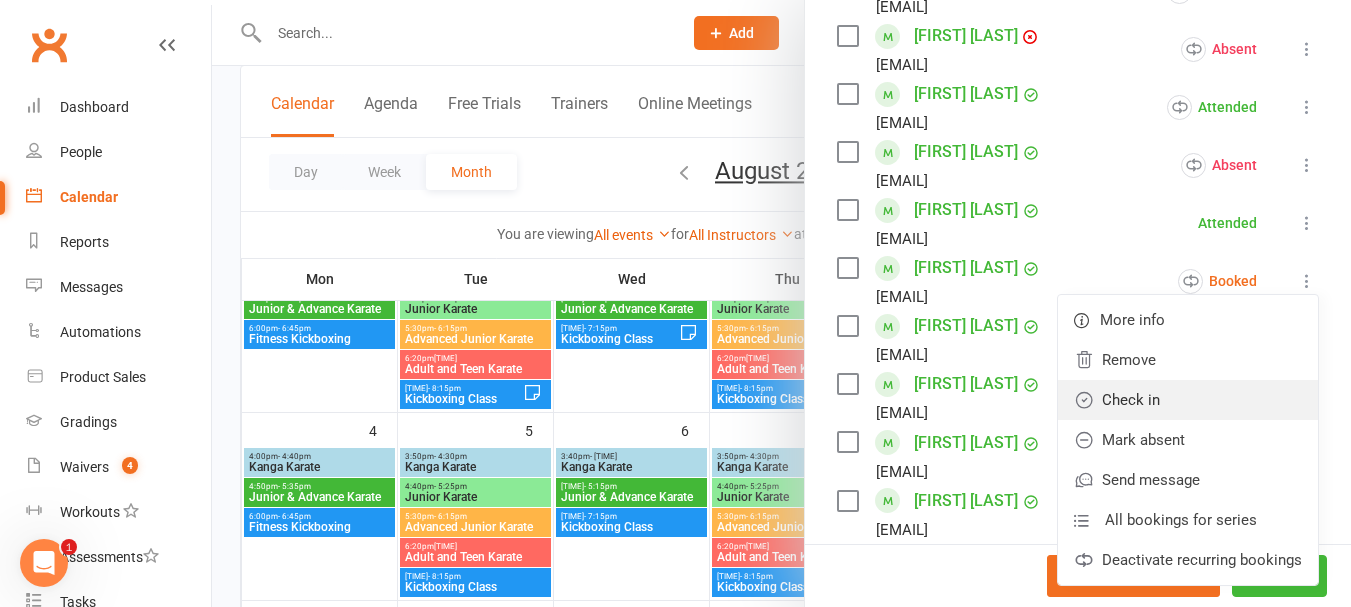 click on "Check in" at bounding box center [1188, 400] 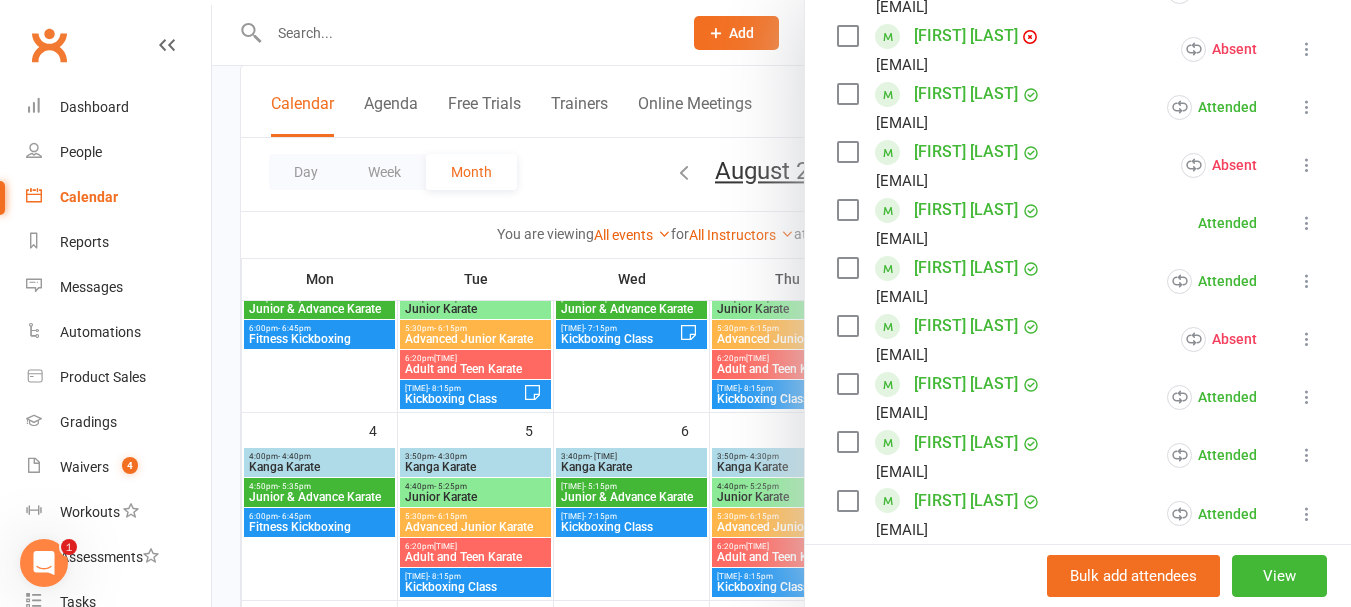scroll, scrollTop: 1016, scrollLeft: 0, axis: vertical 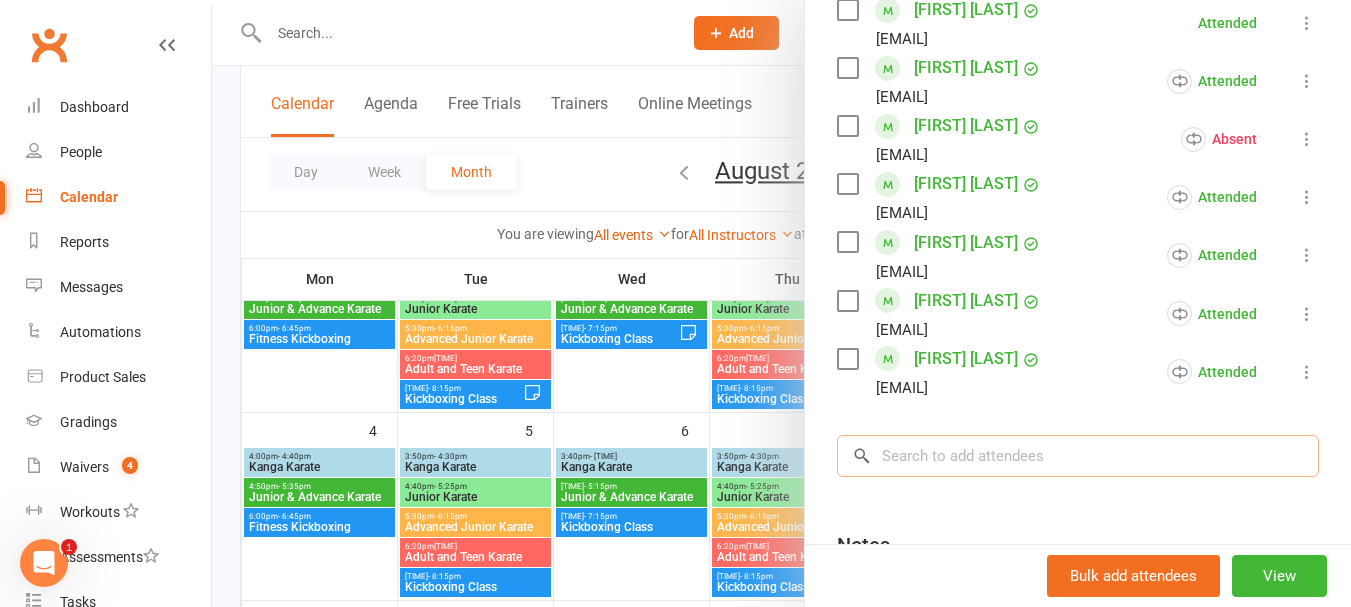 click at bounding box center [1078, 456] 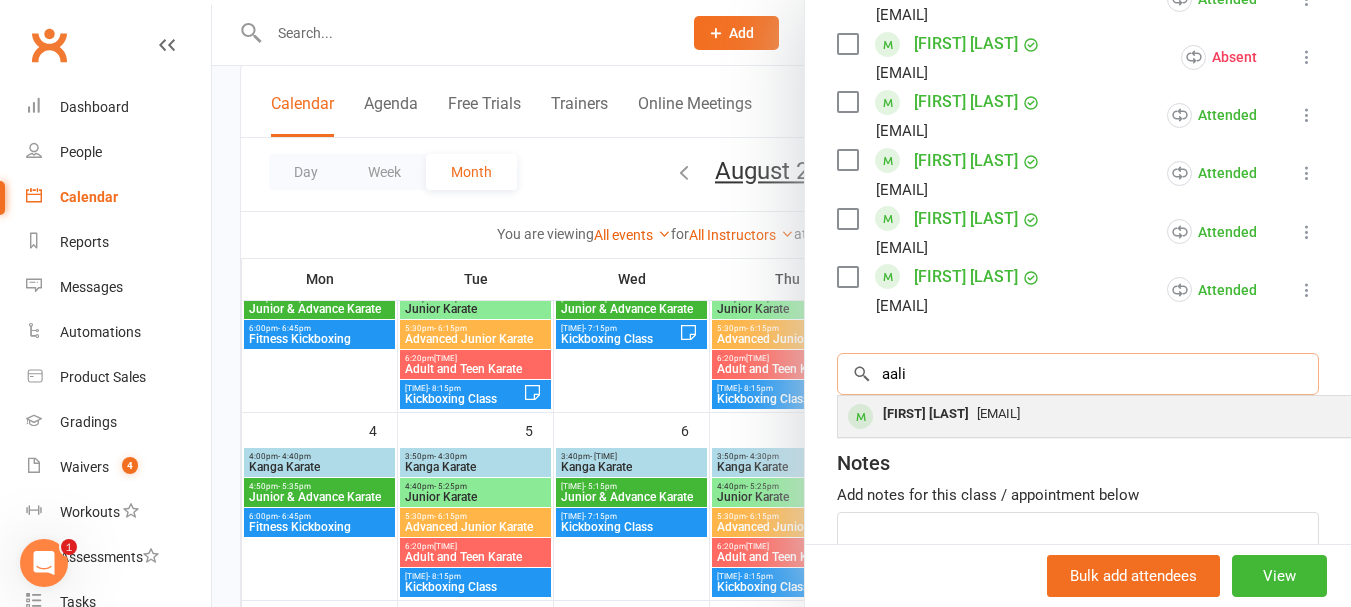 scroll, scrollTop: 1216, scrollLeft: 0, axis: vertical 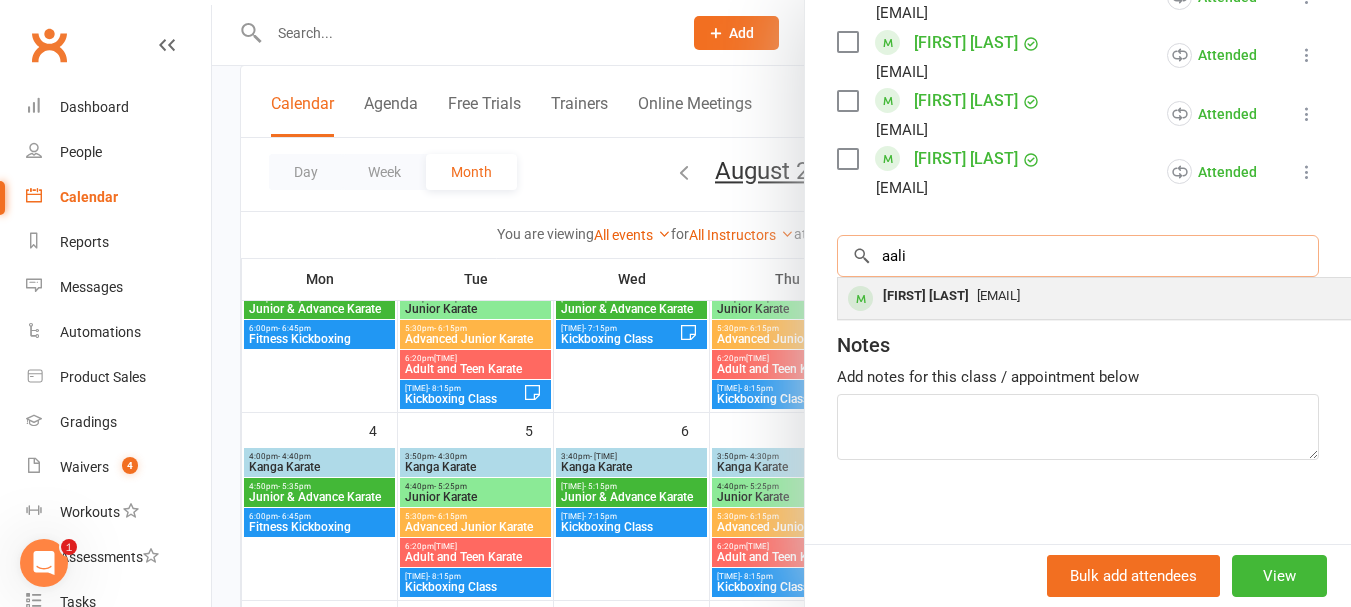 type on "aali" 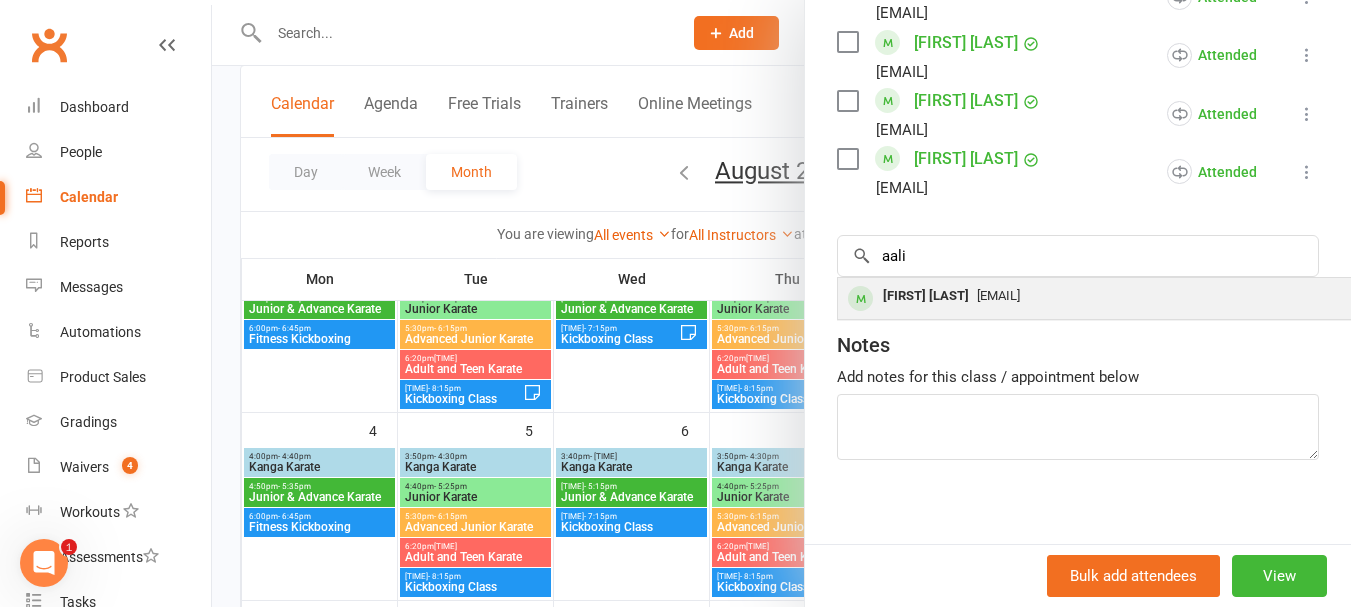 click on "[FIRST] [LAST]" at bounding box center (926, 296) 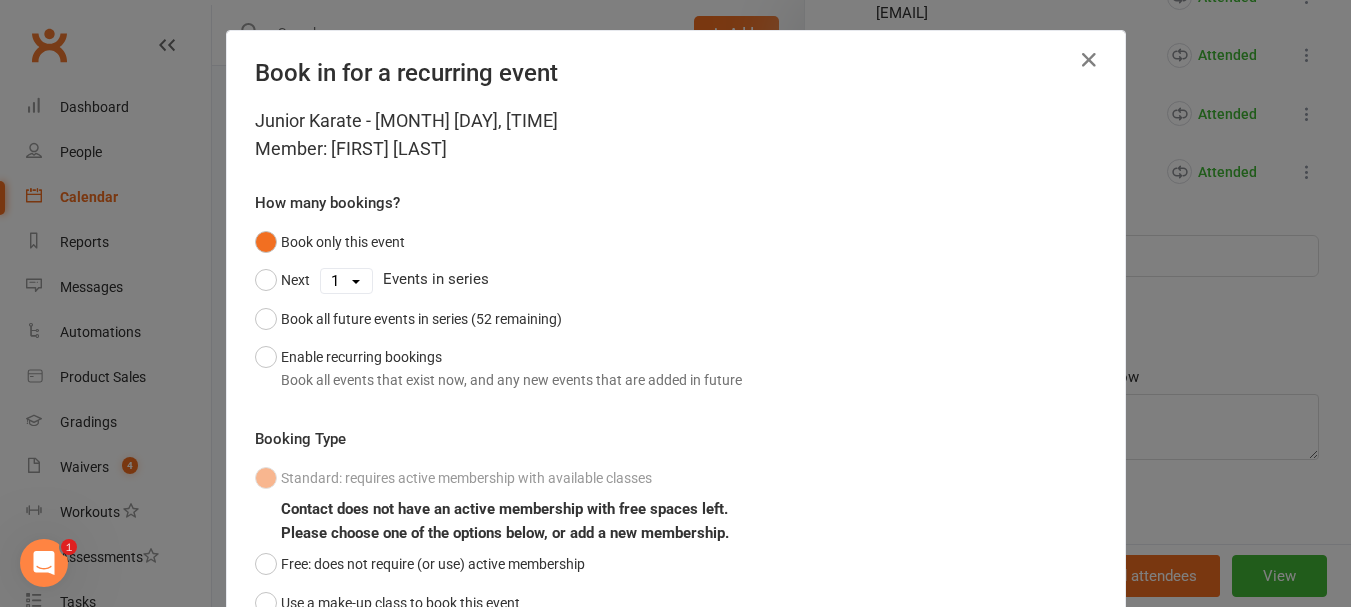 scroll, scrollTop: 176, scrollLeft: 0, axis: vertical 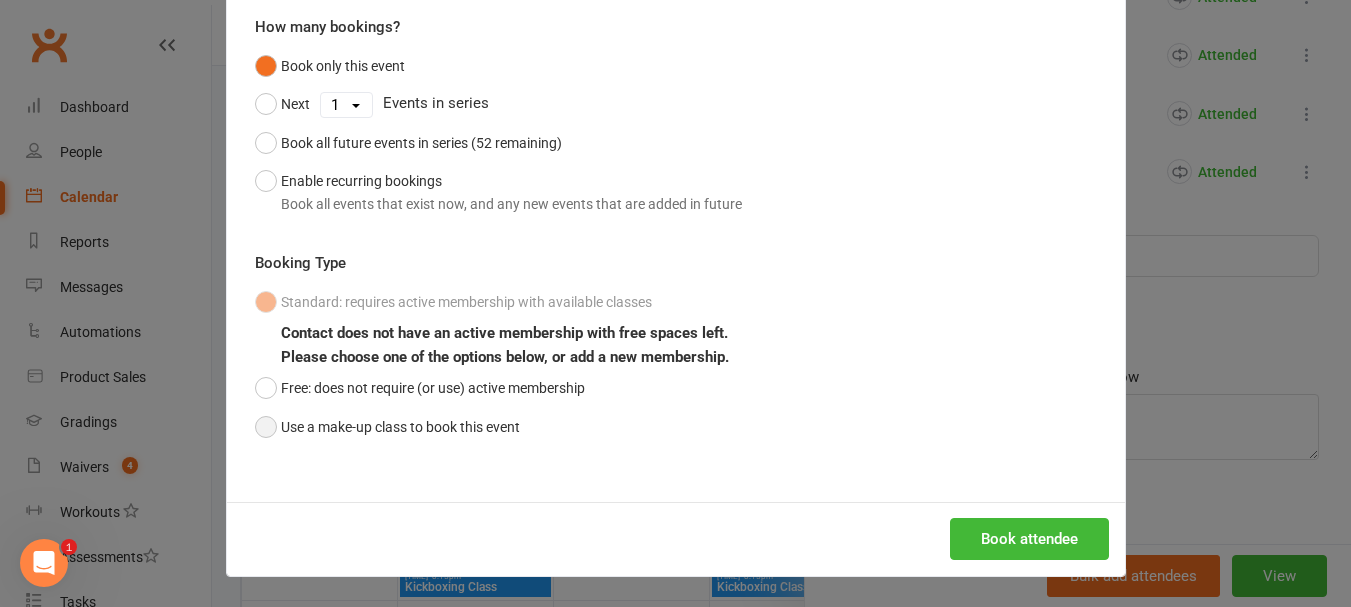 click on "Use a make-up class to book this event" at bounding box center (387, 427) 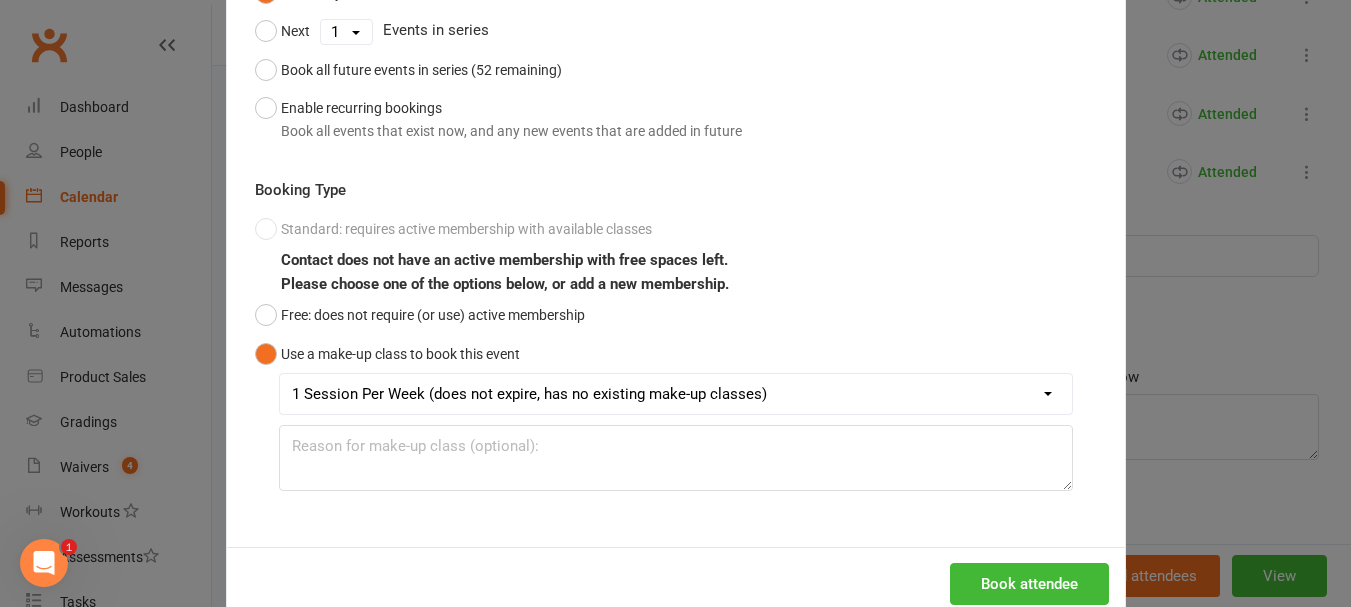 scroll, scrollTop: 294, scrollLeft: 0, axis: vertical 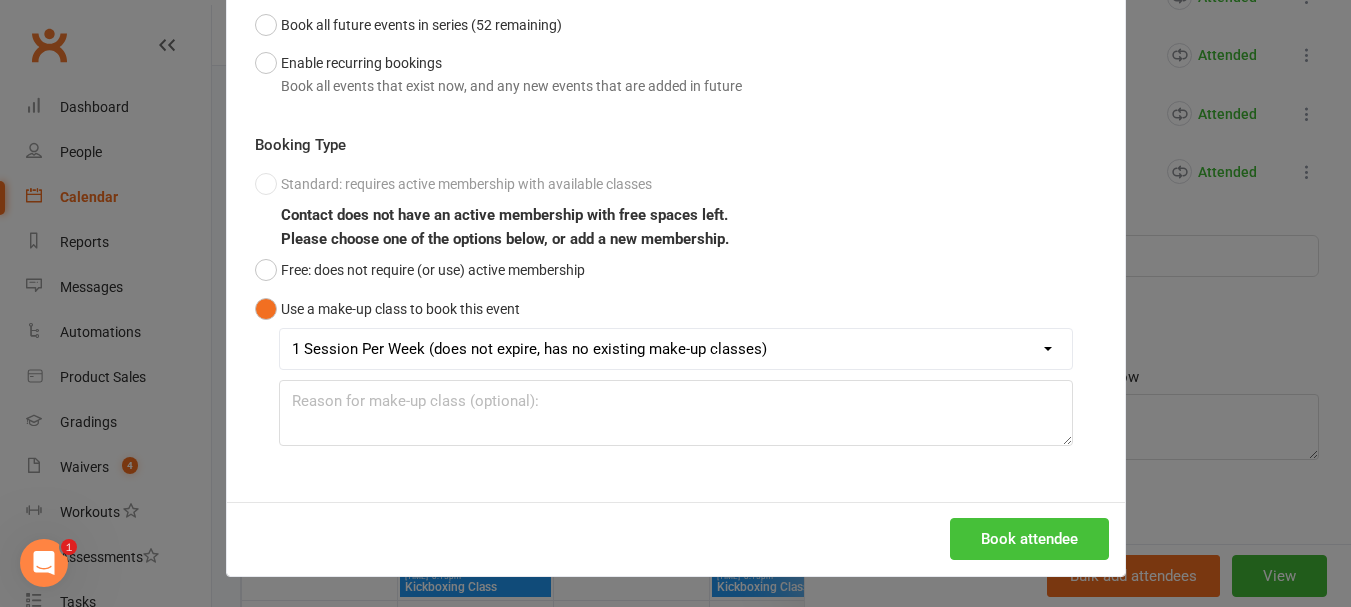 click on "Book attendee" at bounding box center (1029, 539) 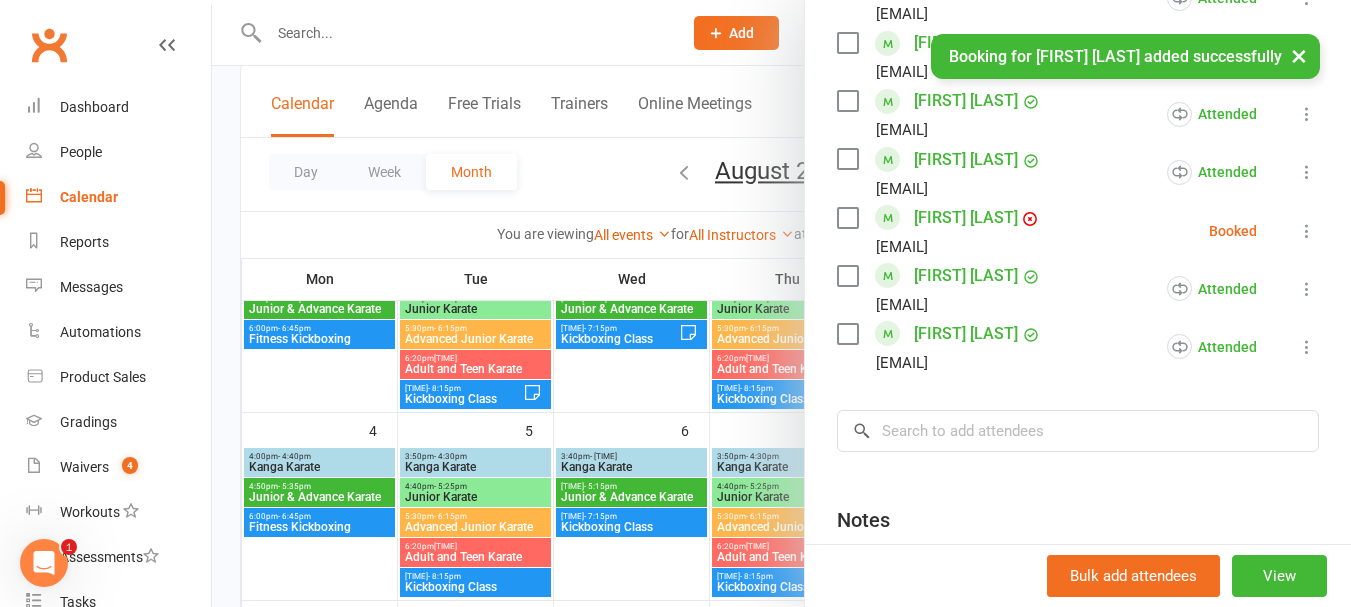 scroll, scrollTop: 1100, scrollLeft: 0, axis: vertical 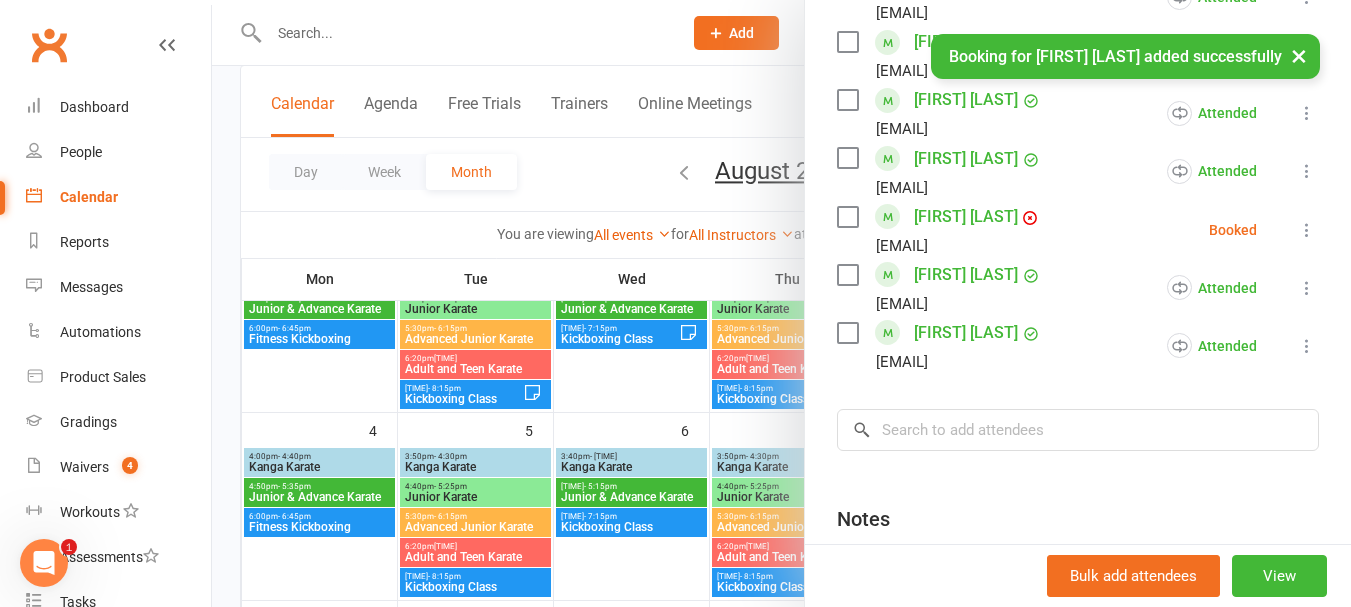 click at bounding box center (1307, 230) 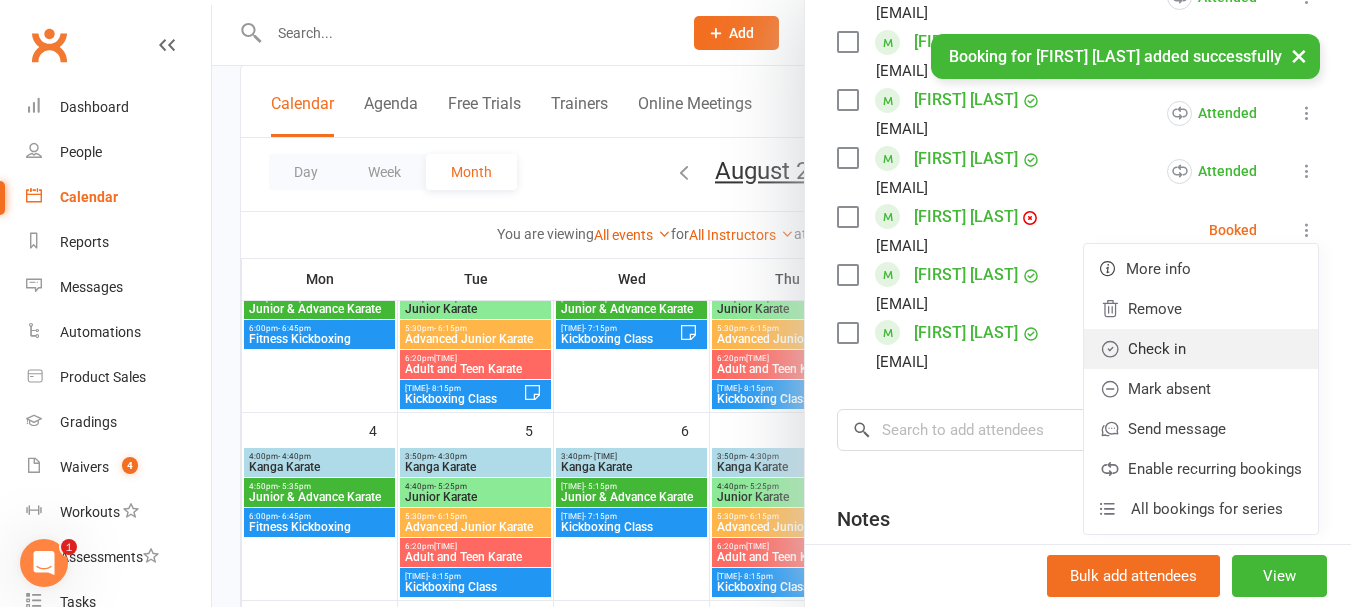 click on "Check in" at bounding box center [1201, 349] 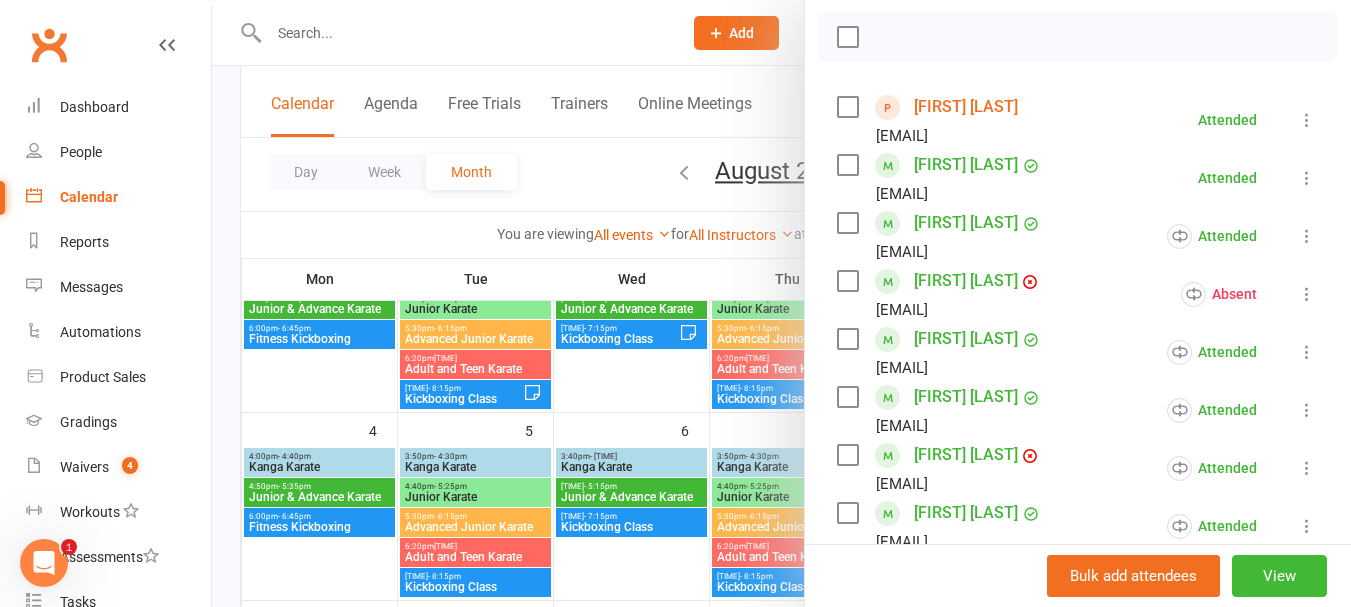 scroll, scrollTop: 0, scrollLeft: 0, axis: both 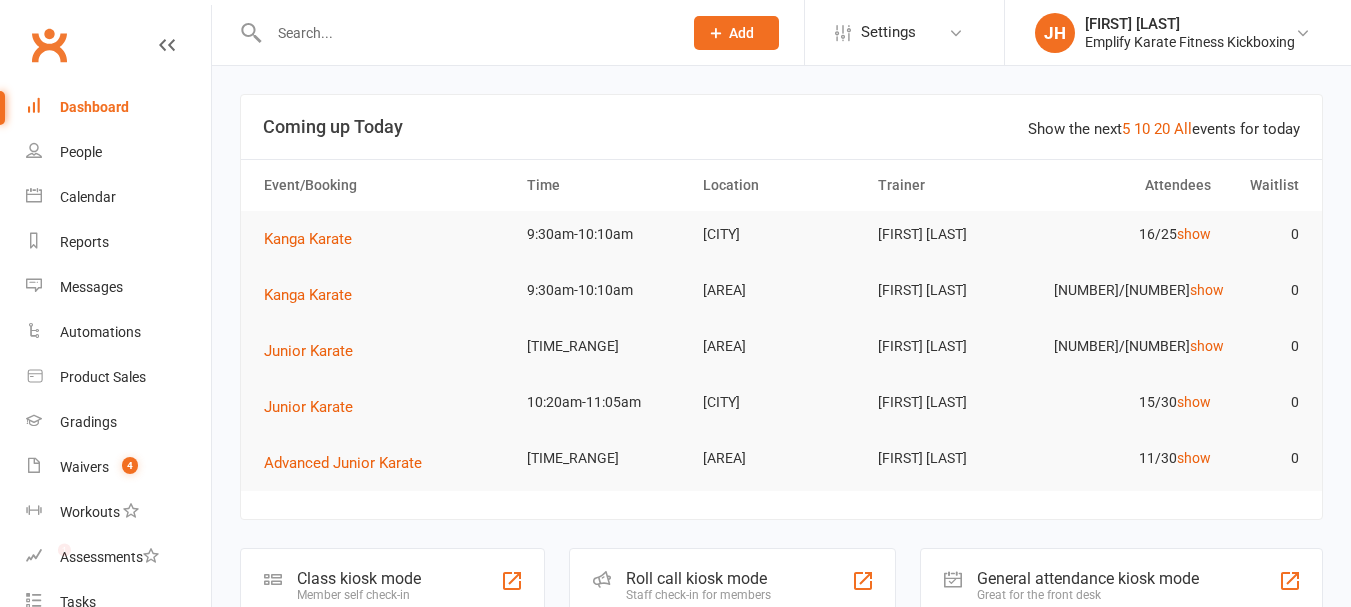 click at bounding box center [454, 32] 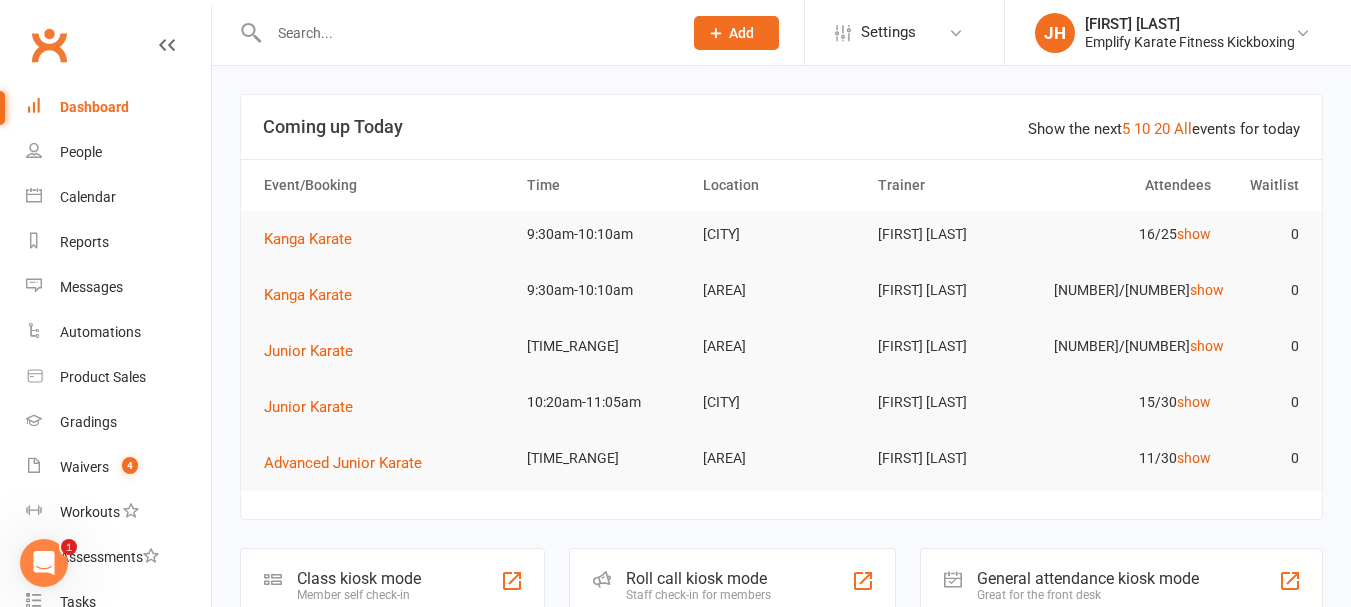 scroll, scrollTop: 0, scrollLeft: 0, axis: both 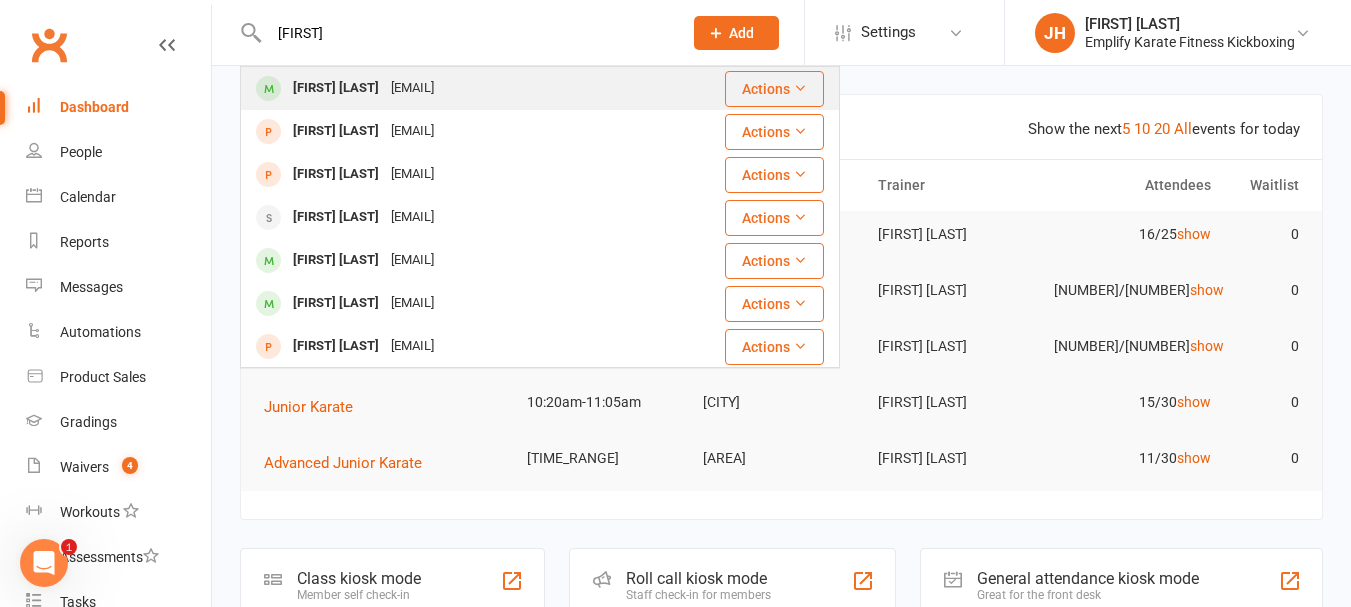 type on "ethan" 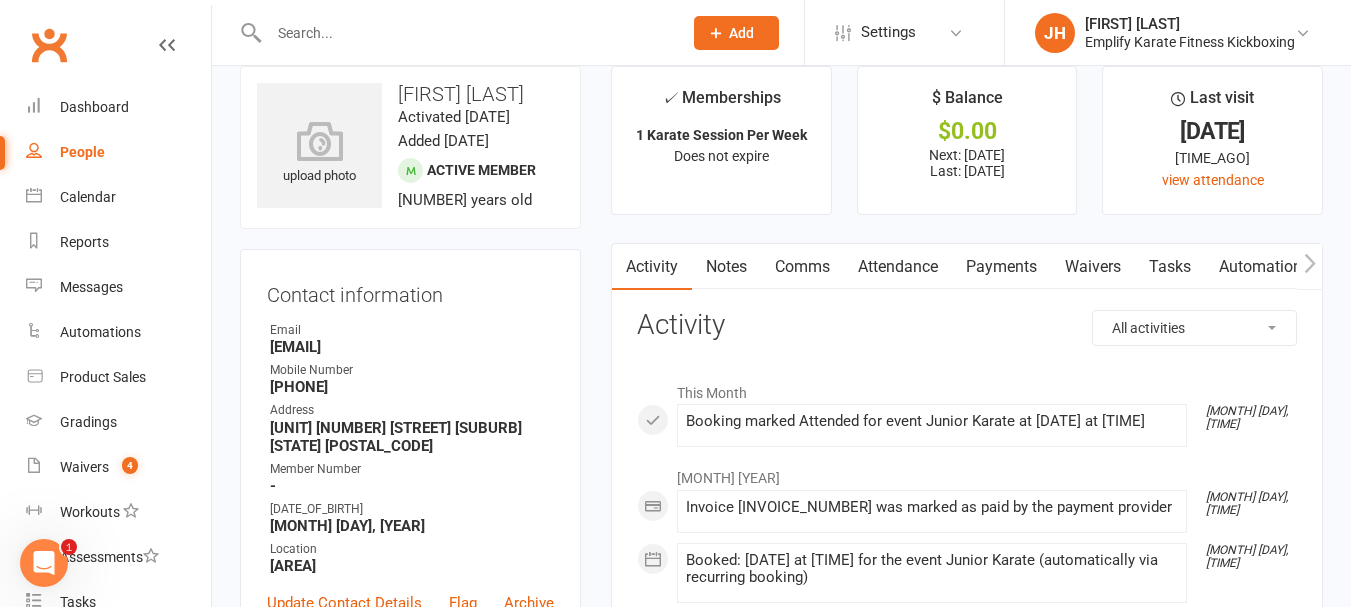 scroll, scrollTop: 0, scrollLeft: 0, axis: both 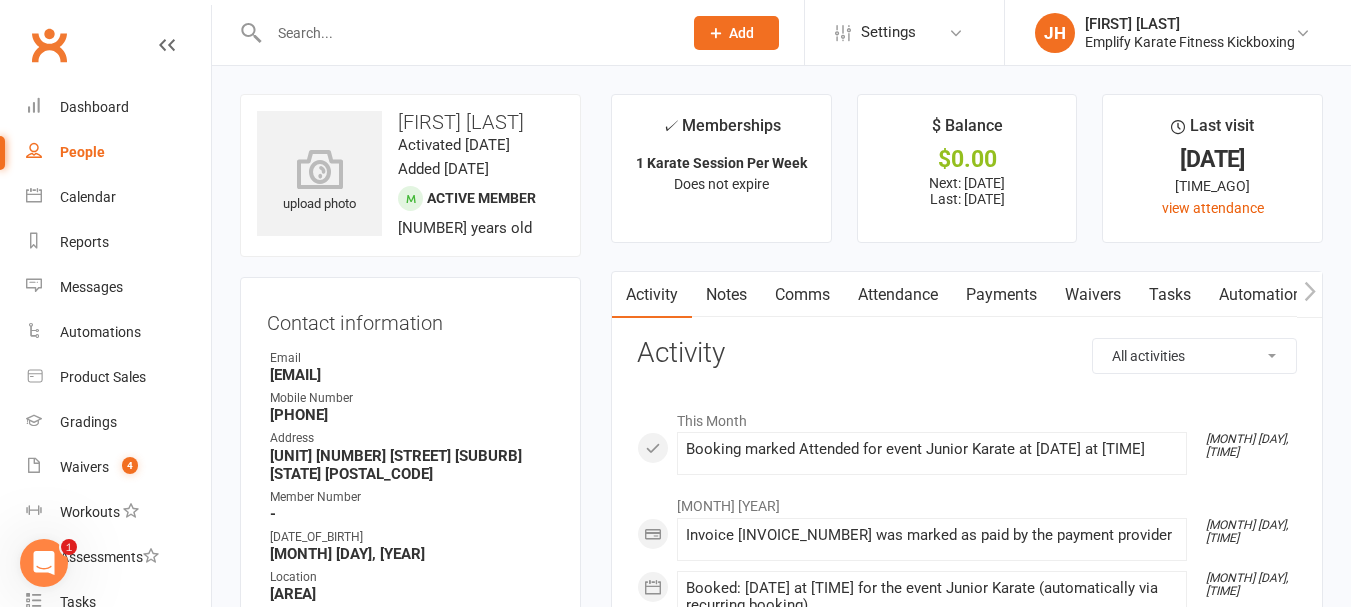 click at bounding box center (454, 32) 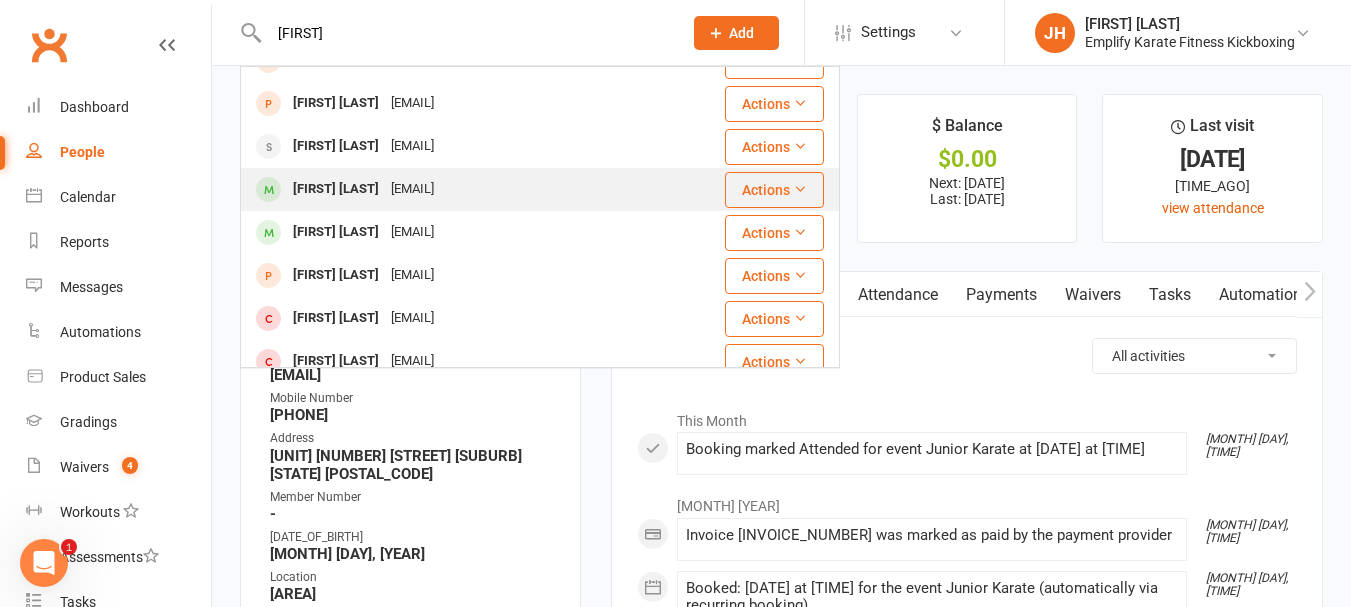 scroll, scrollTop: 100, scrollLeft: 0, axis: vertical 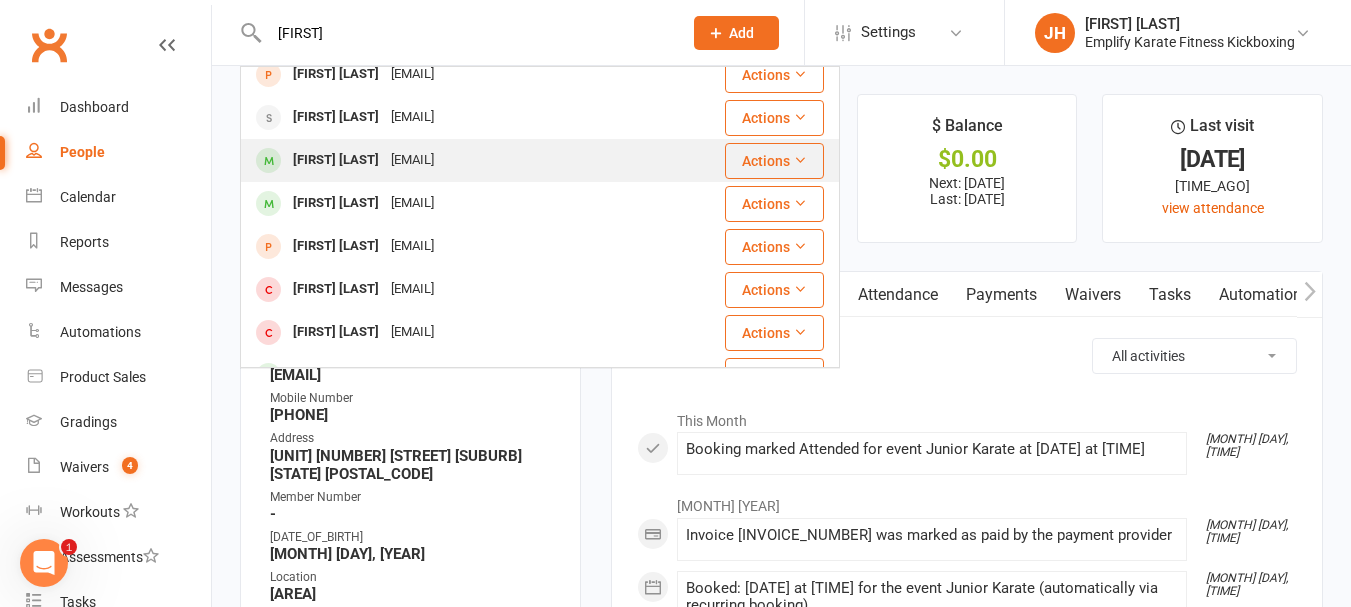 type on "ethan" 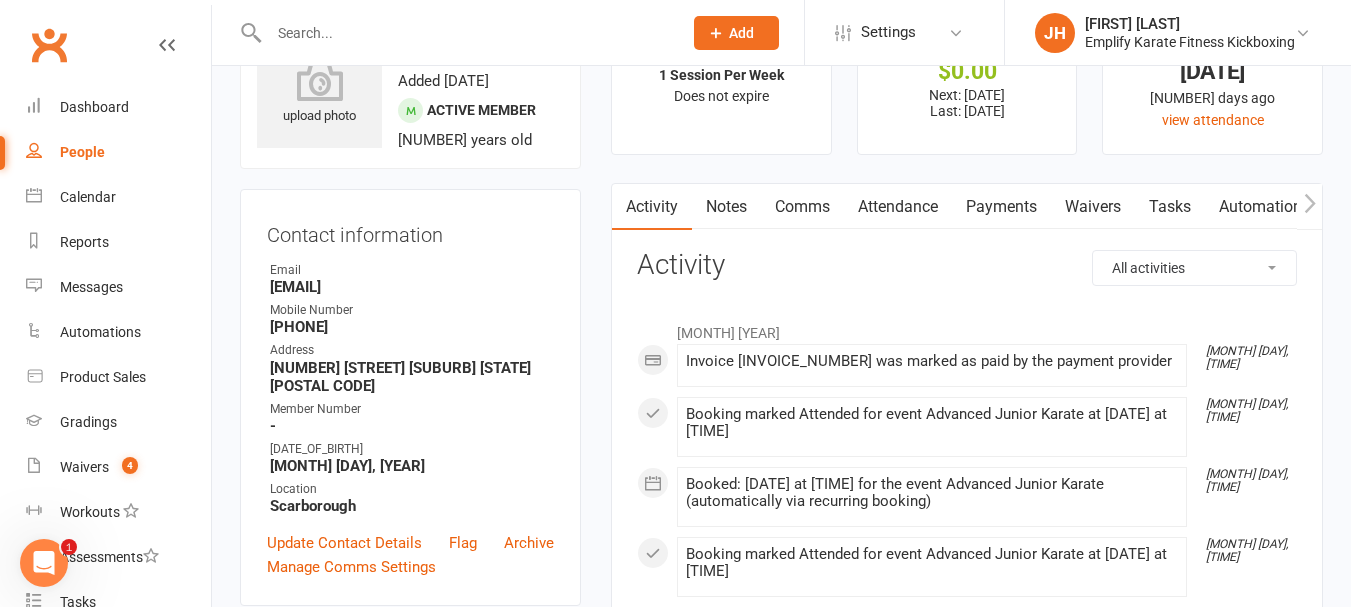 scroll, scrollTop: 0, scrollLeft: 0, axis: both 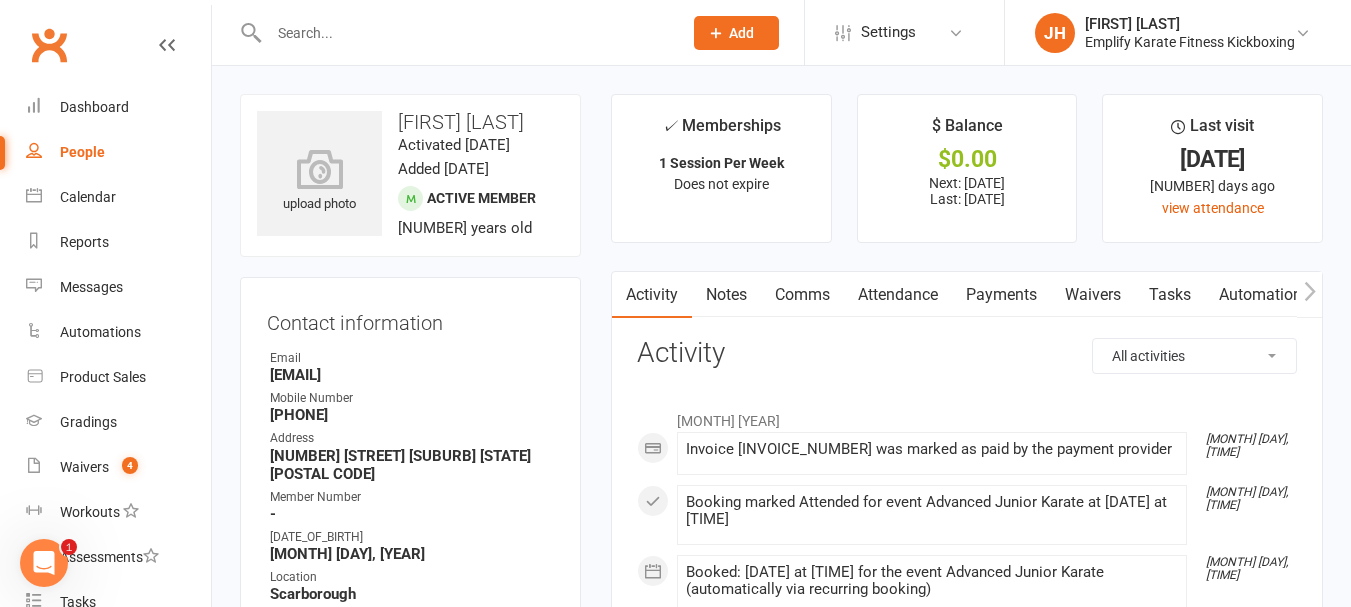 click at bounding box center (465, 33) 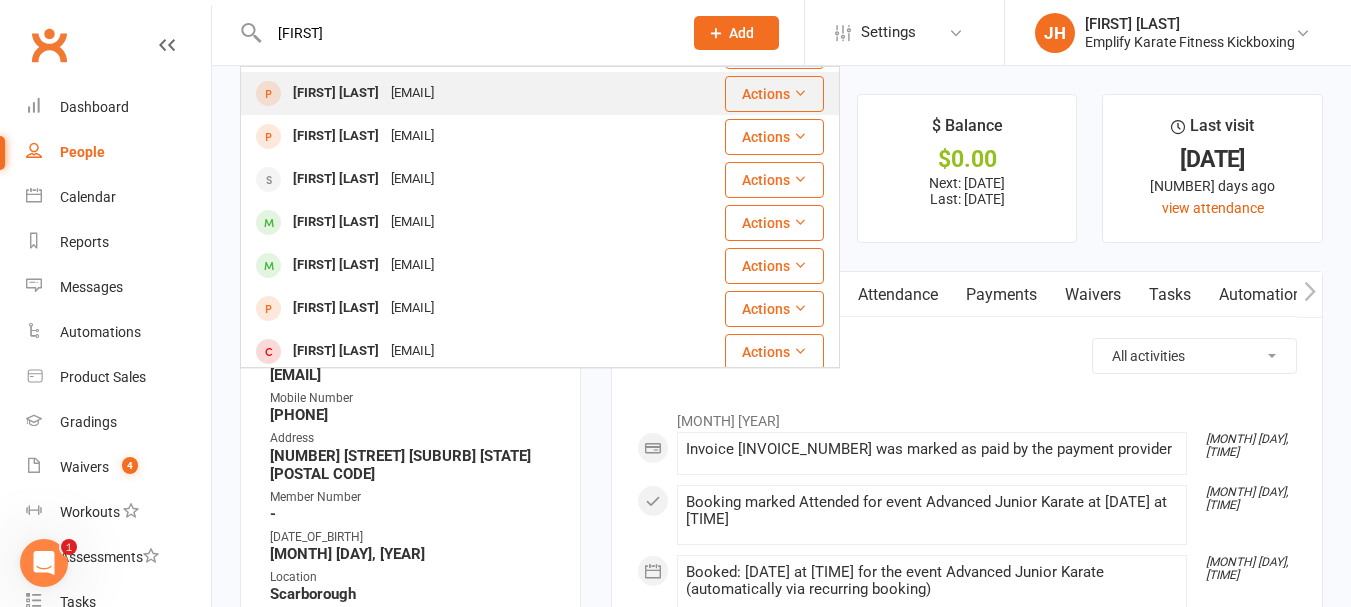 scroll, scrollTop: 100, scrollLeft: 0, axis: vertical 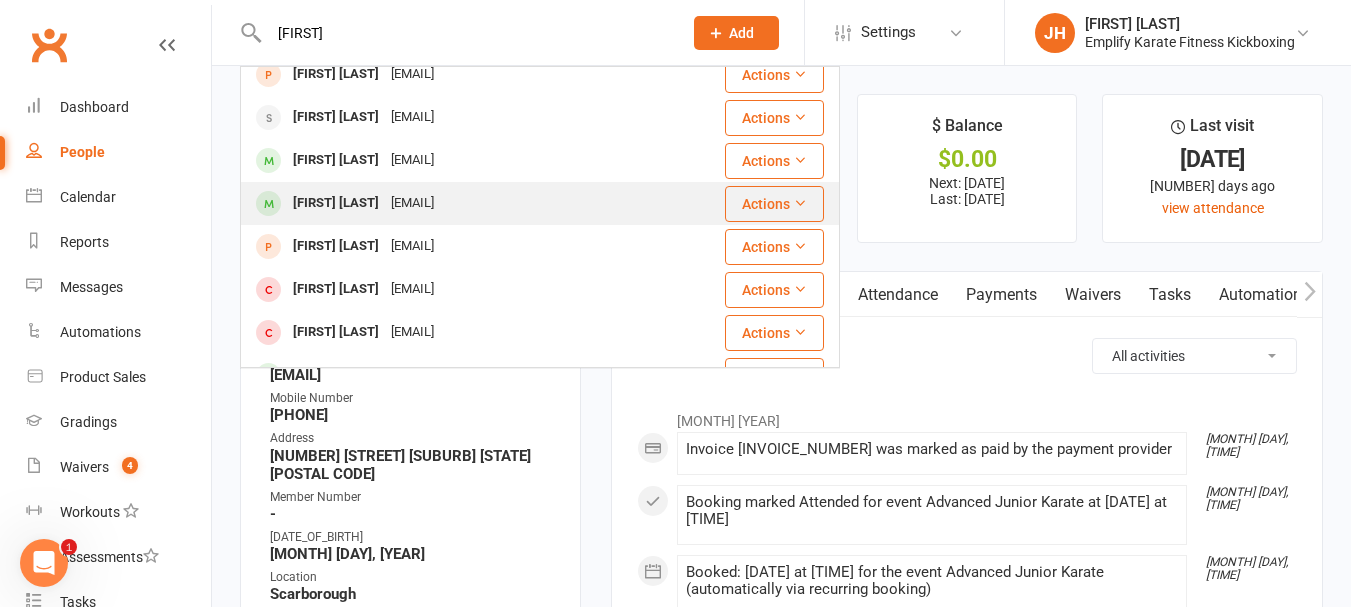 type on "ethan" 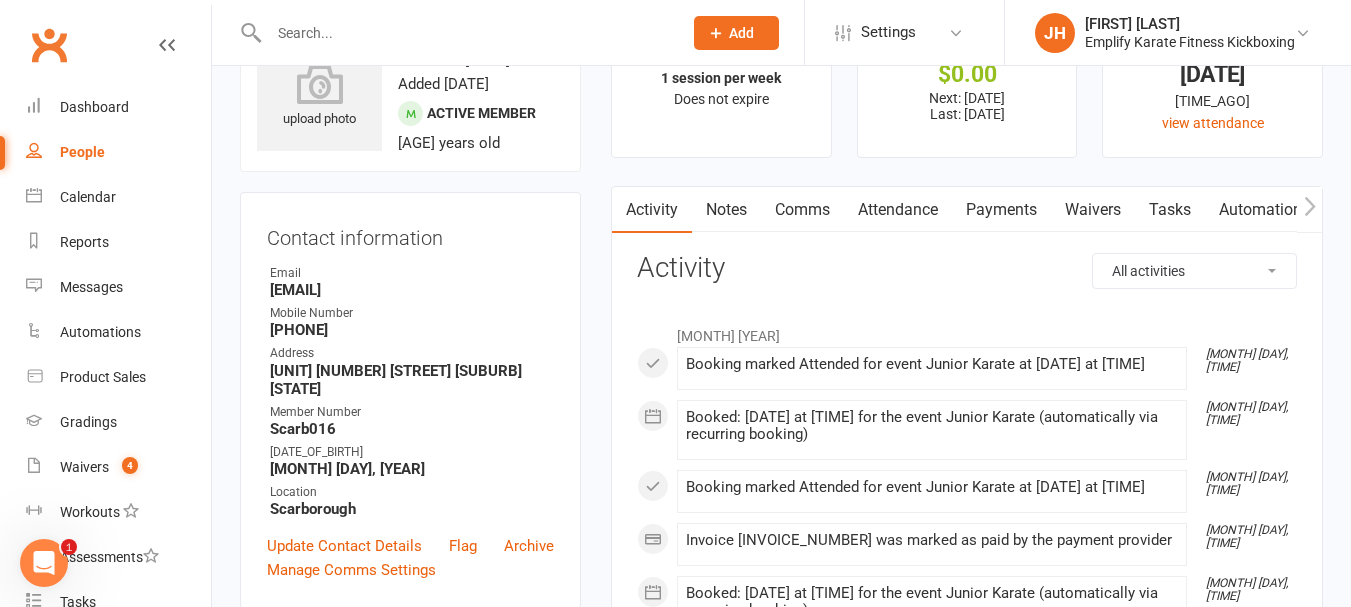 scroll, scrollTop: 0, scrollLeft: 0, axis: both 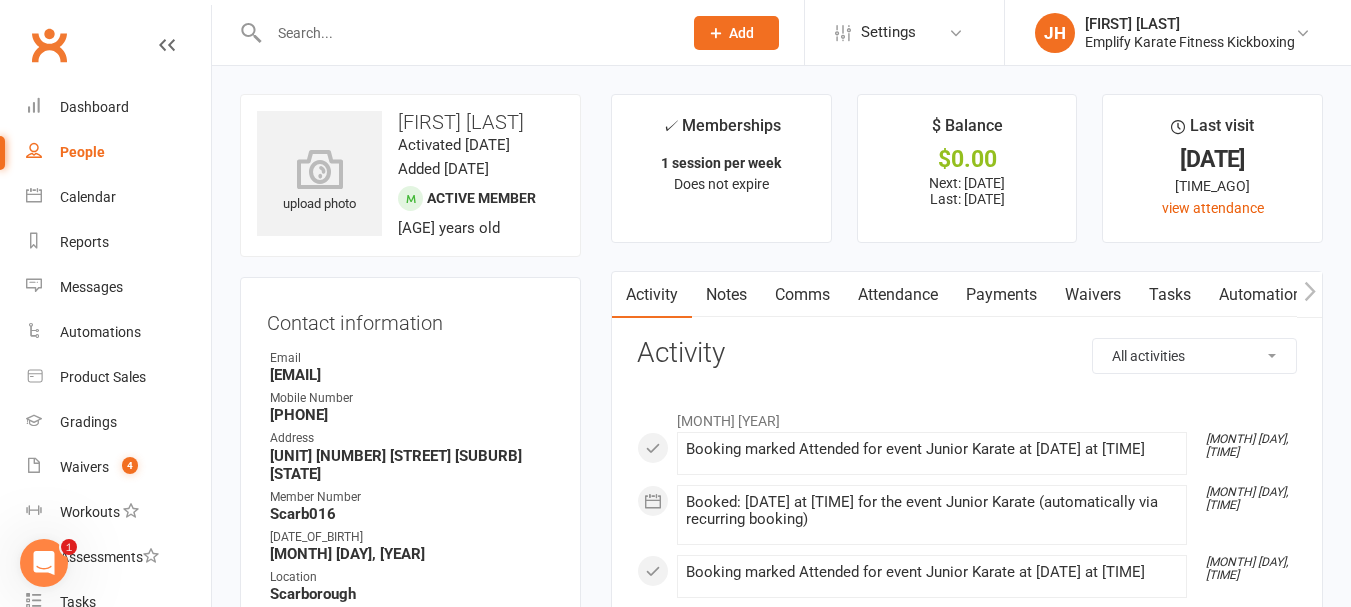 click at bounding box center (465, 33) 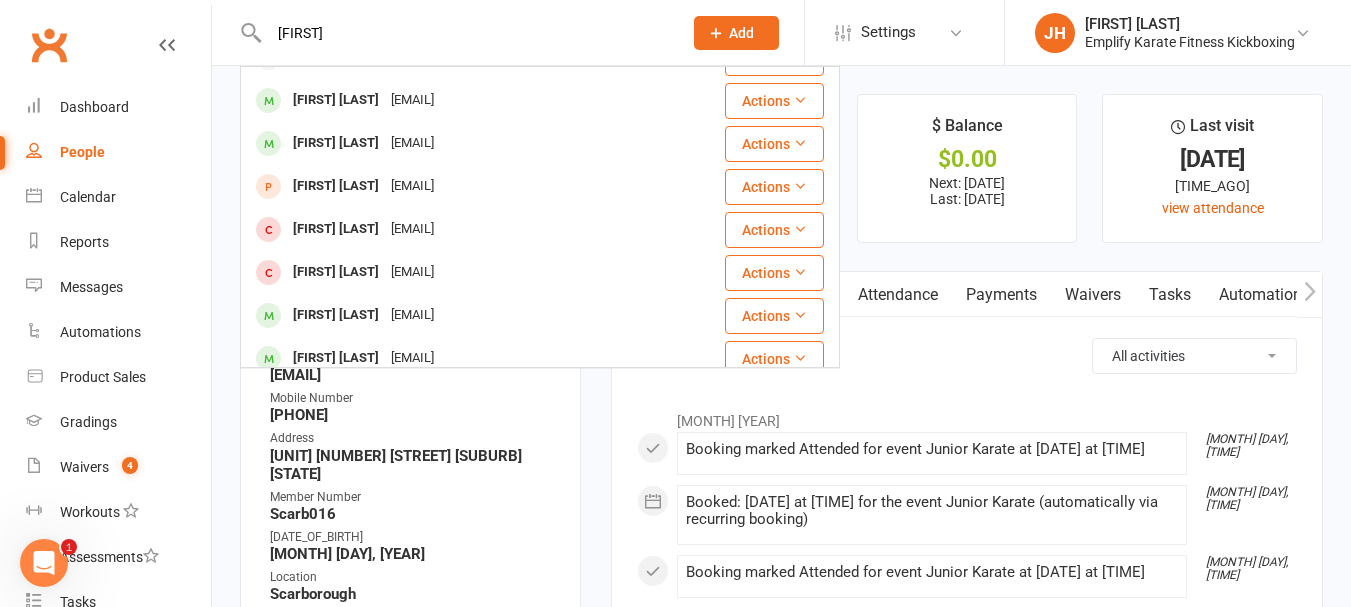 scroll, scrollTop: 0, scrollLeft: 0, axis: both 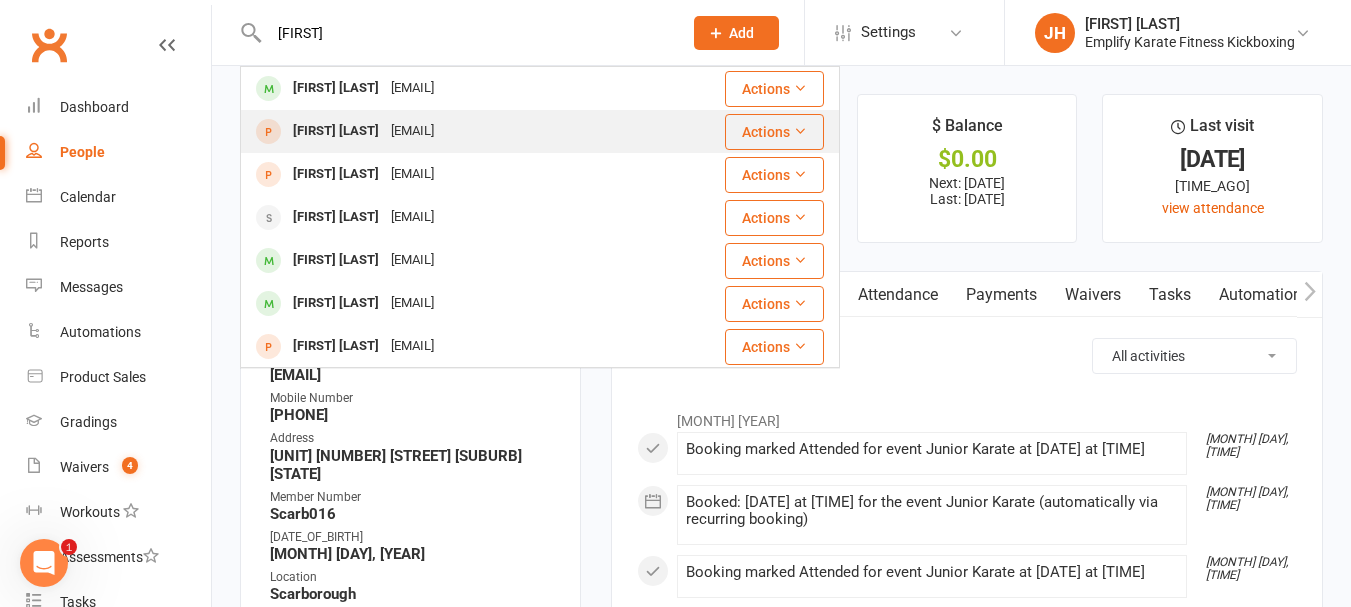 type on "ethan" 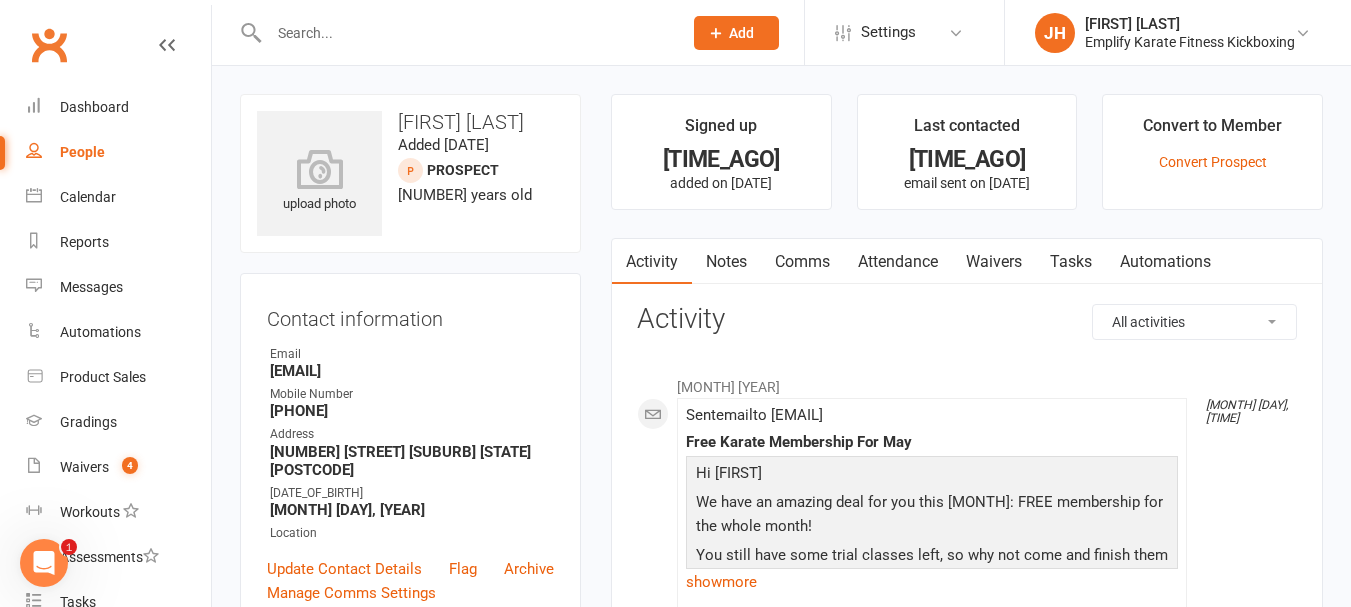 click at bounding box center [465, 33] 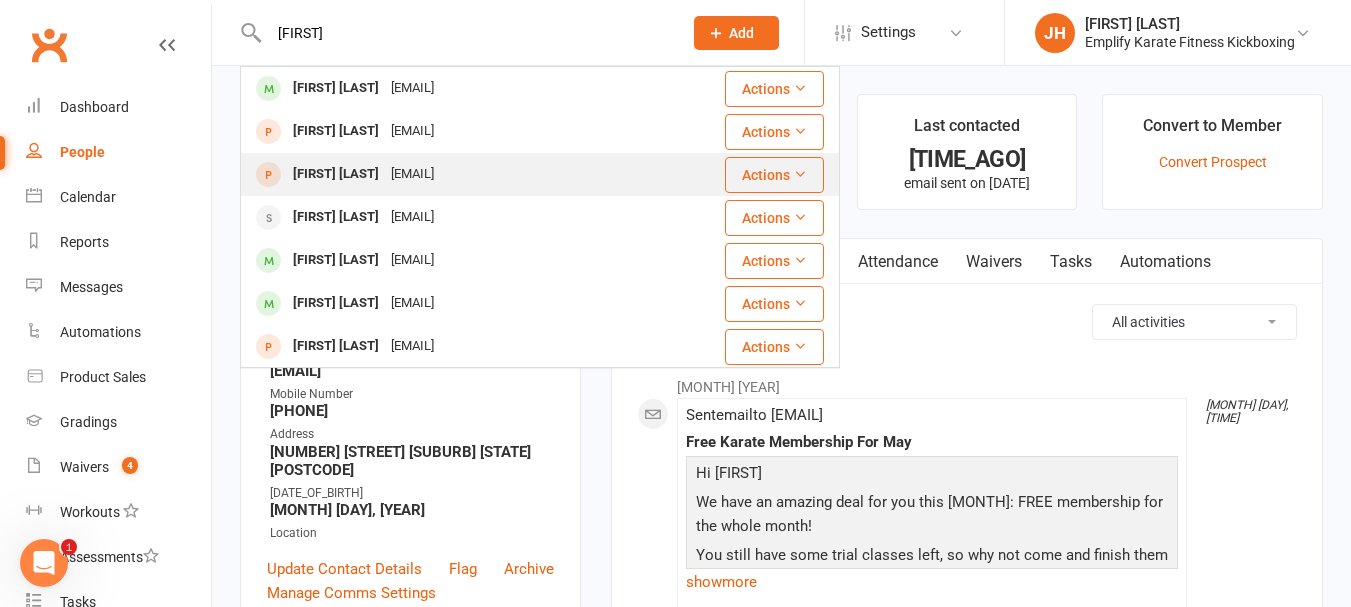 type on "ethan" 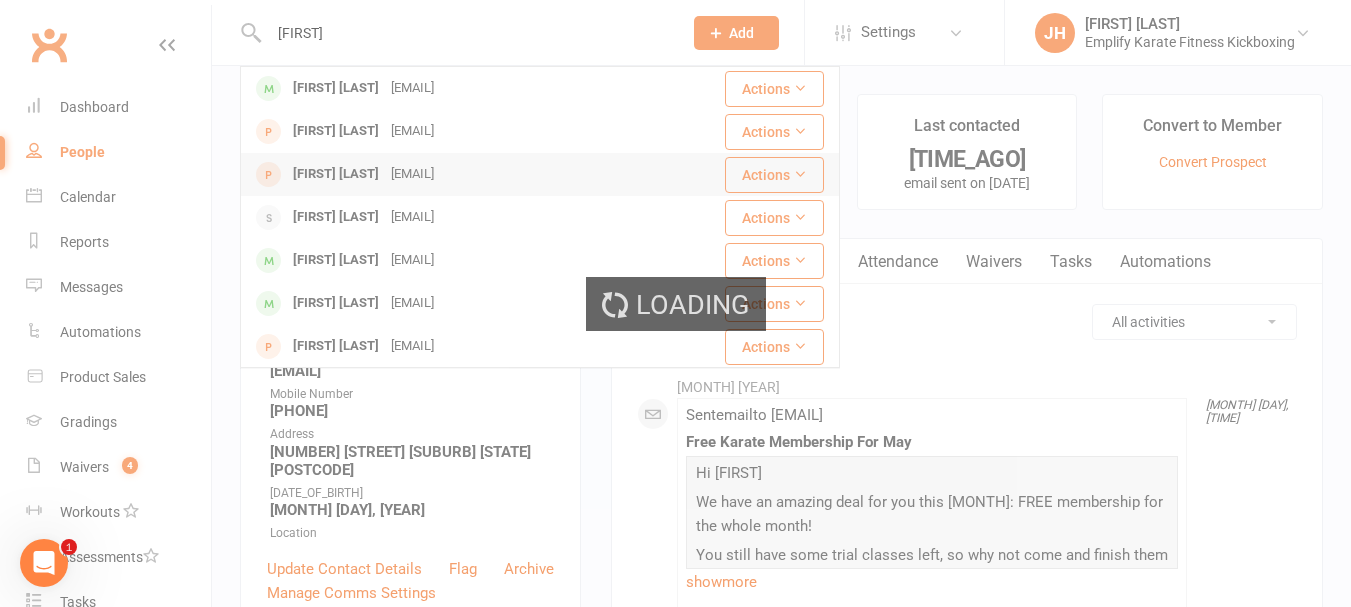 type 